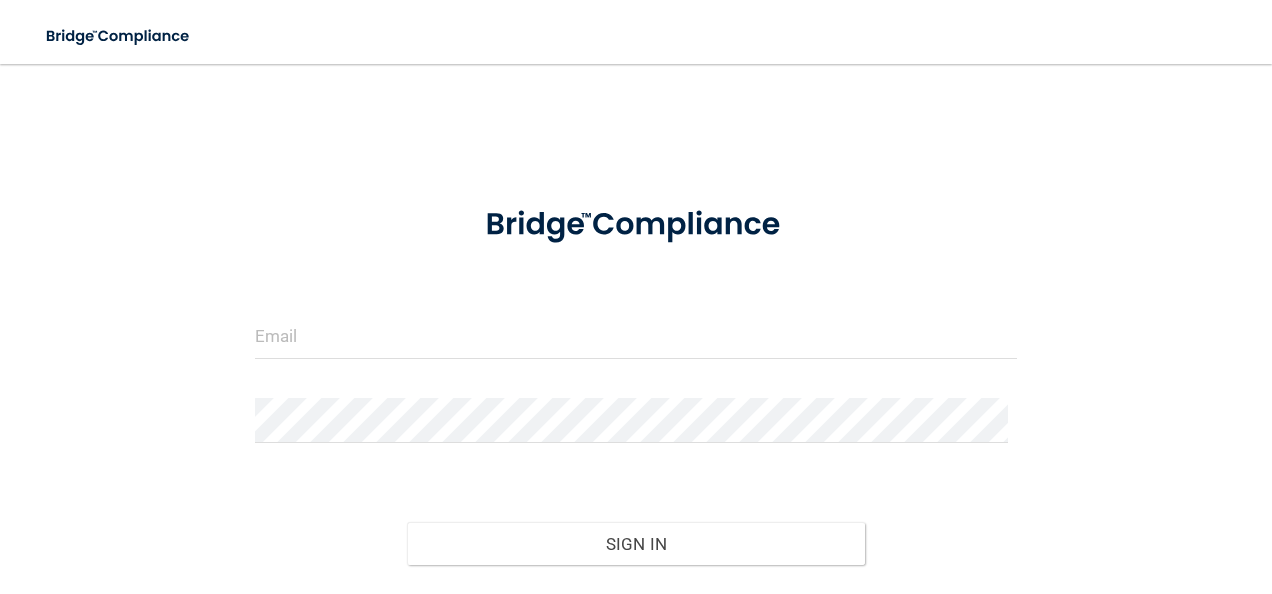 scroll, scrollTop: 0, scrollLeft: 0, axis: both 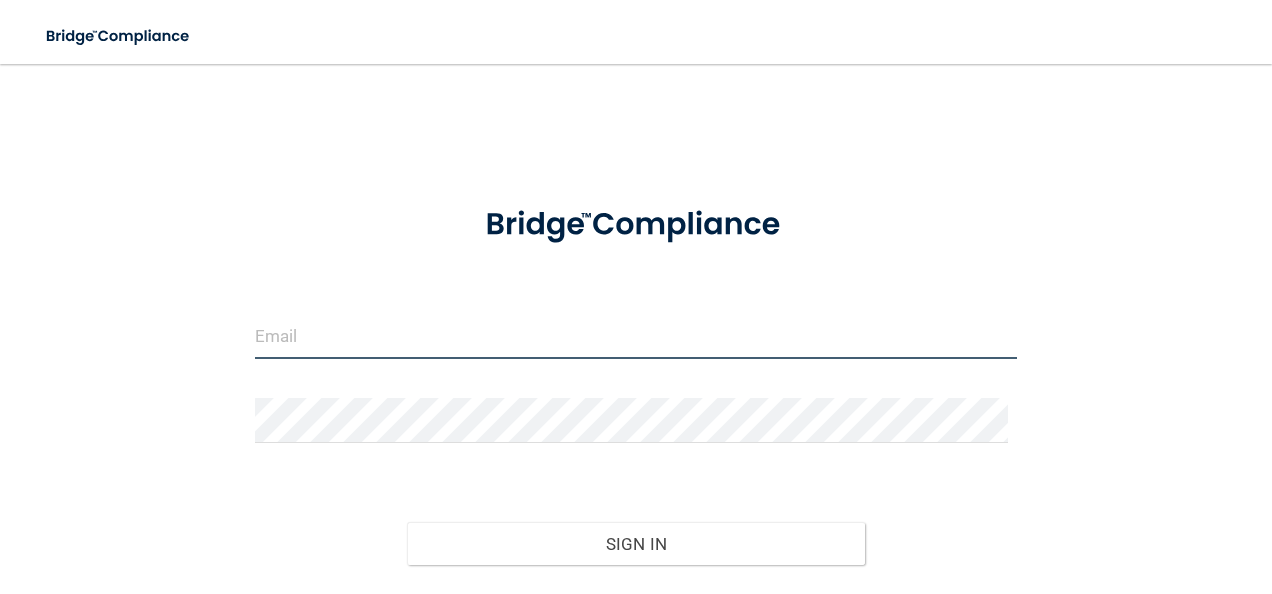 click at bounding box center [636, 336] 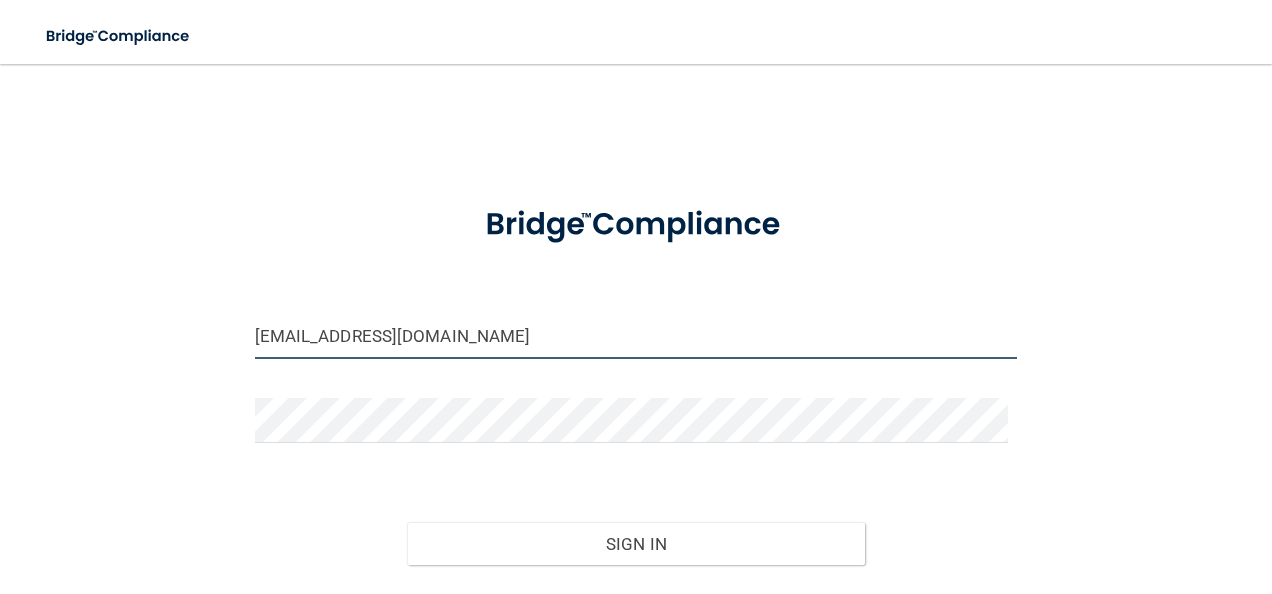 type on "[EMAIL_ADDRESS][DOMAIN_NAME]" 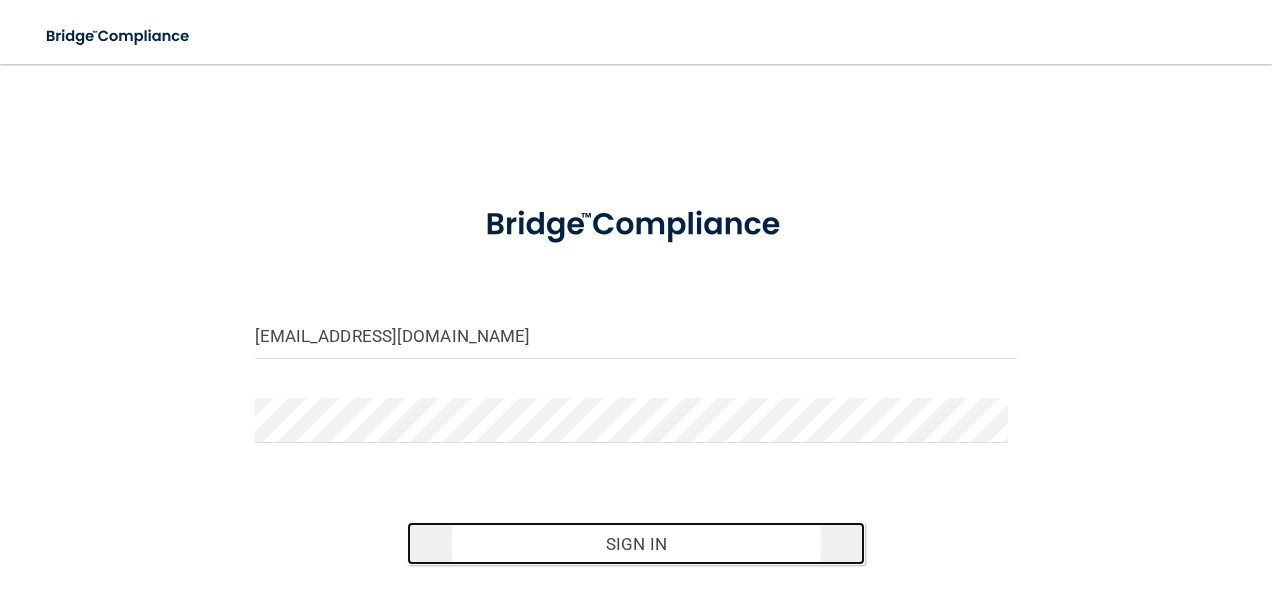 click on "Sign In" at bounding box center [636, 544] 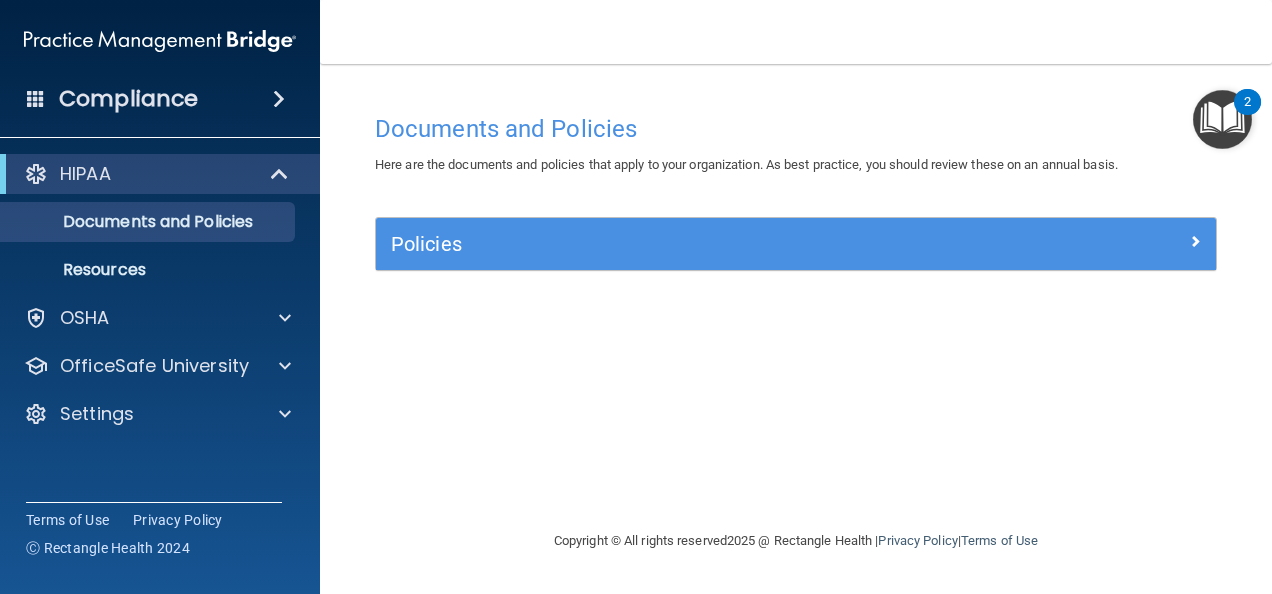 click at bounding box center (1222, 119) 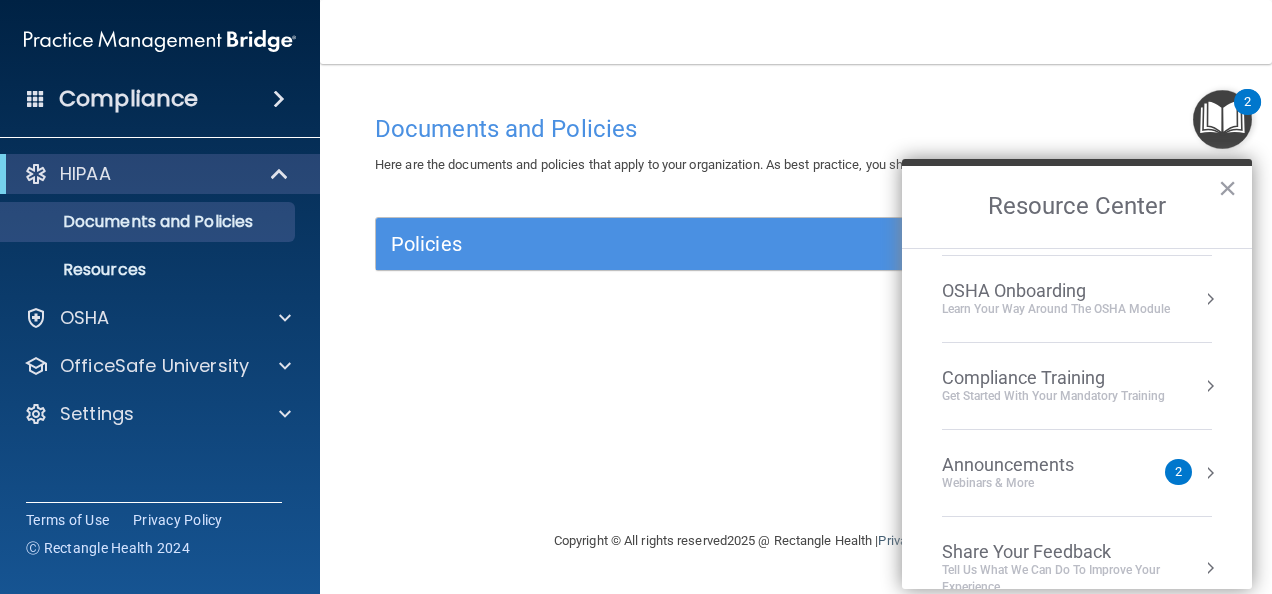 scroll, scrollTop: 108, scrollLeft: 0, axis: vertical 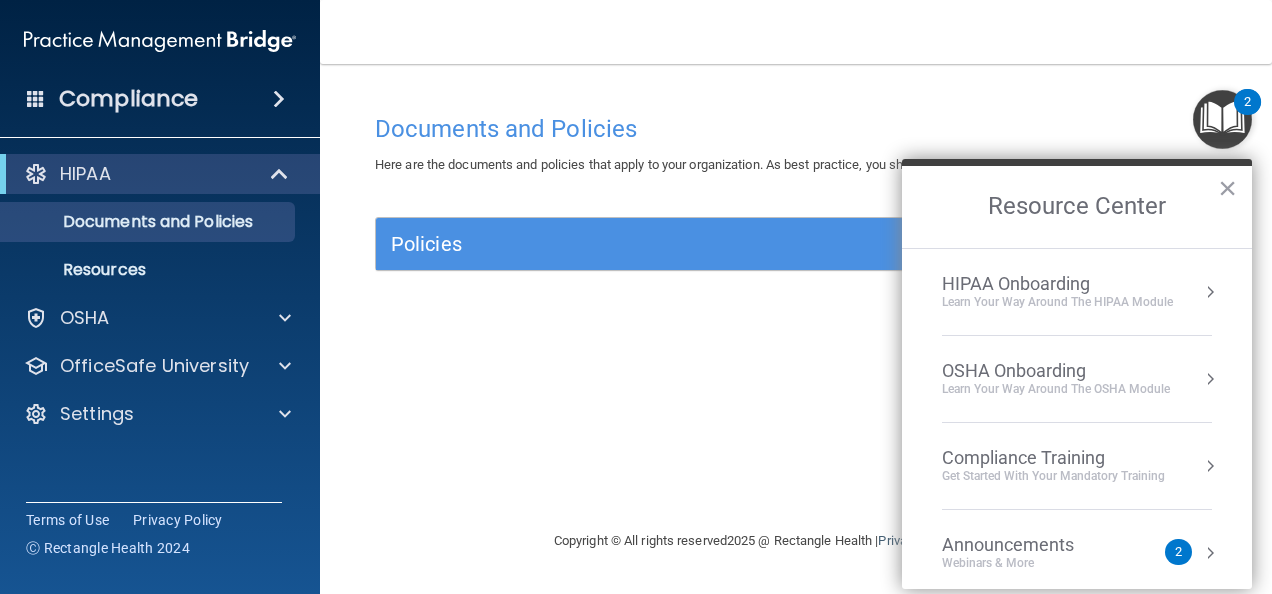 click at bounding box center (1222, 119) 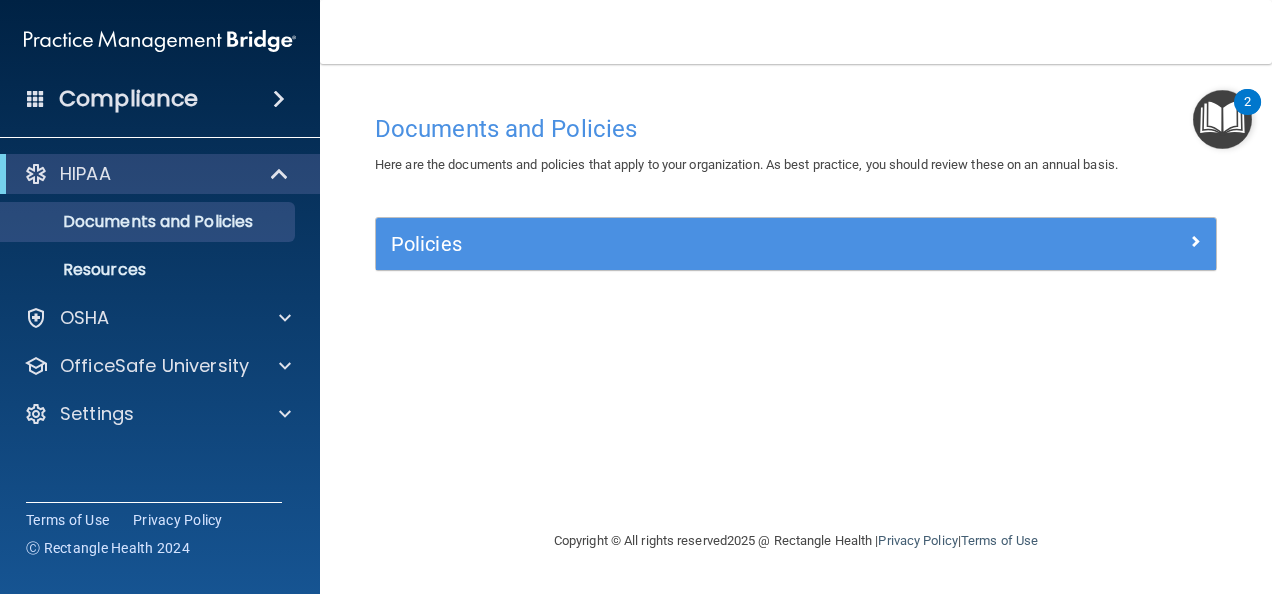 click at bounding box center [1222, 119] 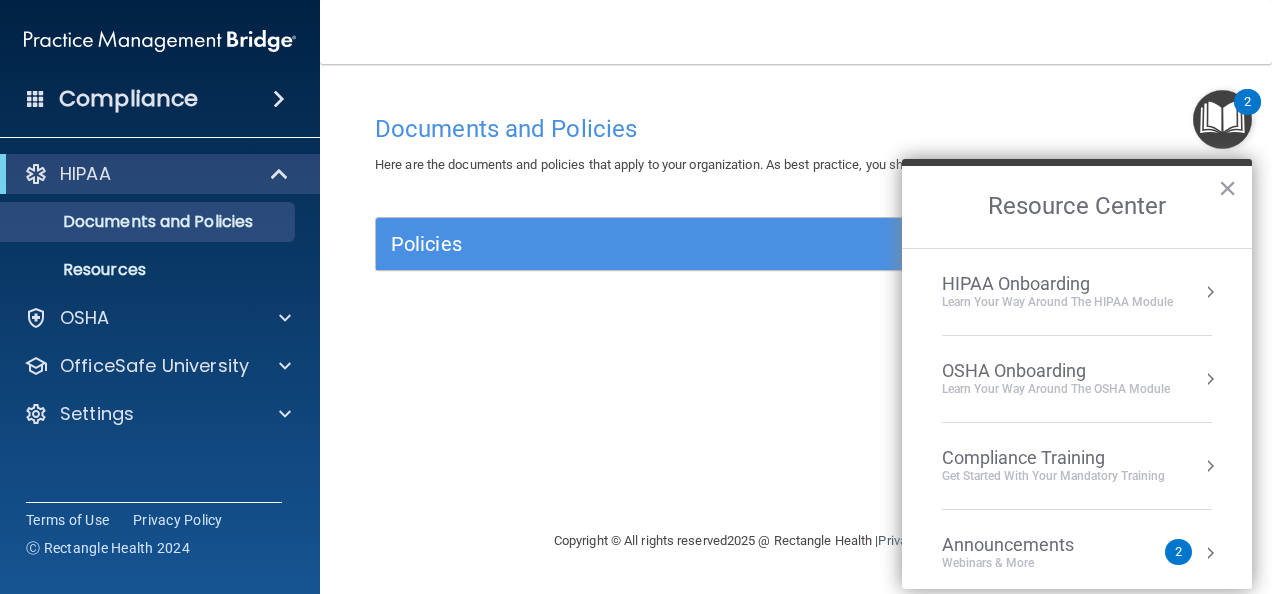 click on "Learn Your Way around the HIPAA module" at bounding box center [1057, 302] 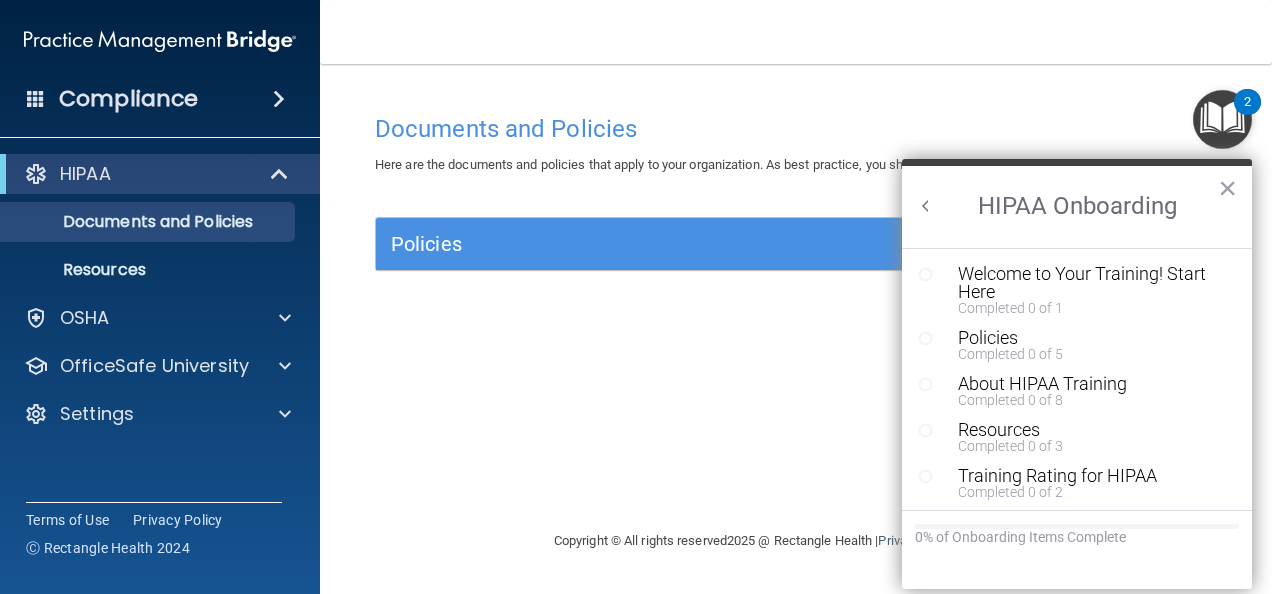 scroll, scrollTop: 0, scrollLeft: 0, axis: both 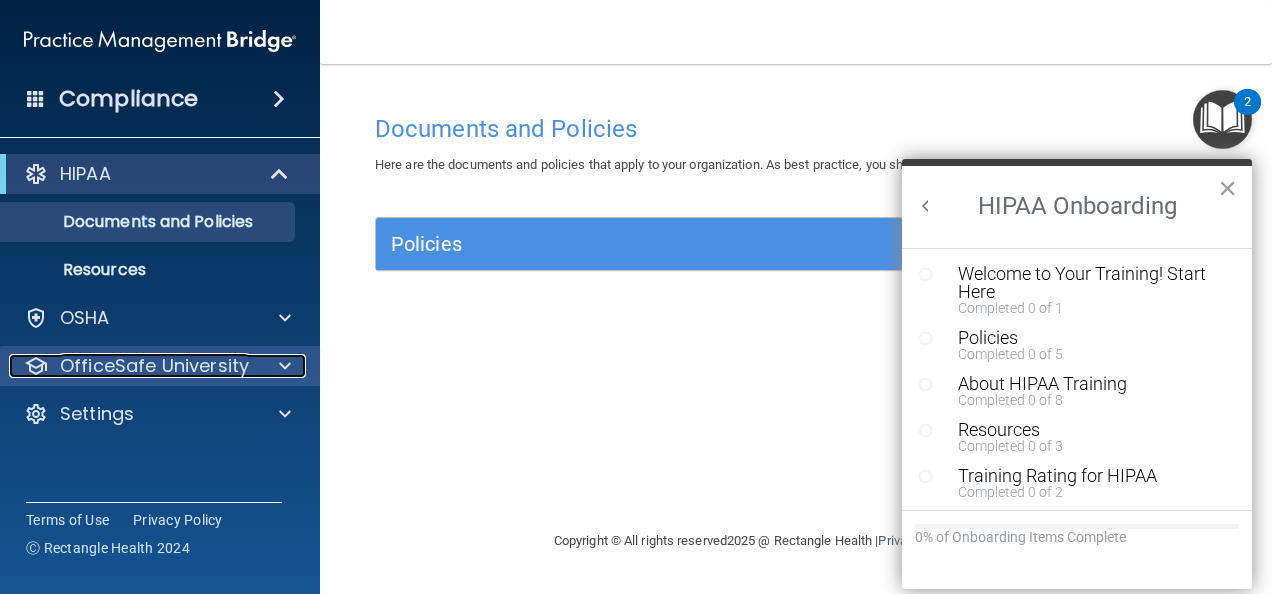 click at bounding box center (285, 366) 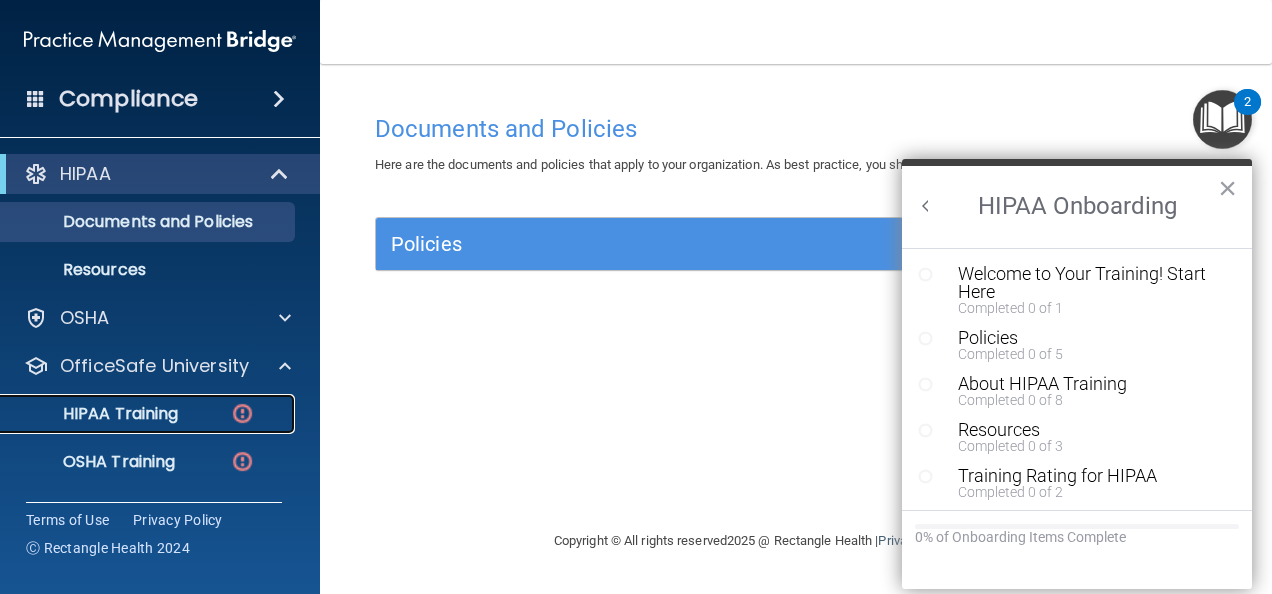 click on "HIPAA Training" at bounding box center [137, 414] 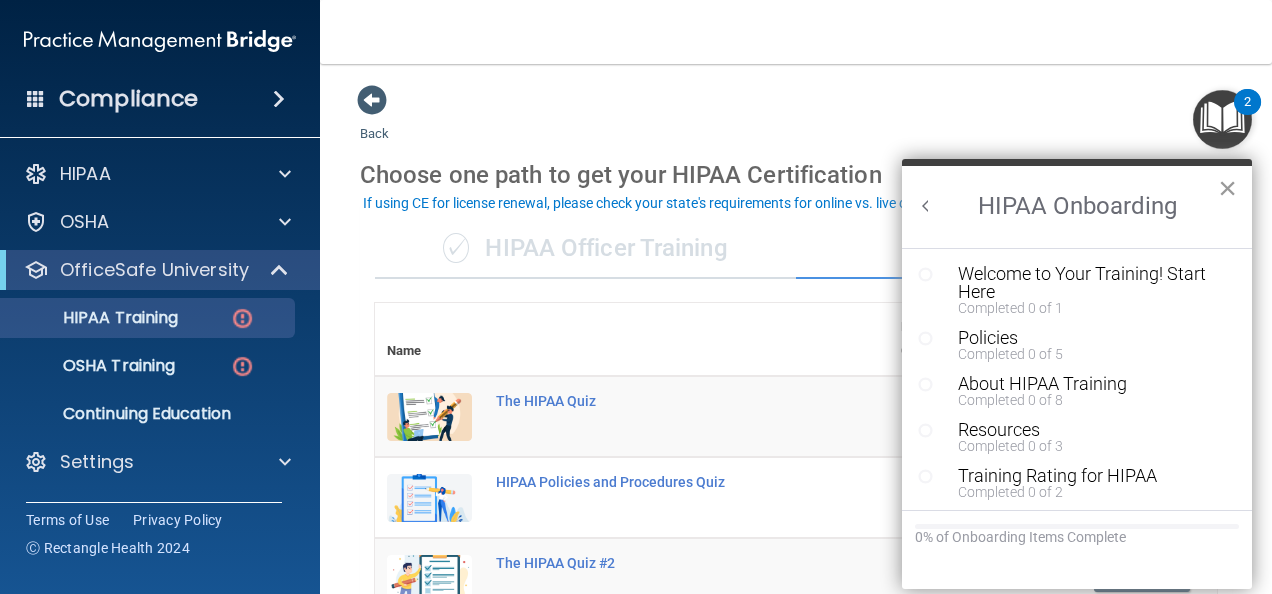 click on "×" at bounding box center (1227, 188) 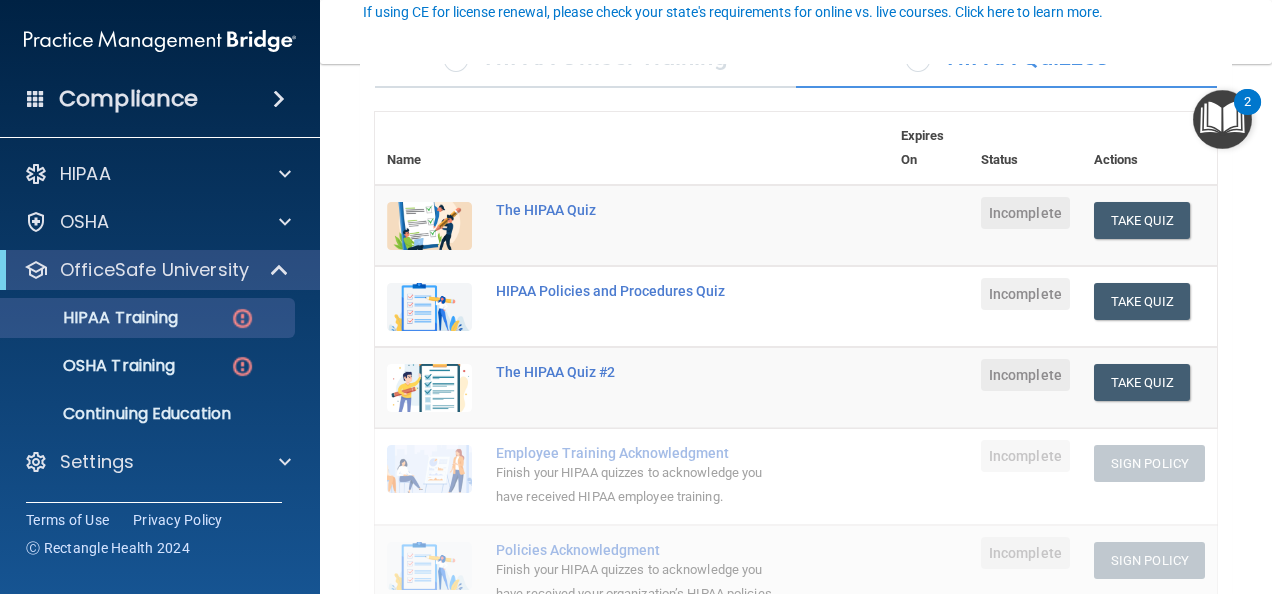scroll, scrollTop: 200, scrollLeft: 0, axis: vertical 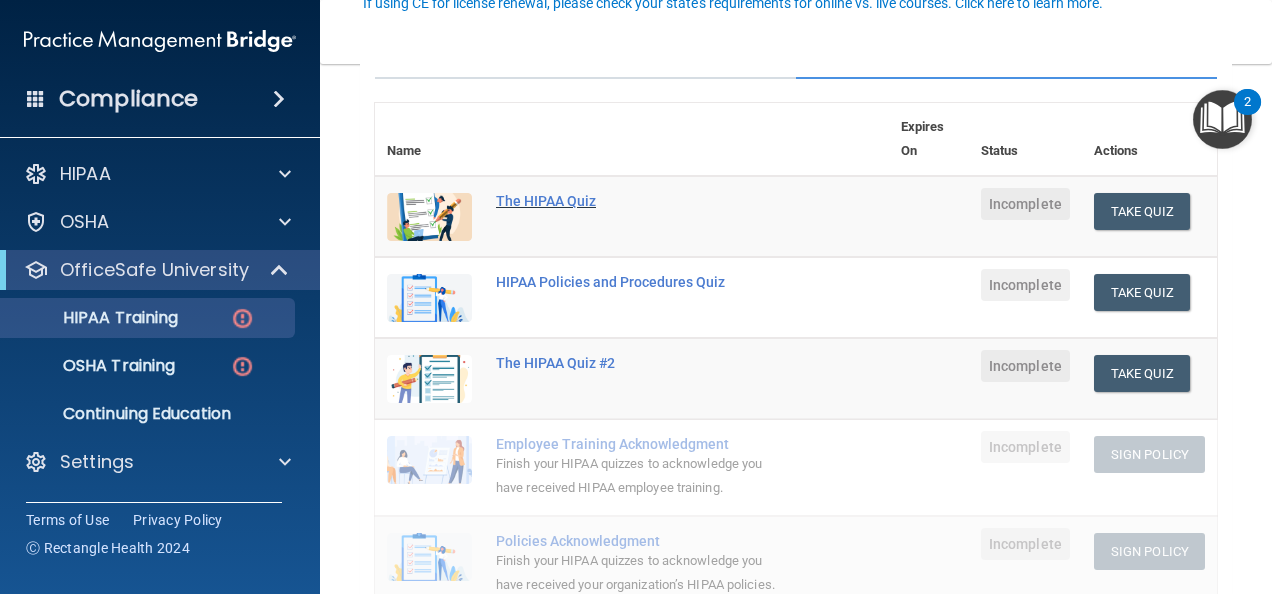 click on "The HIPAA Quiz" at bounding box center [642, 201] 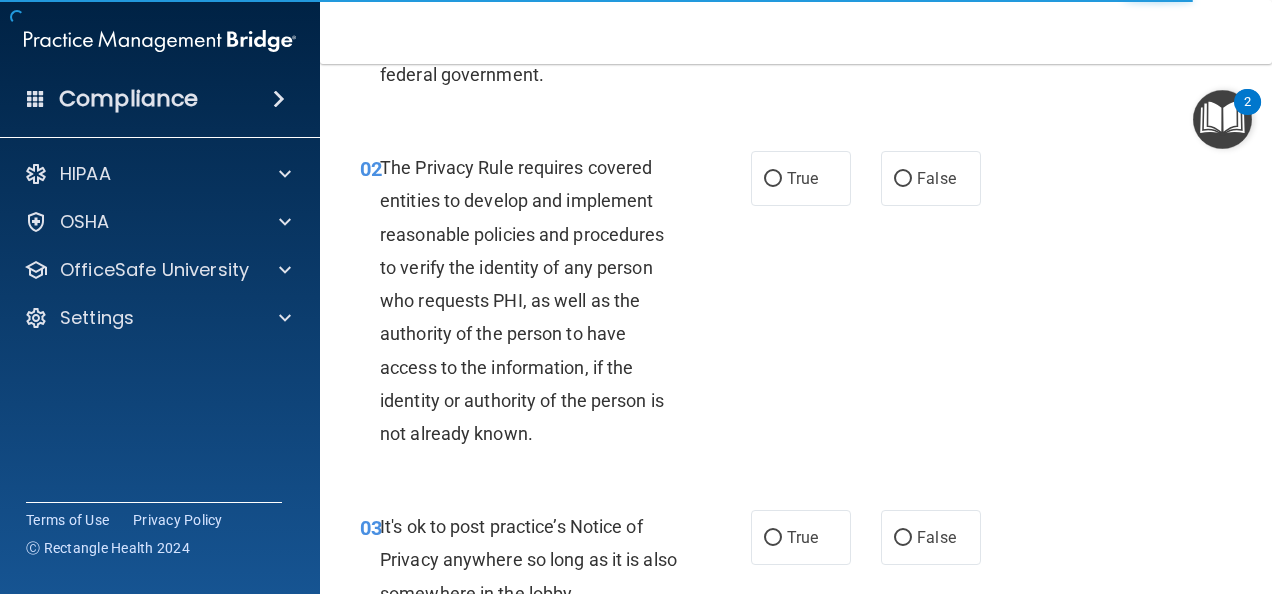 scroll, scrollTop: 0, scrollLeft: 0, axis: both 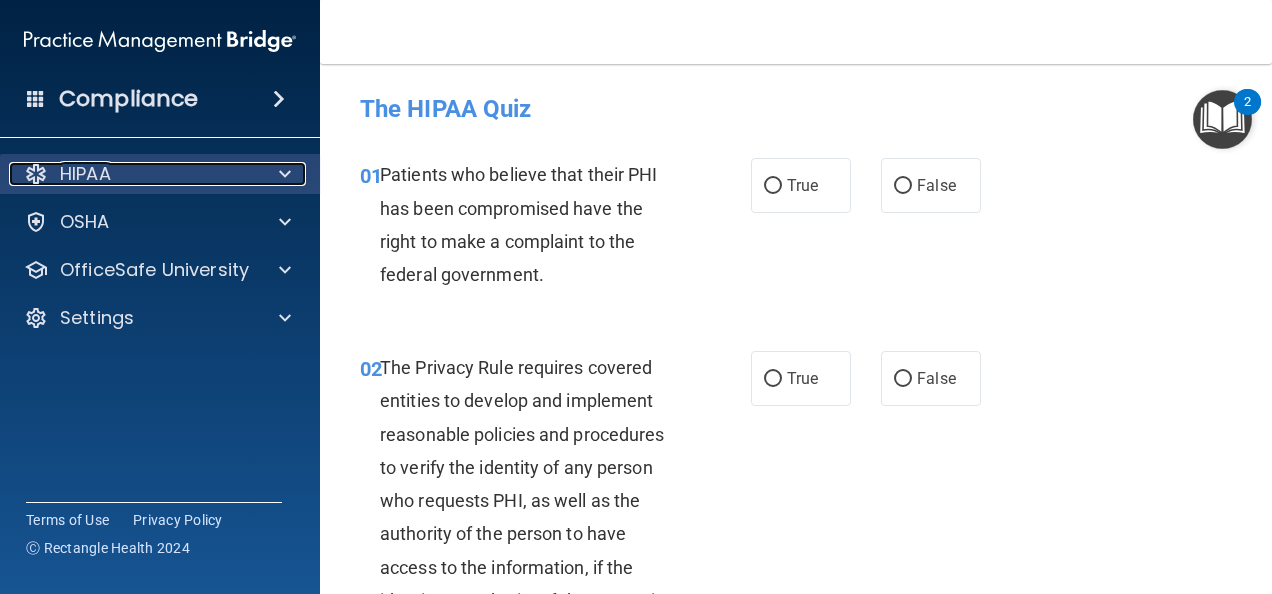 click at bounding box center (285, 174) 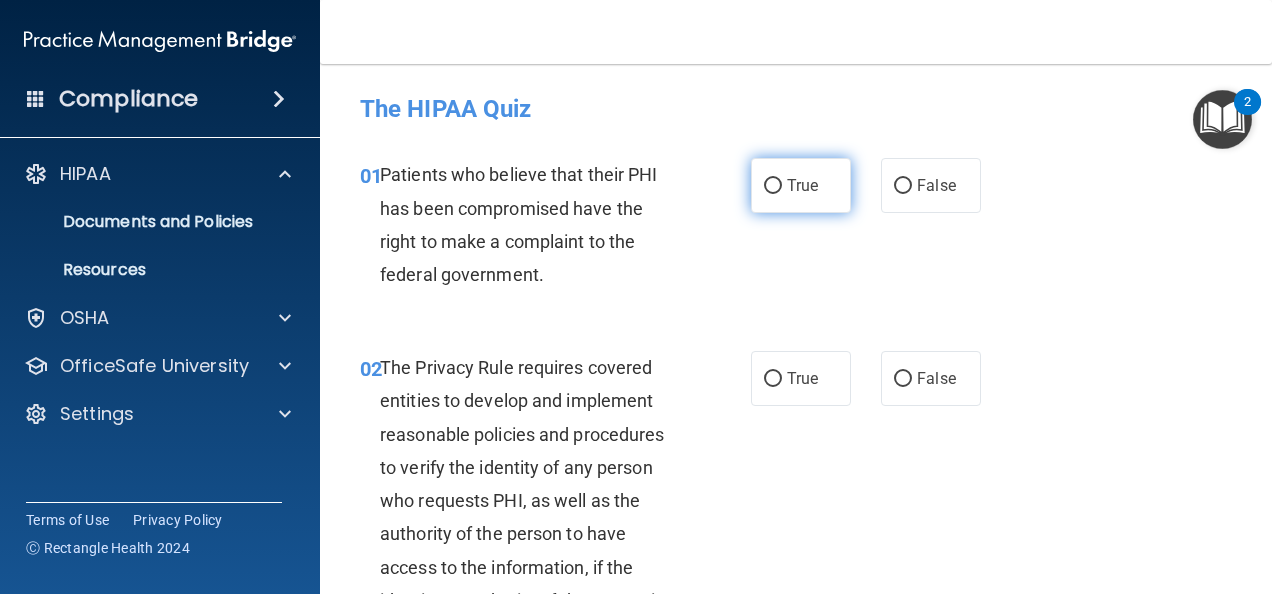 click on "True" at bounding box center (773, 186) 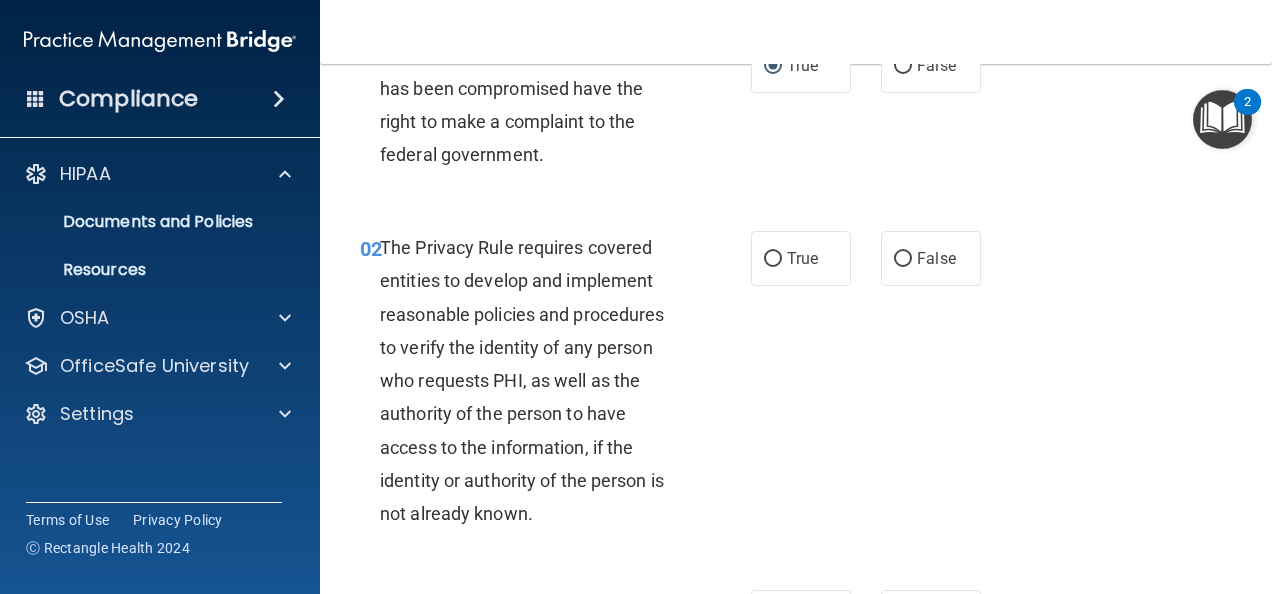 scroll, scrollTop: 160, scrollLeft: 0, axis: vertical 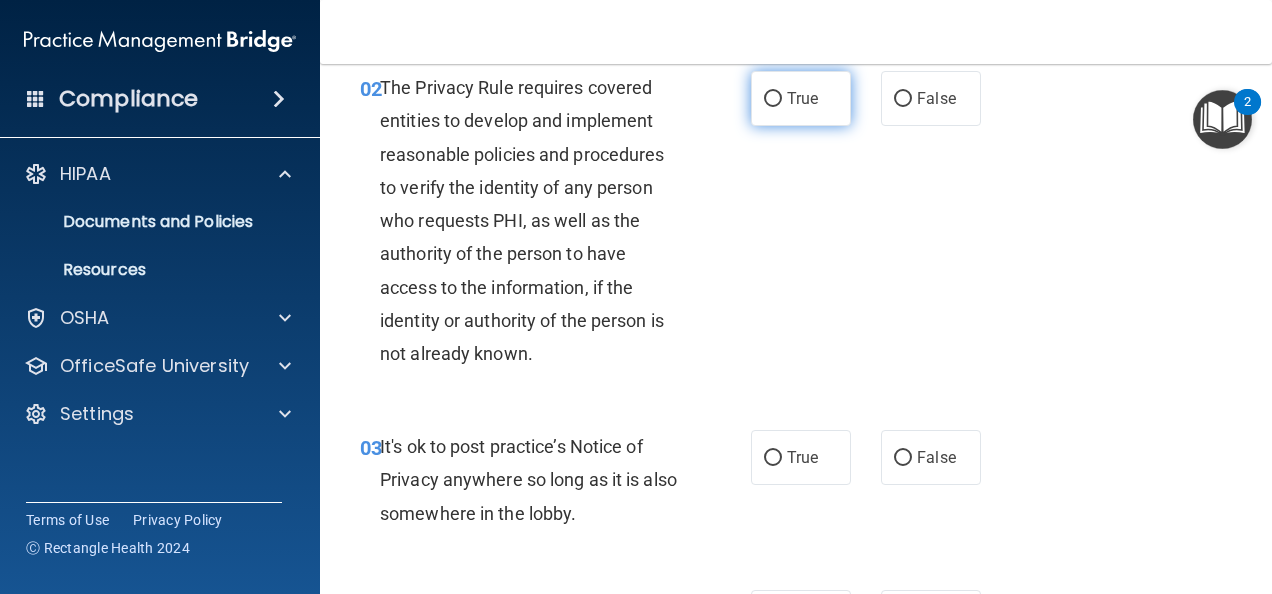 click on "True" at bounding box center [773, 99] 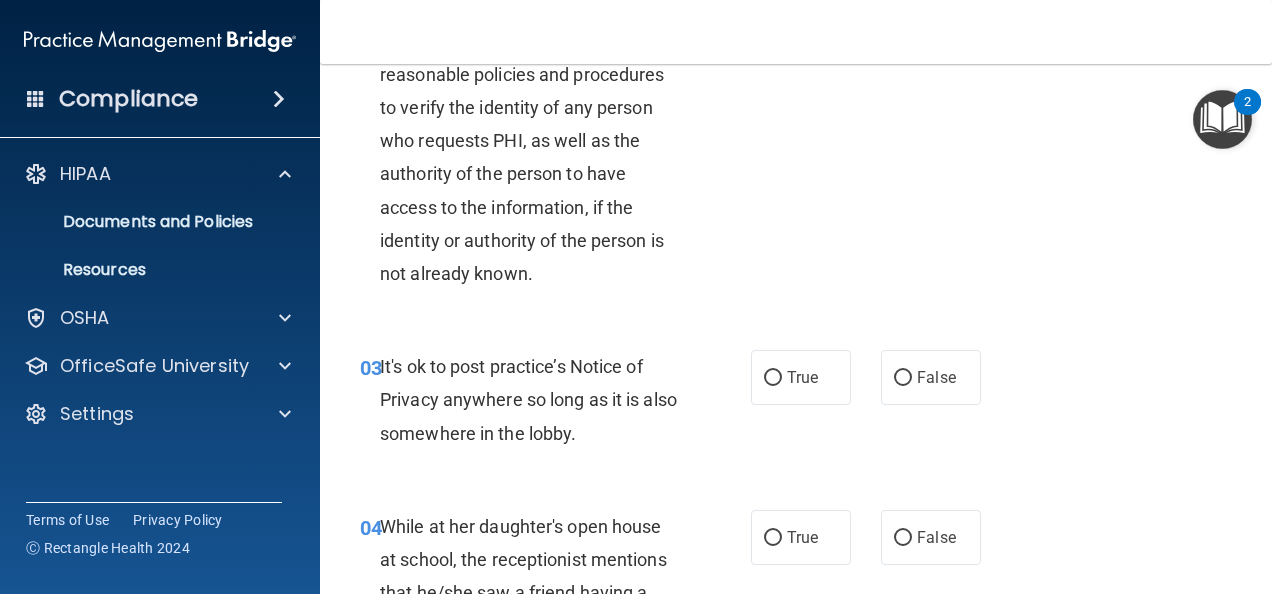 scroll, scrollTop: 400, scrollLeft: 0, axis: vertical 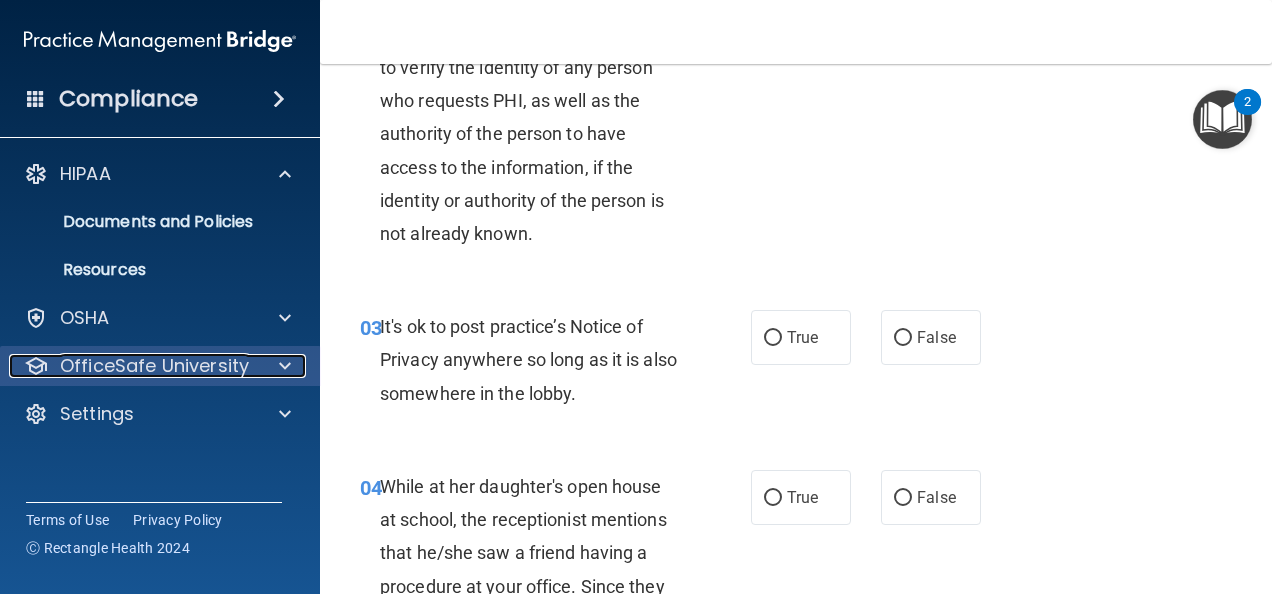 click at bounding box center (282, 366) 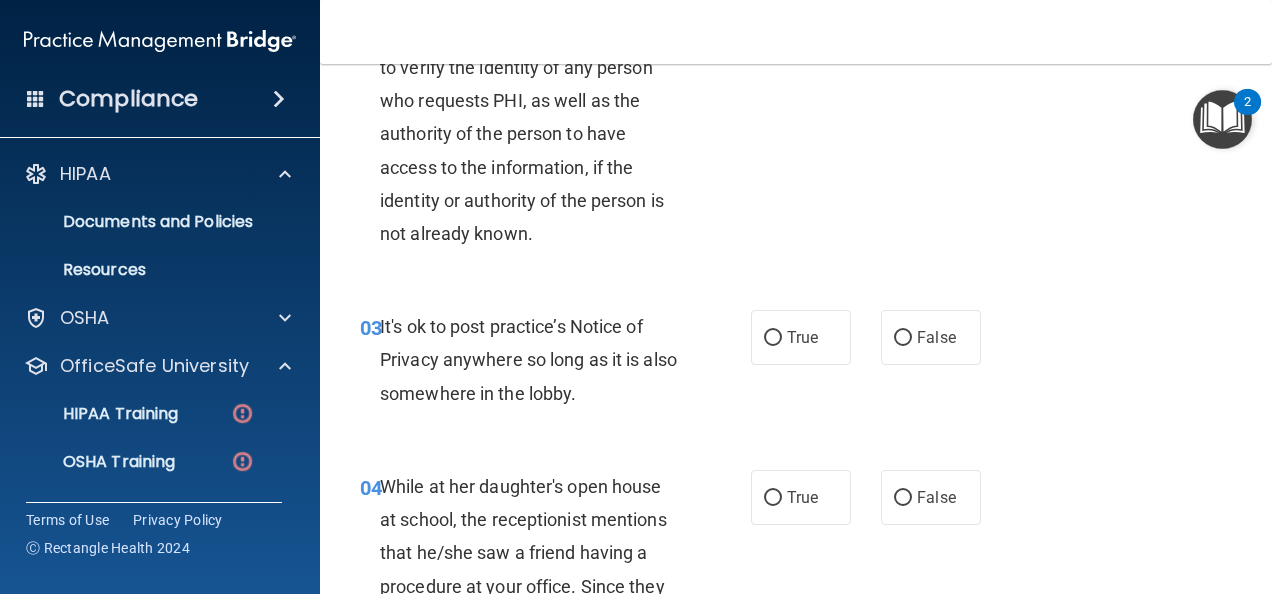 click at bounding box center (1222, 119) 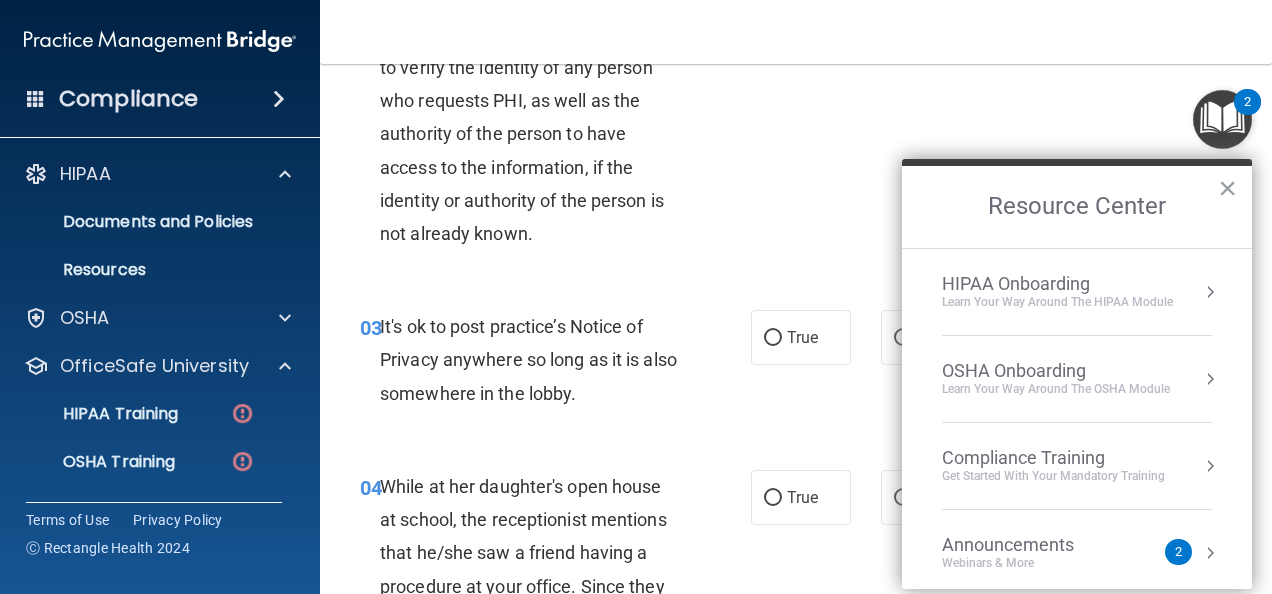 click on "HIPAA Onboarding" at bounding box center [1057, 284] 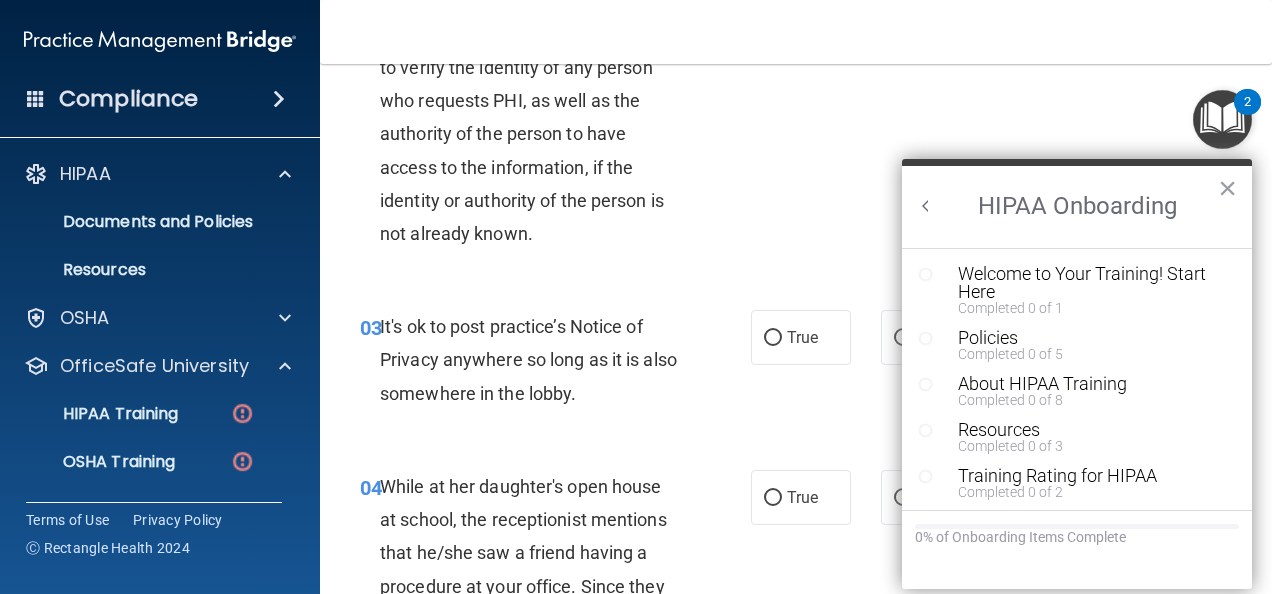 scroll, scrollTop: 0, scrollLeft: 0, axis: both 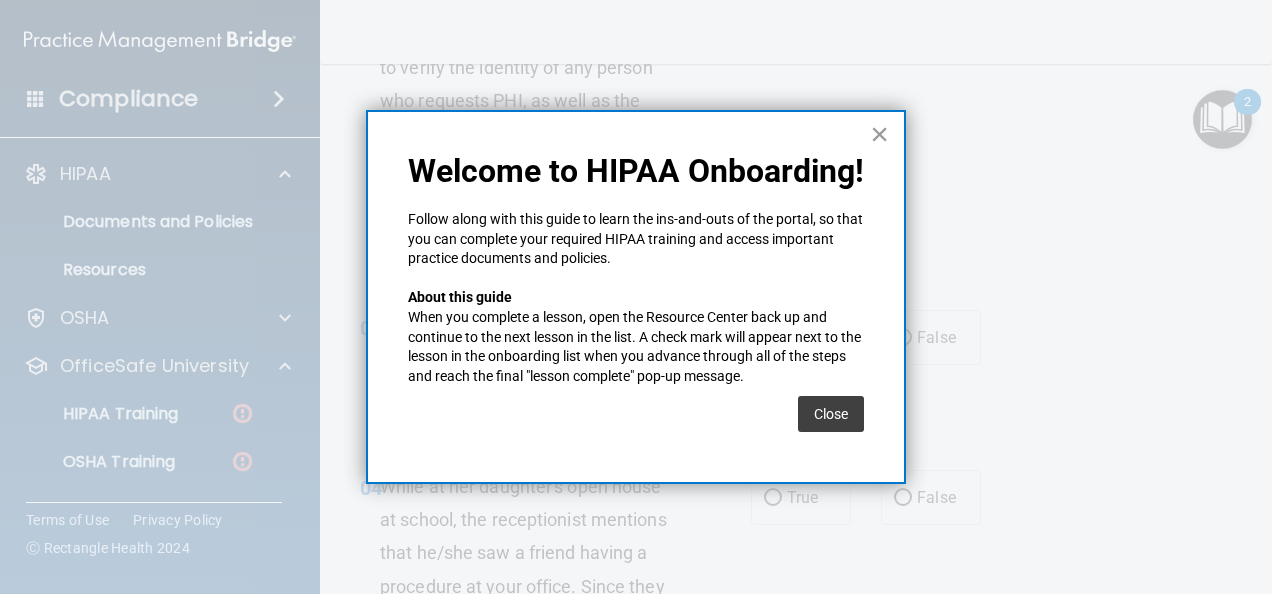 click on "×" at bounding box center (879, 134) 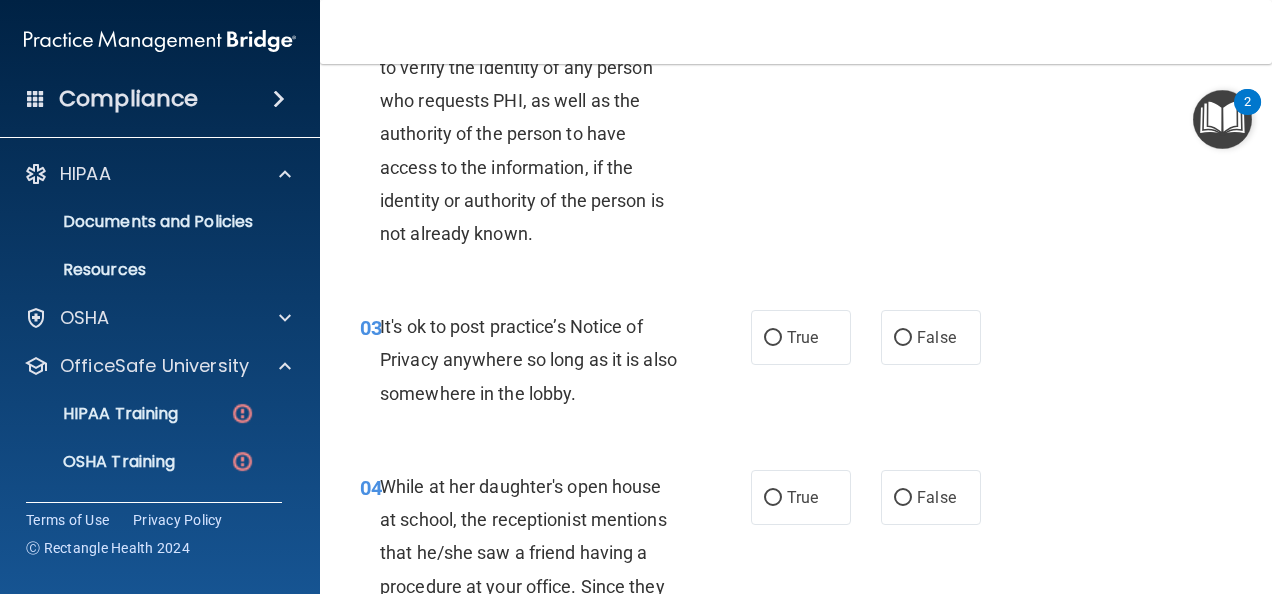 click at bounding box center (1222, 119) 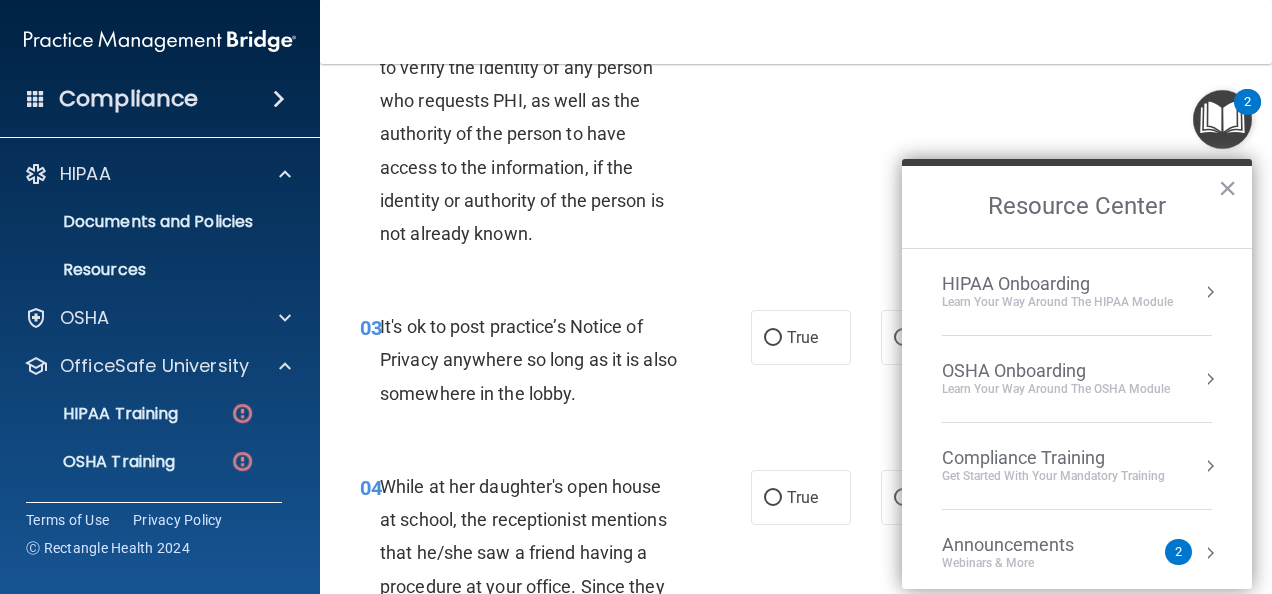 click on "Learn Your Way around the HIPAA module" at bounding box center [1057, 302] 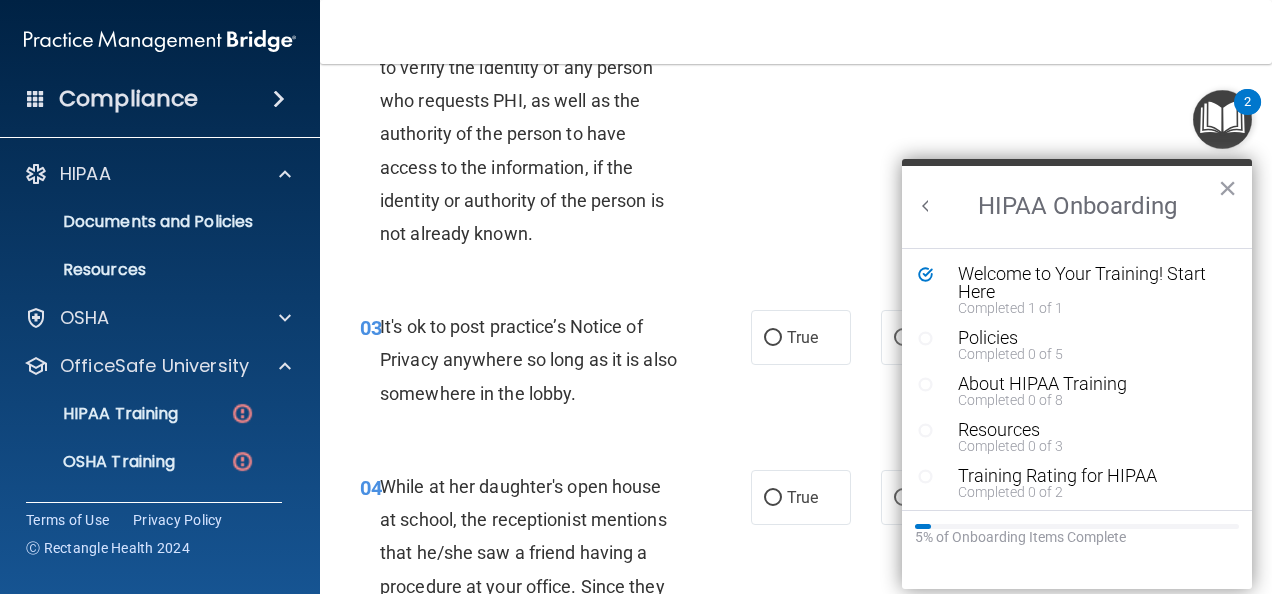 scroll, scrollTop: 0, scrollLeft: 0, axis: both 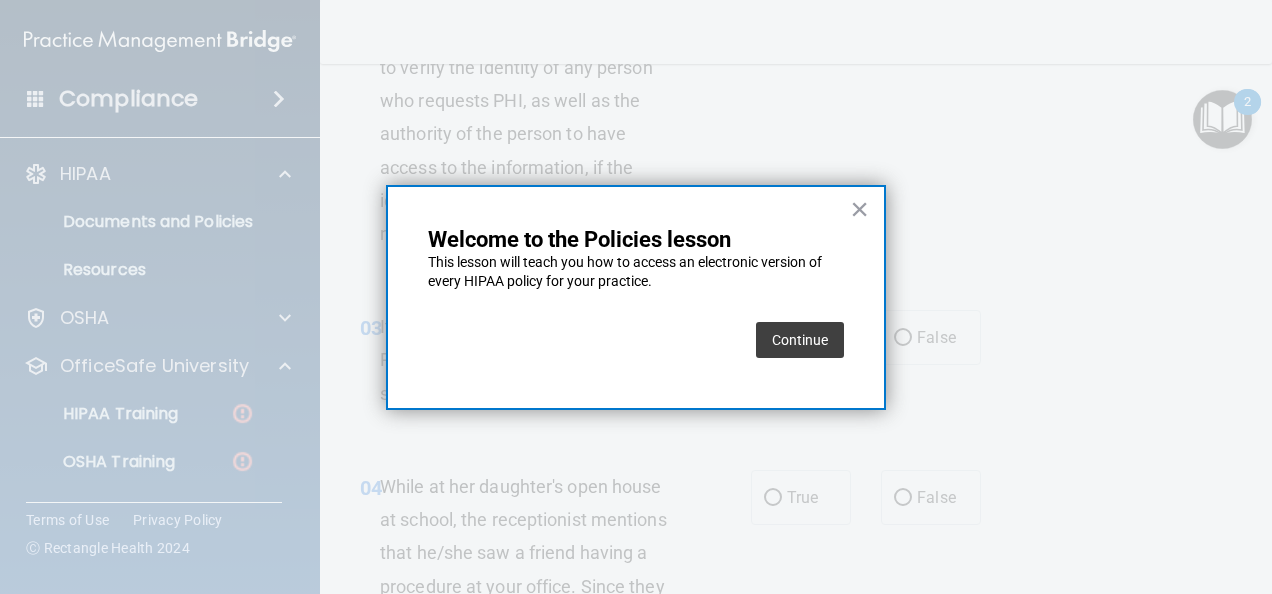 click on "Continue" at bounding box center (800, 340) 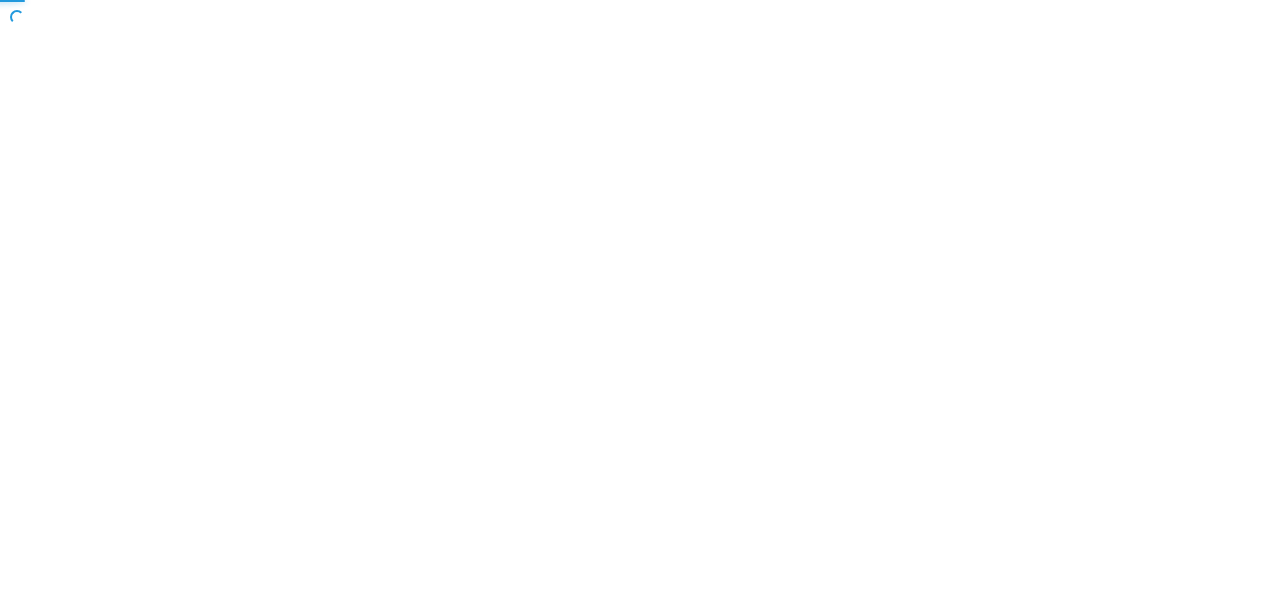 scroll, scrollTop: 0, scrollLeft: 0, axis: both 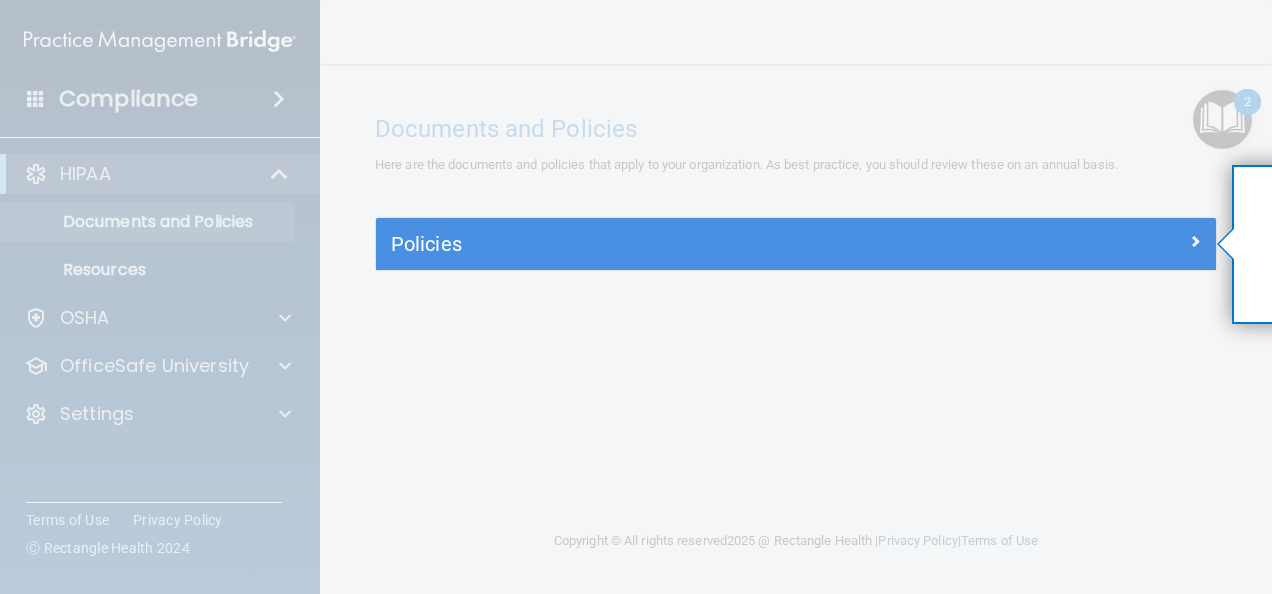 click at bounding box center [796, 109] 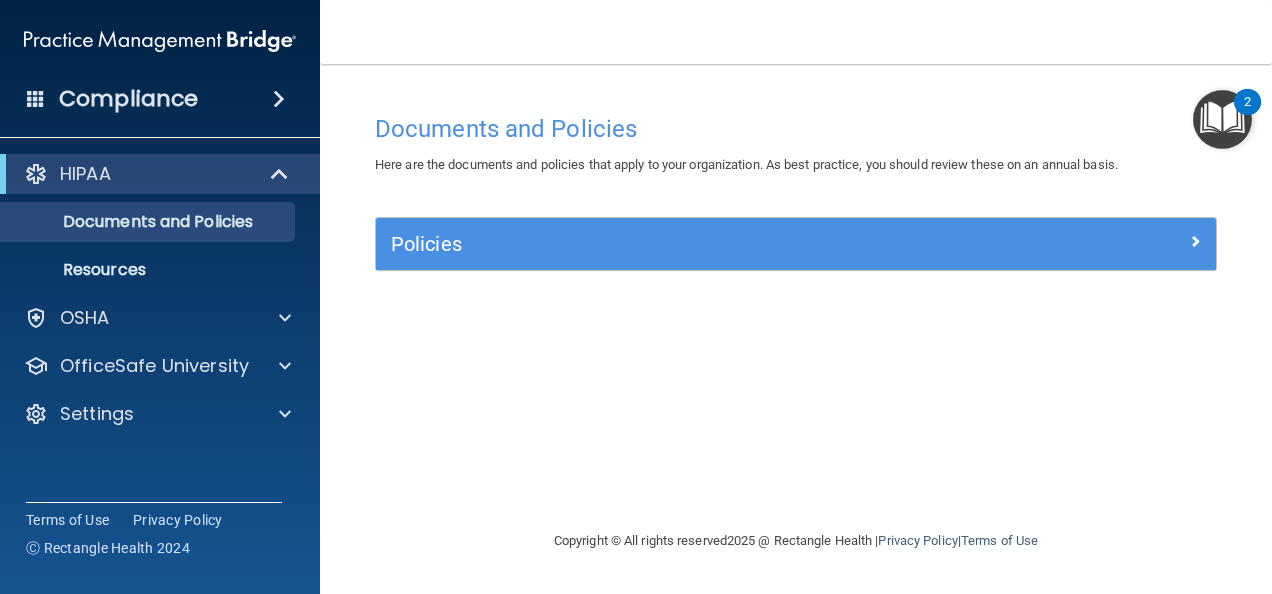 click on "Documents and Policies       Here are the documents and policies that apply to your organization. As best practice, you should review these on an annual basis.             There are no documents selected                Search Documents:                      Search Results            Name  Description        Acceptable Use Policy   Acceptable Use Policy     Policy that defines acceptable and unacceptable use of electronic devices and network resources in conjunction with its established culture of ethical and lawful behavior, openness, trust, and integrity.        Business Associates Policy   Business Associates Policy     Policy that describes the obligations of business associates and the requirements for contracting with business associates.        Complaint Process Policy   Complaint Process Policy     Policy to provide a process for patients and responsible parties to make complaints concerning privacy and security practices.        Document Destruction Policy   Document Destruction Policy" at bounding box center [796, 316] 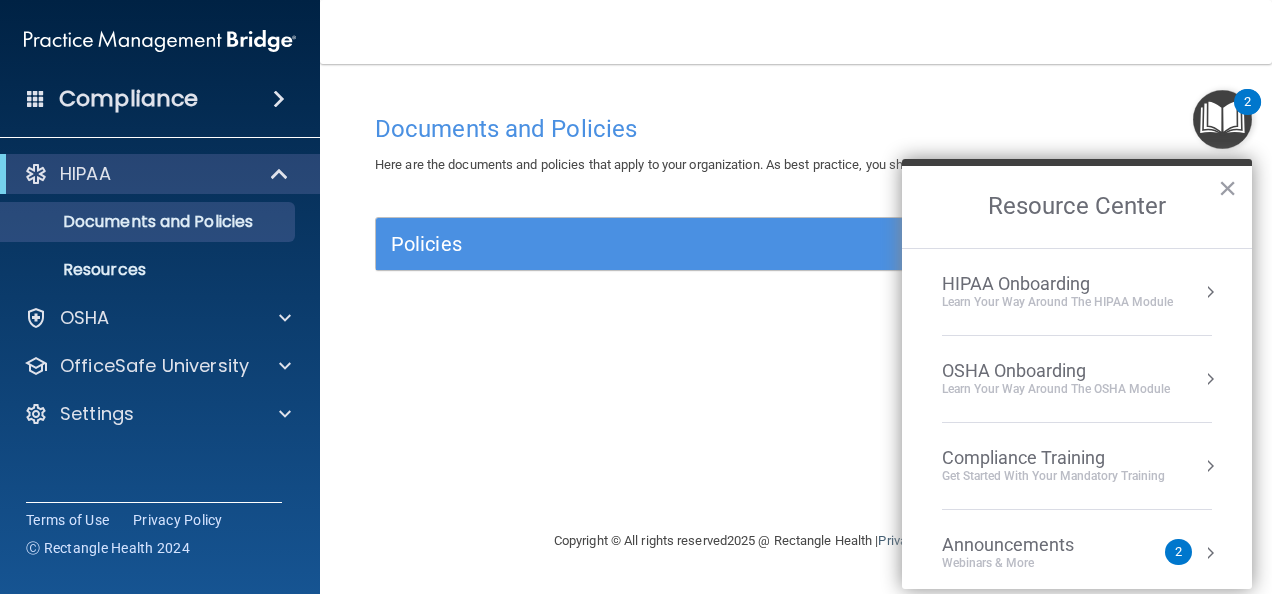 click on "HIPAA Onboarding" at bounding box center (1057, 284) 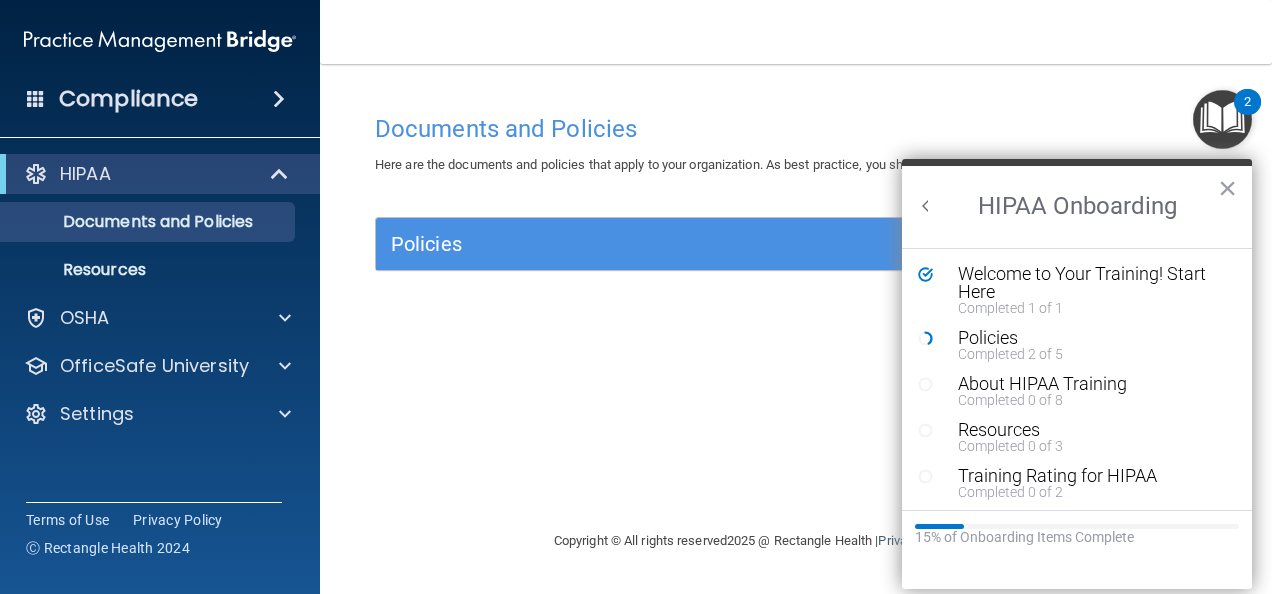 scroll, scrollTop: 0, scrollLeft: 0, axis: both 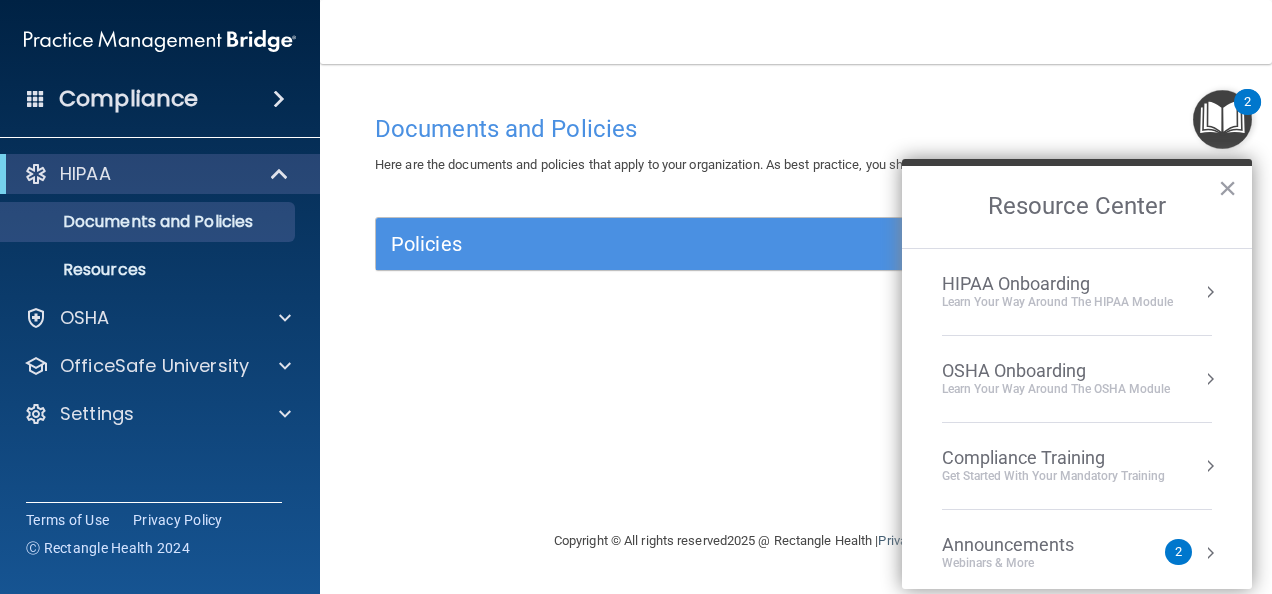 click on "Learn Your Way around the HIPAA module" at bounding box center [1057, 302] 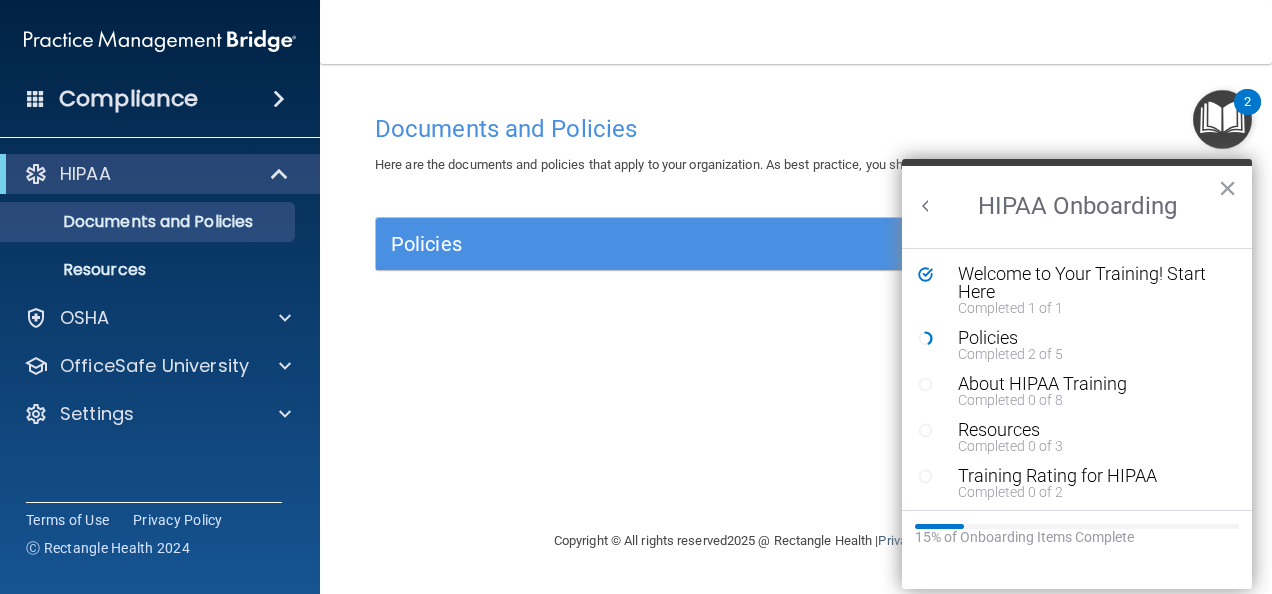 scroll, scrollTop: 0, scrollLeft: 0, axis: both 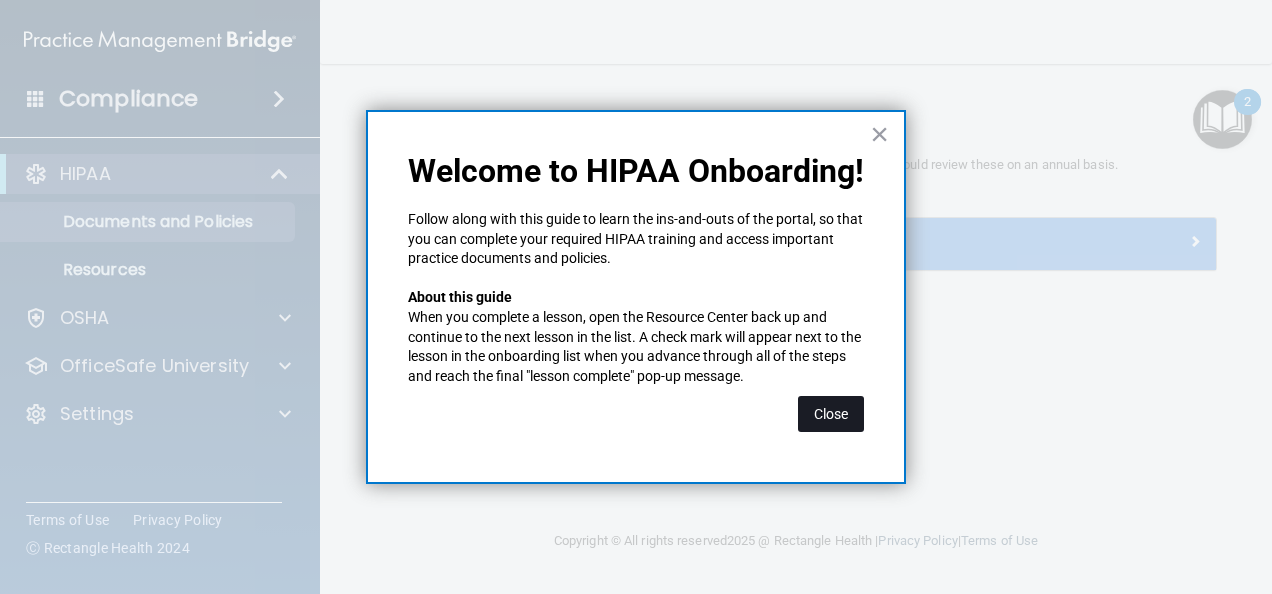 click on "Close" at bounding box center [831, 414] 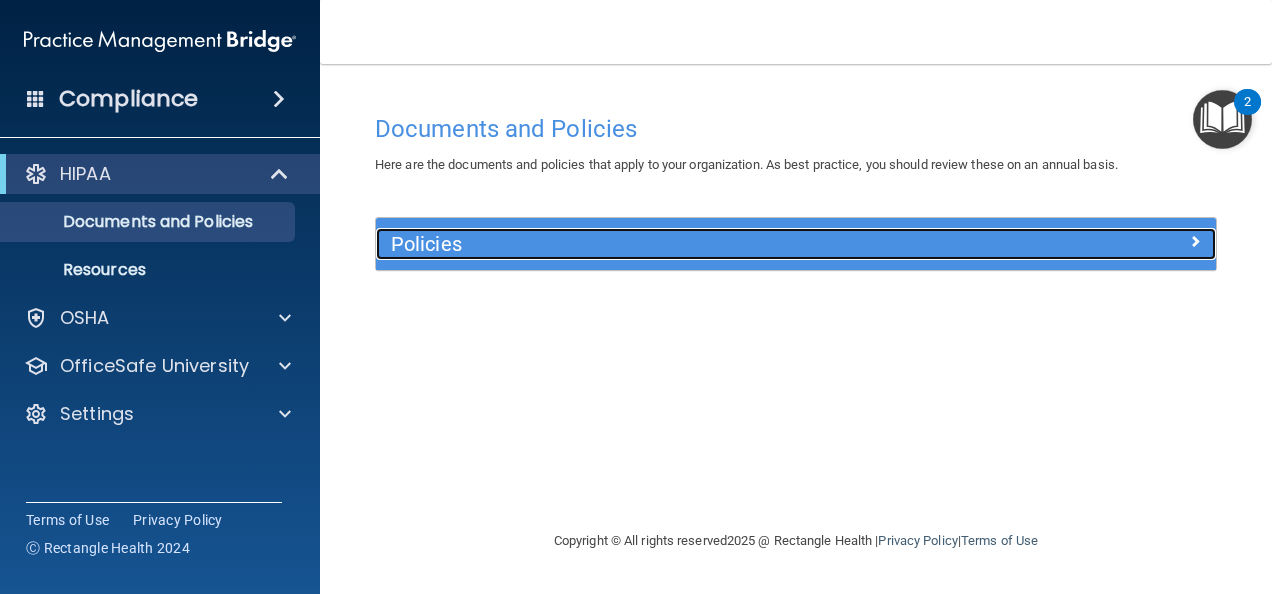 click on "Policies" at bounding box center (691, 244) 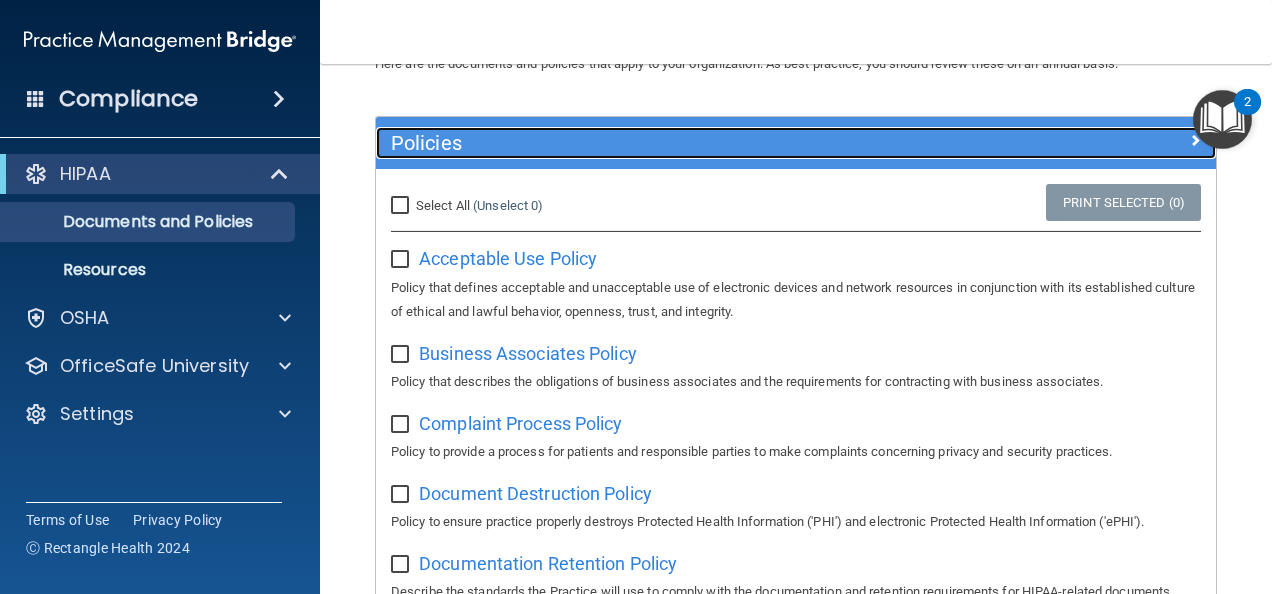 scroll, scrollTop: 120, scrollLeft: 0, axis: vertical 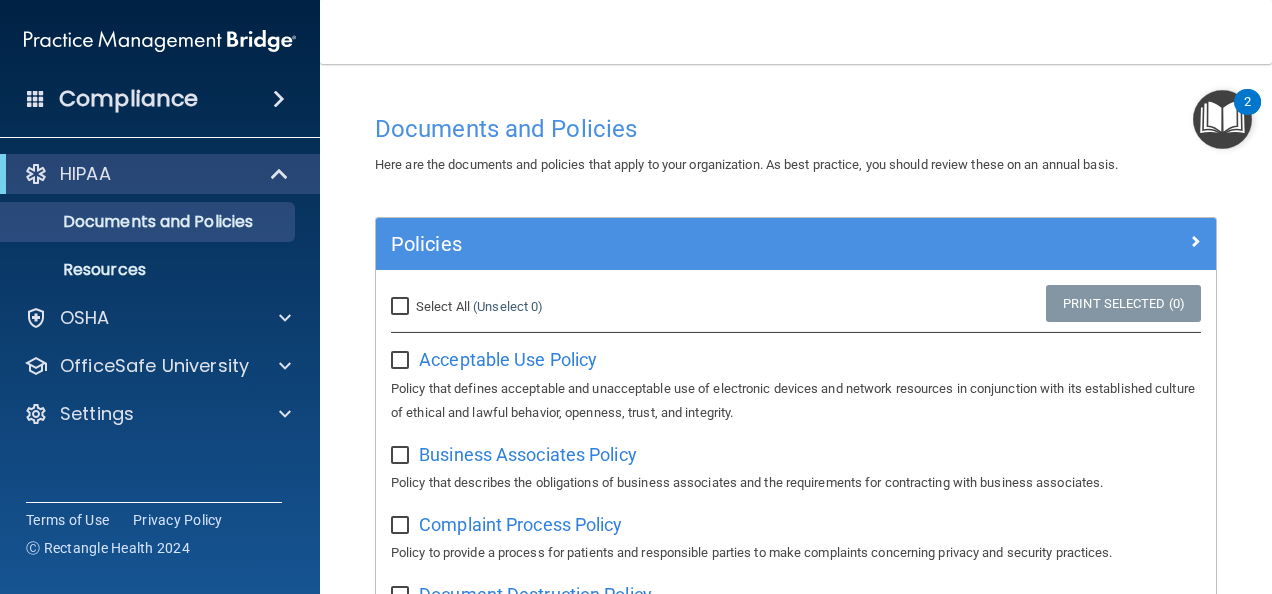 click at bounding box center (402, 361) 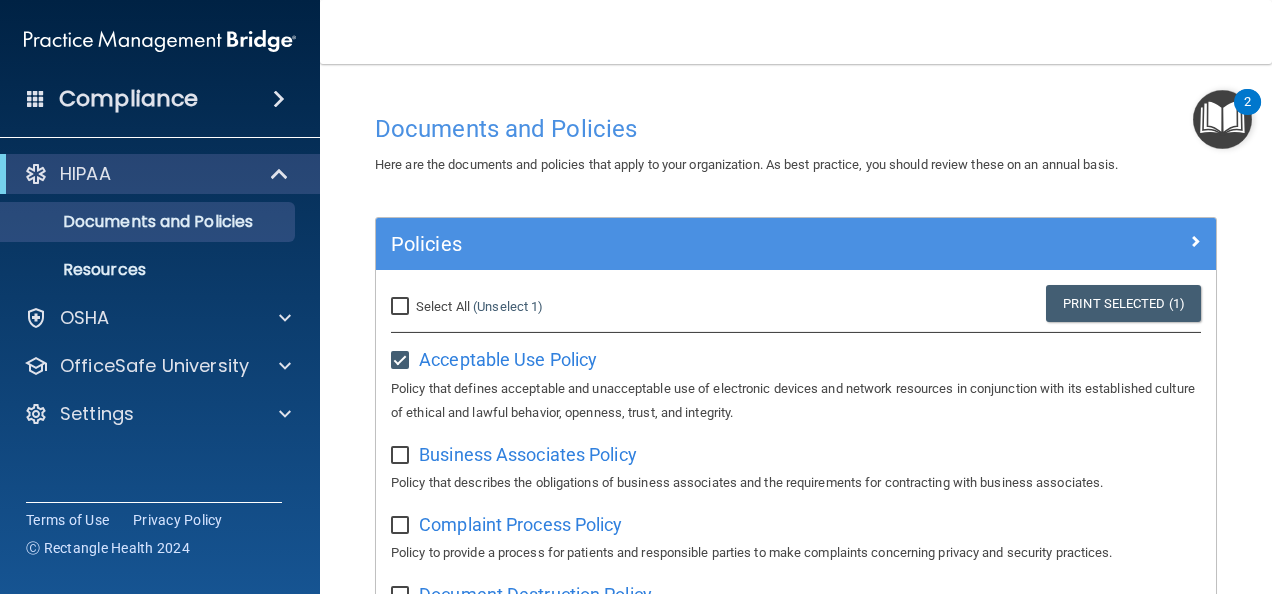 click at bounding box center [403, 354] 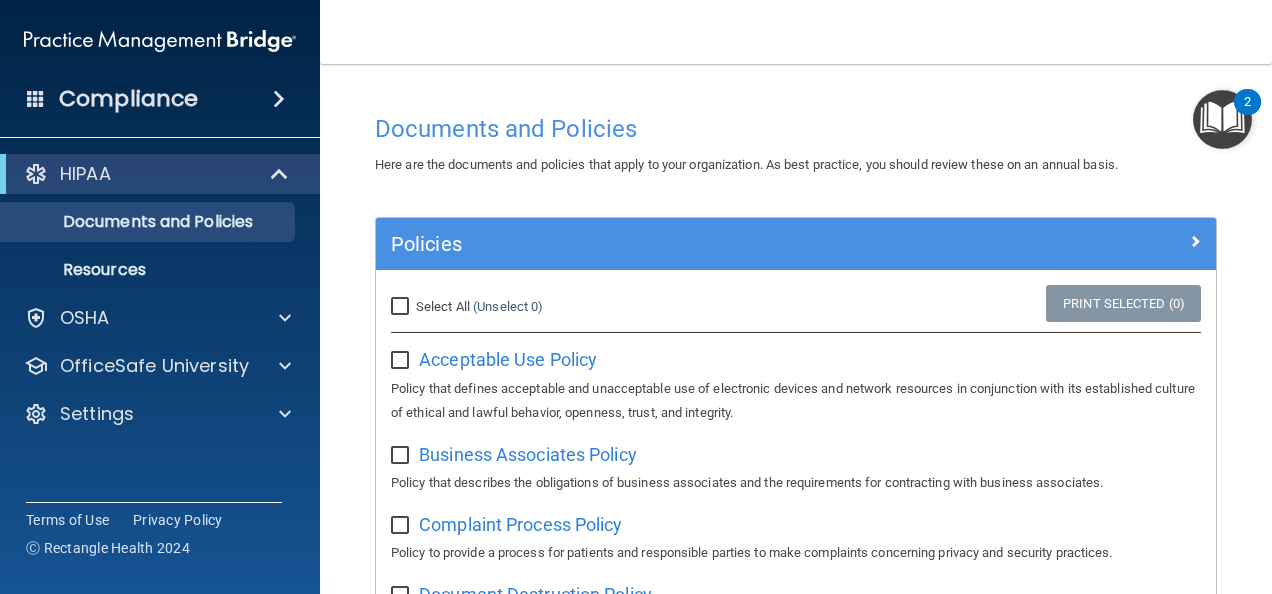 click at bounding box center [1222, 119] 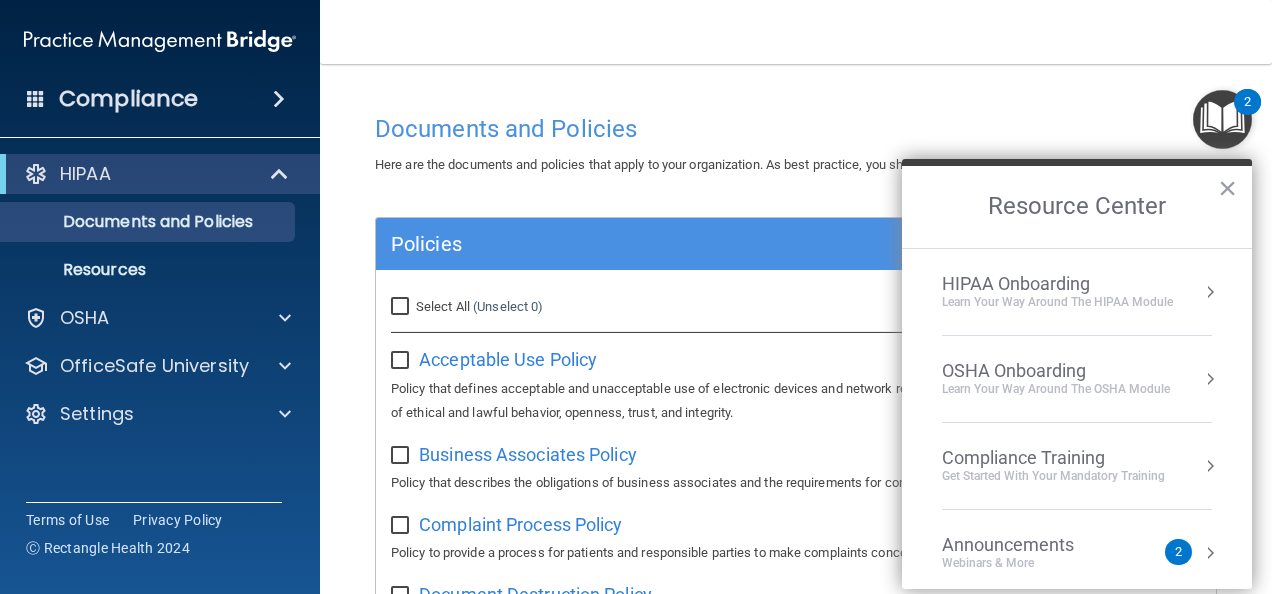 click on "HIPAA Onboarding" at bounding box center [1057, 284] 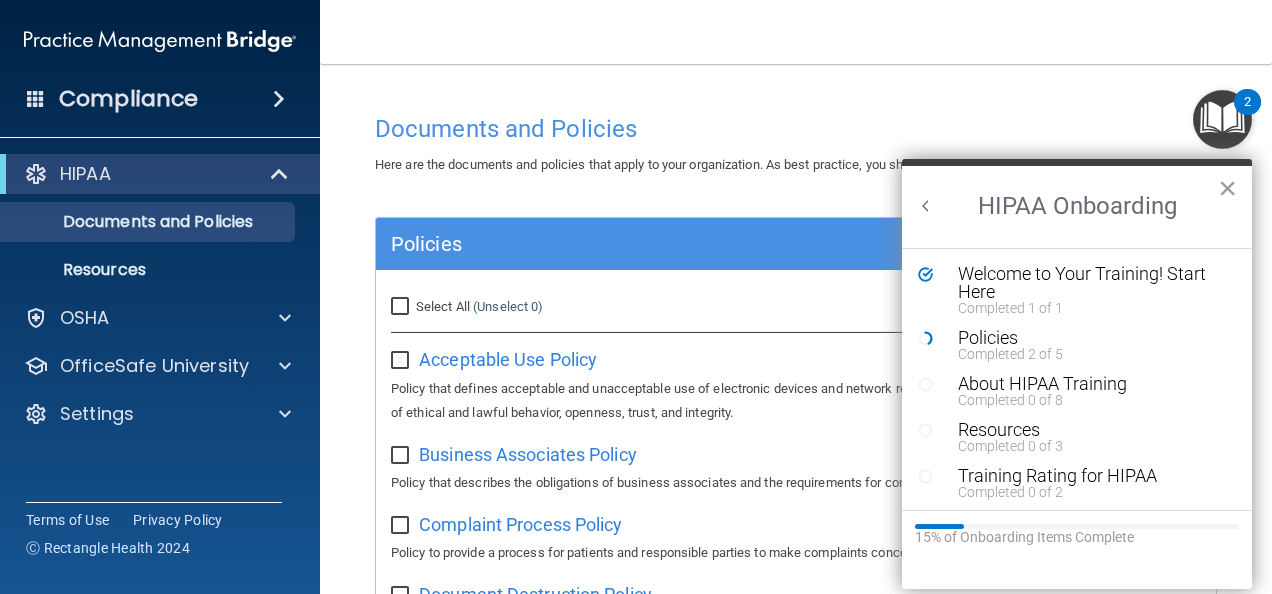 click on "×" at bounding box center [1227, 188] 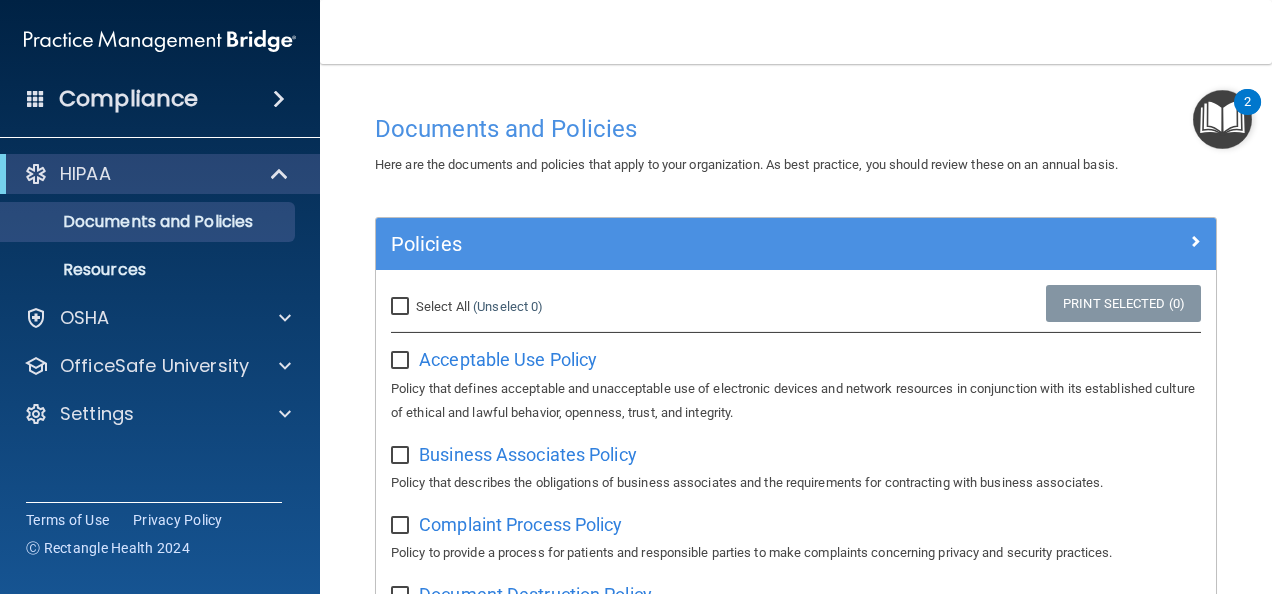 click at bounding box center (402, 361) 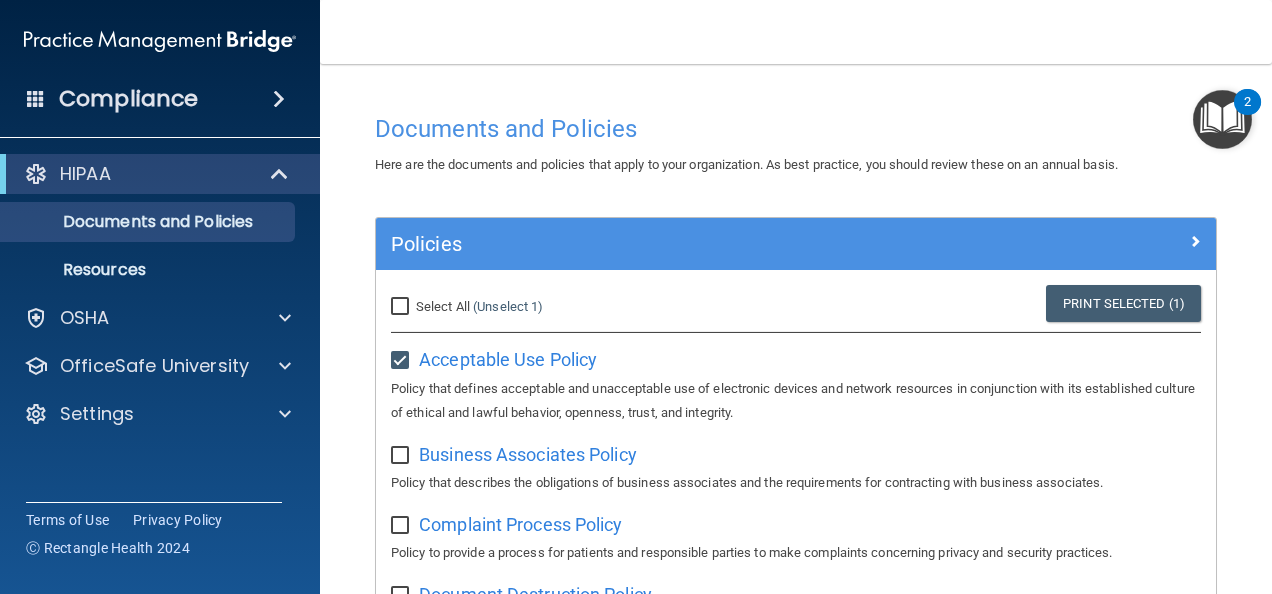click at bounding box center (402, 456) 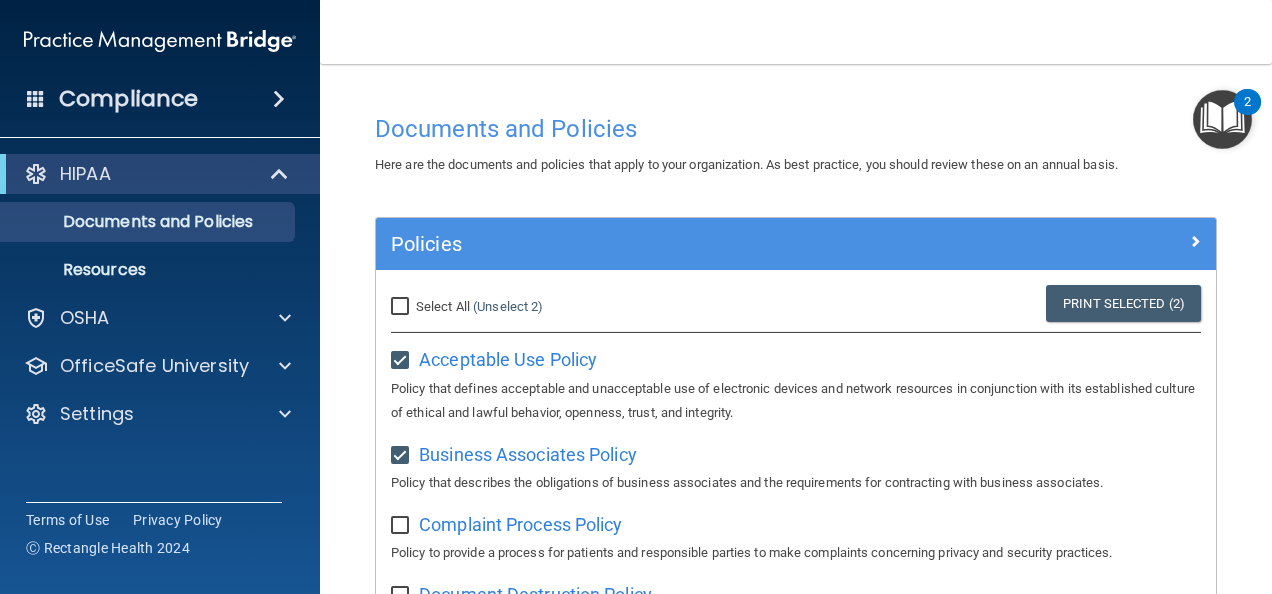 click at bounding box center [402, 526] 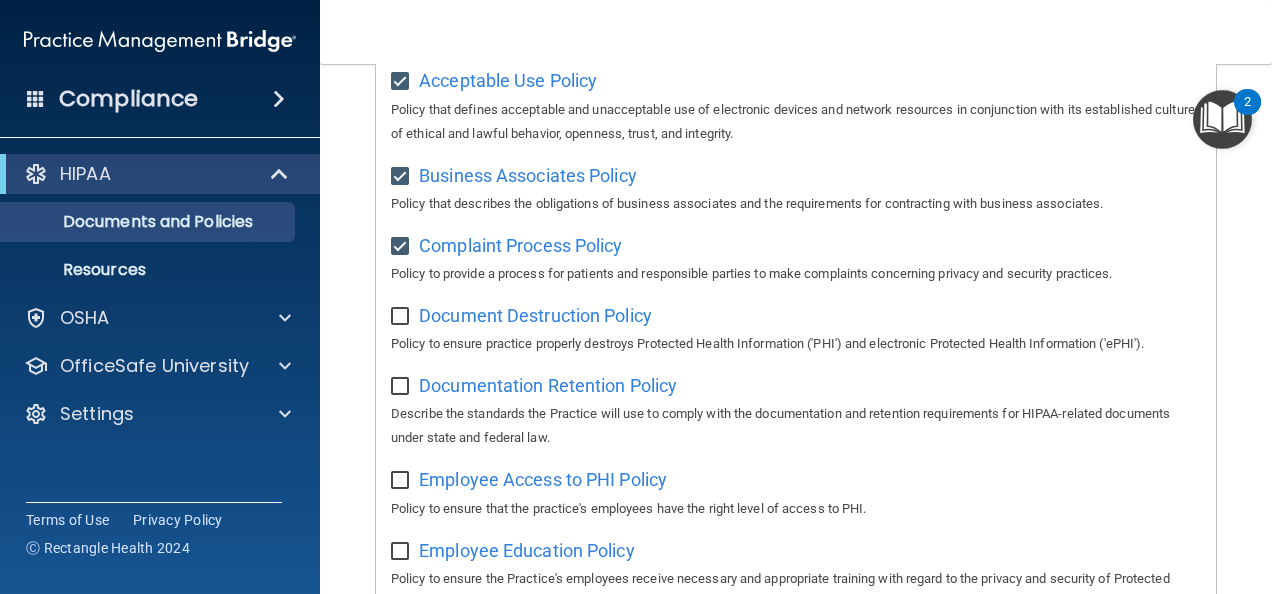 scroll, scrollTop: 280, scrollLeft: 0, axis: vertical 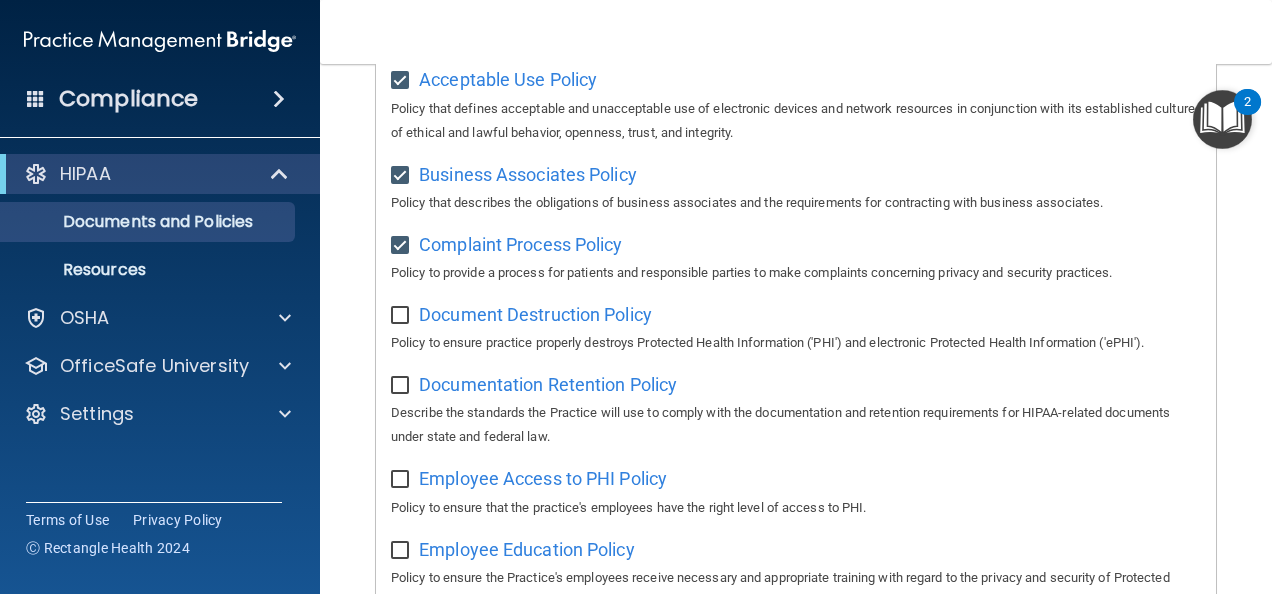 click at bounding box center (402, 316) 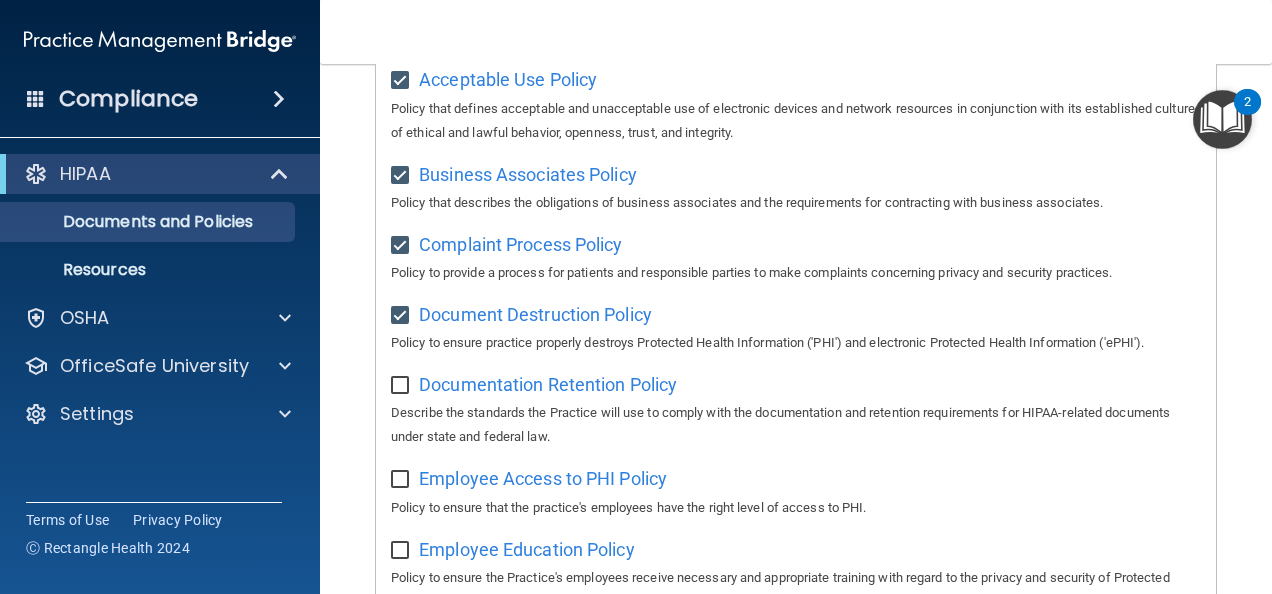 click at bounding box center (402, 386) 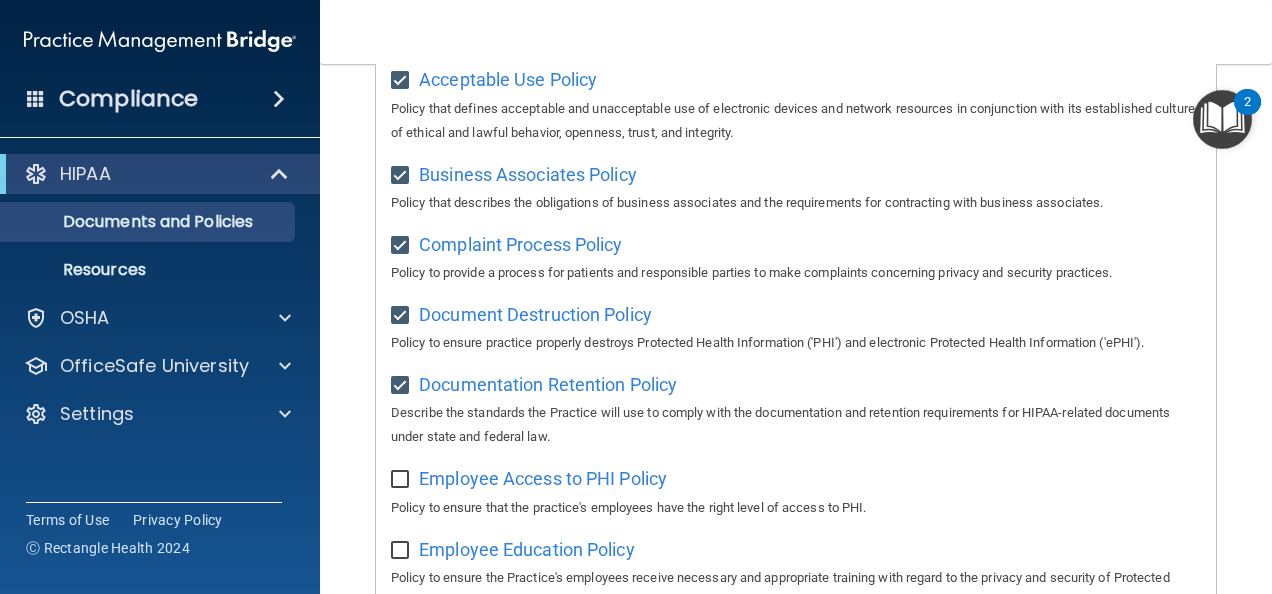 click at bounding box center [402, 480] 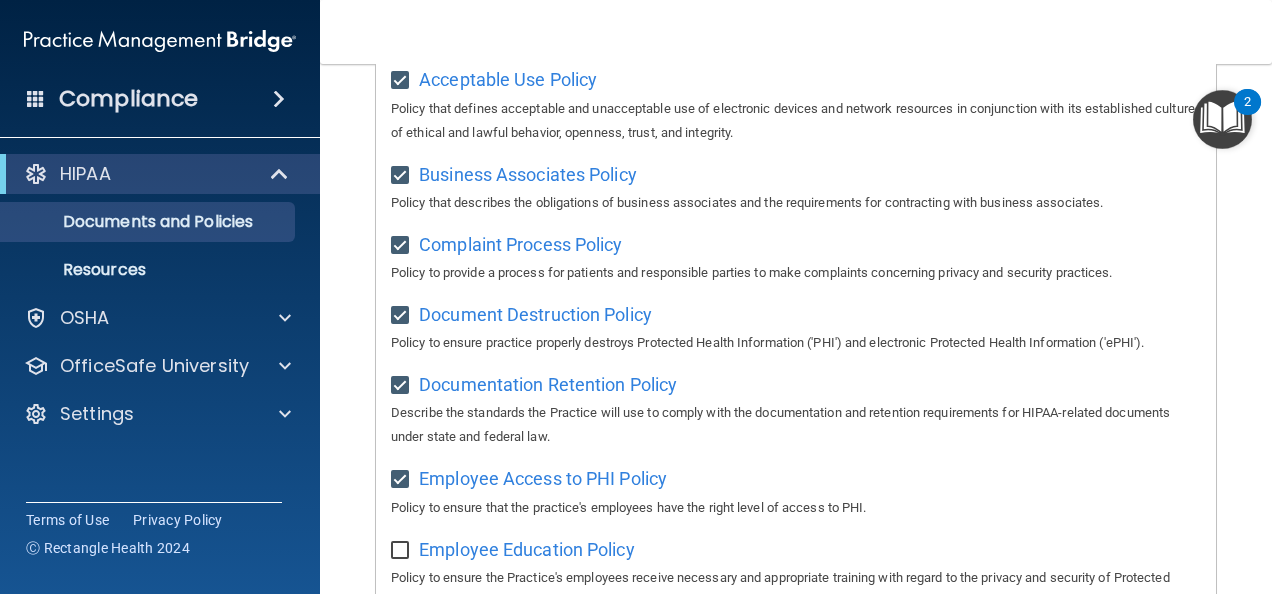 click at bounding box center [402, 551] 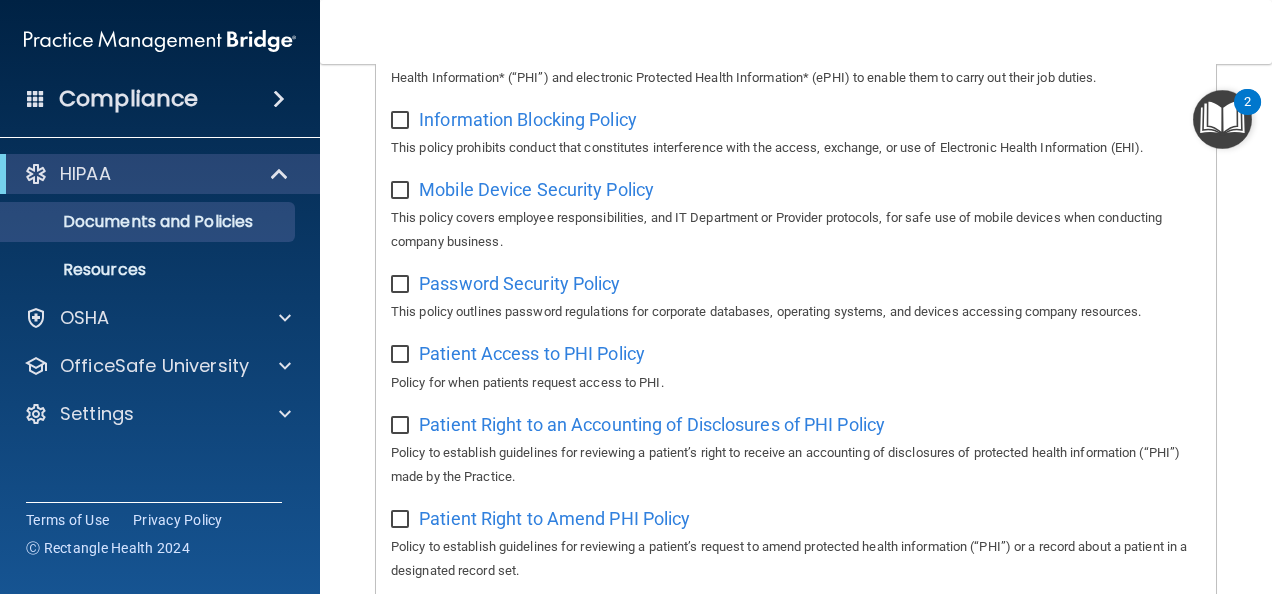 scroll, scrollTop: 840, scrollLeft: 0, axis: vertical 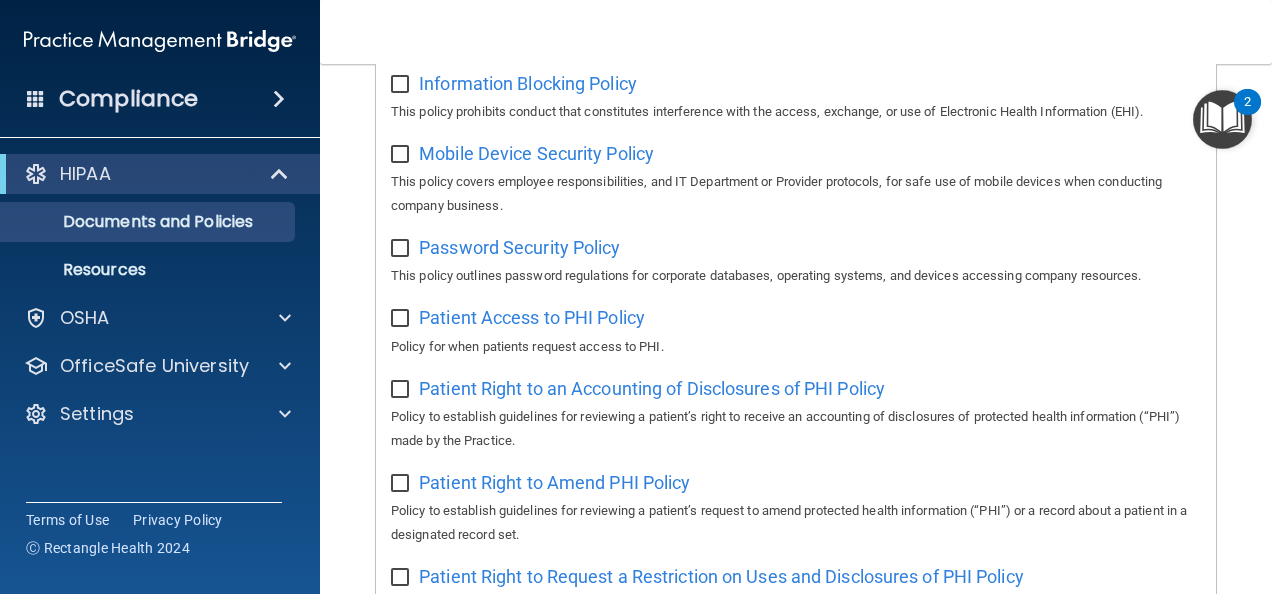 click at bounding box center (402, 85) 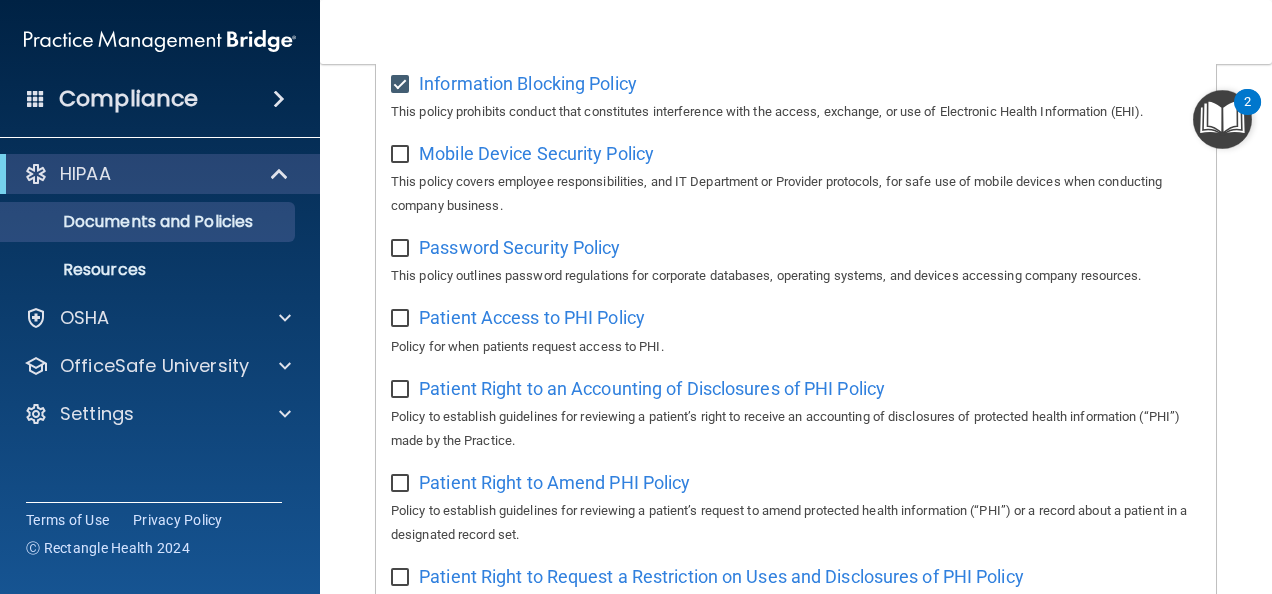 click at bounding box center (403, 148) 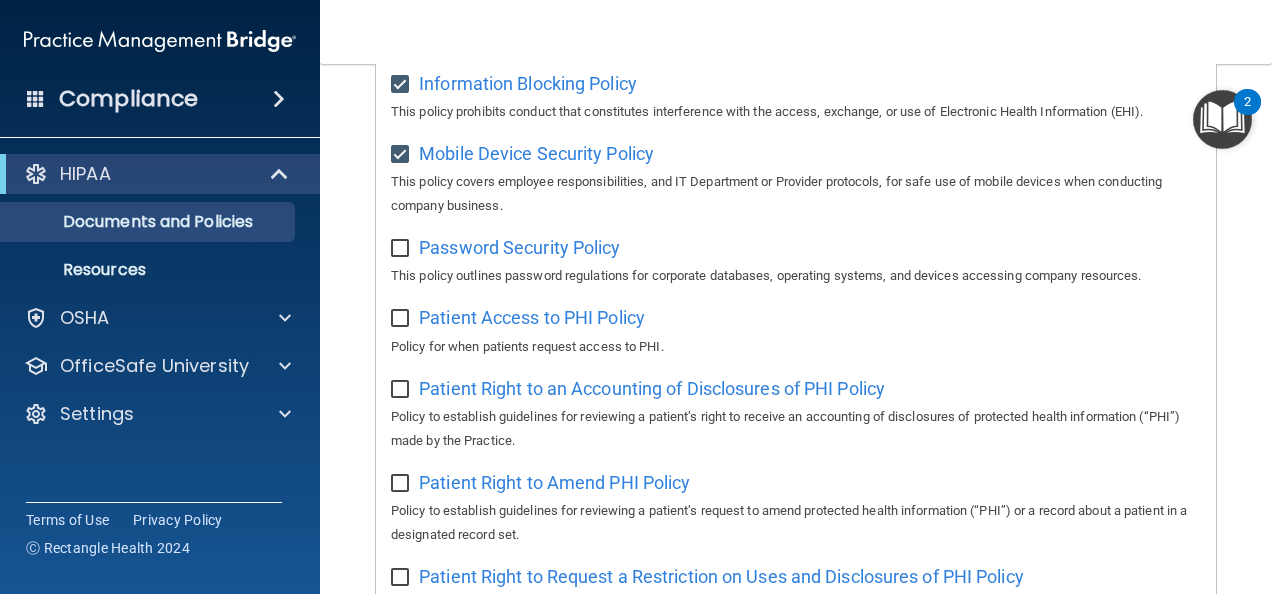 click at bounding box center (402, 249) 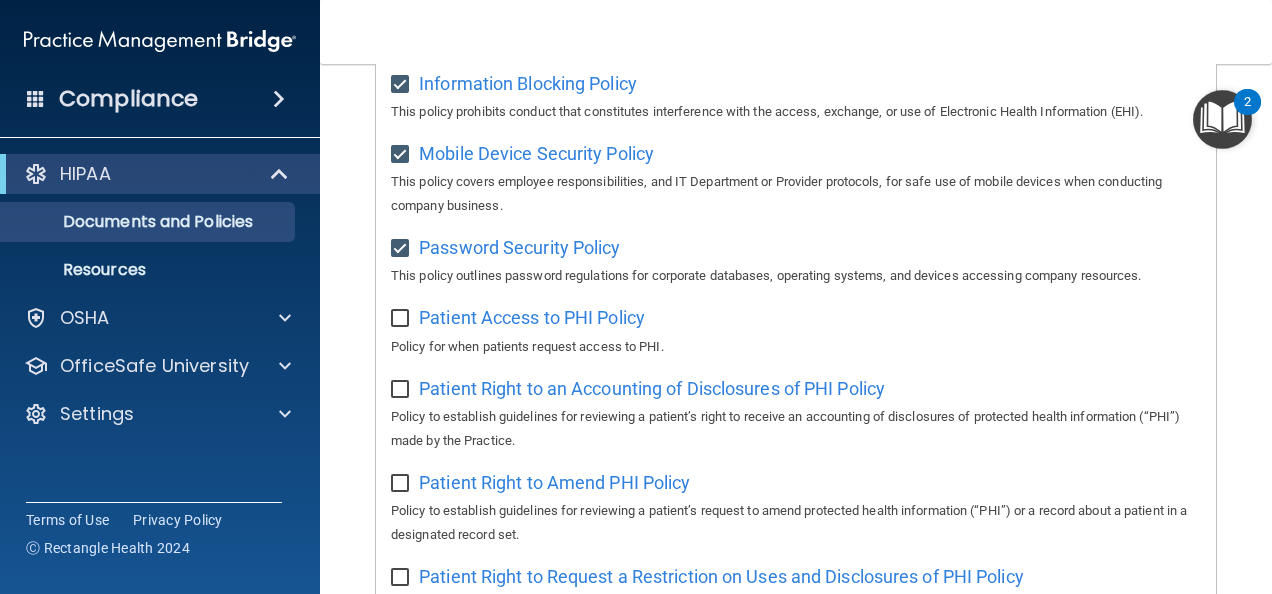 click at bounding box center (402, 319) 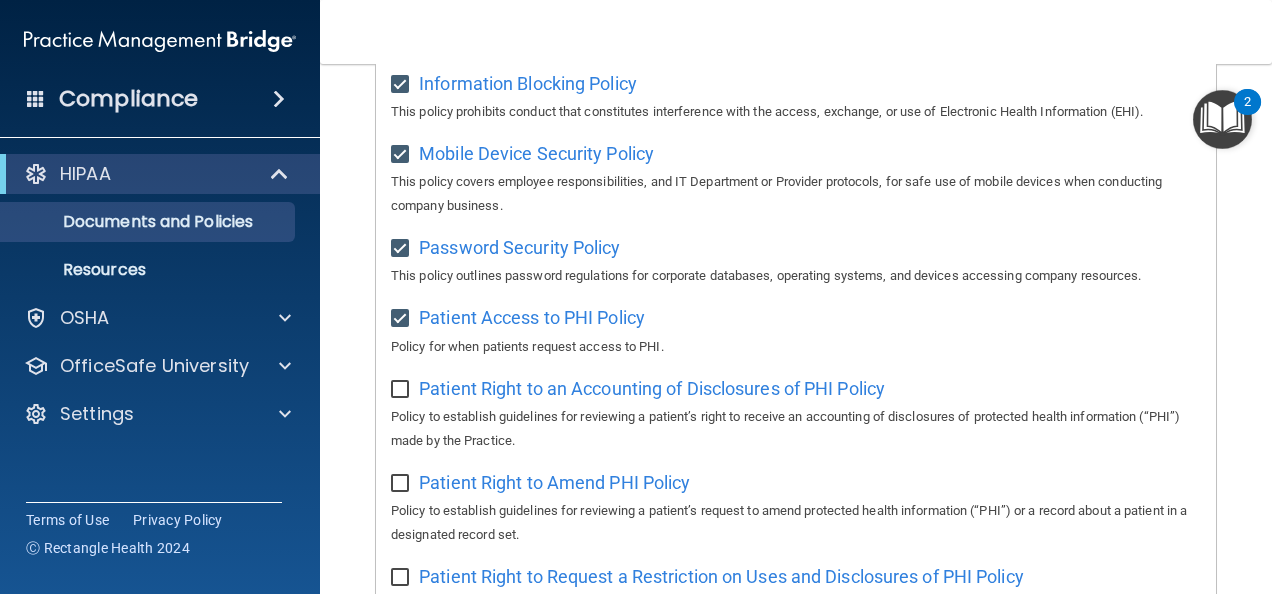 click at bounding box center (402, 390) 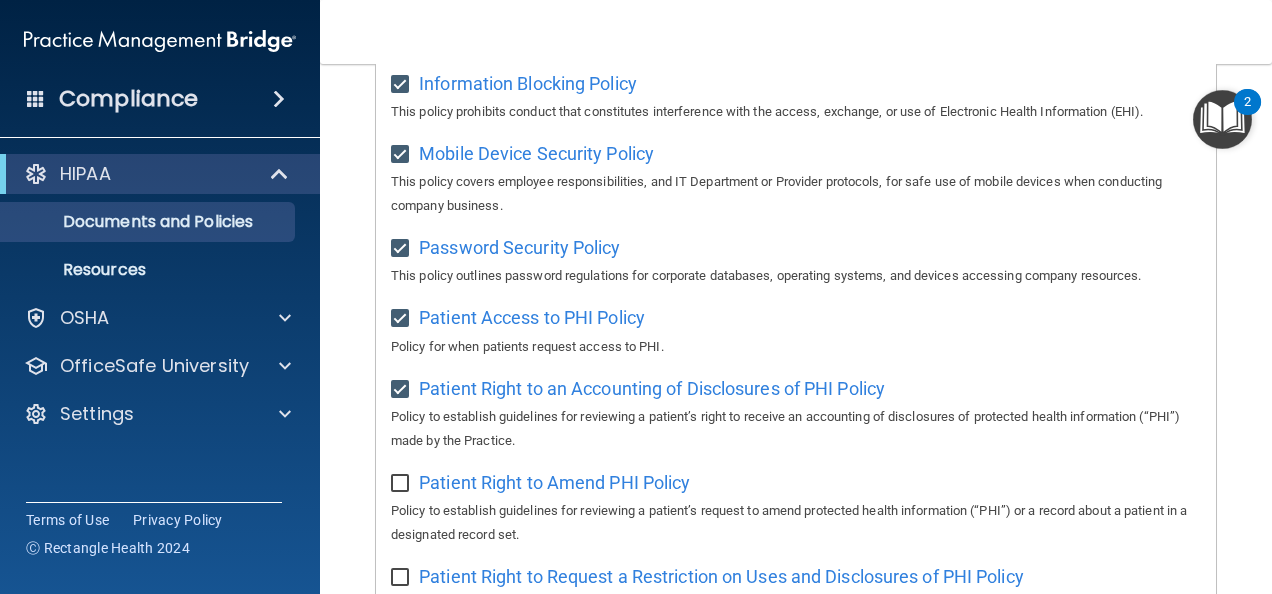 click at bounding box center [402, 484] 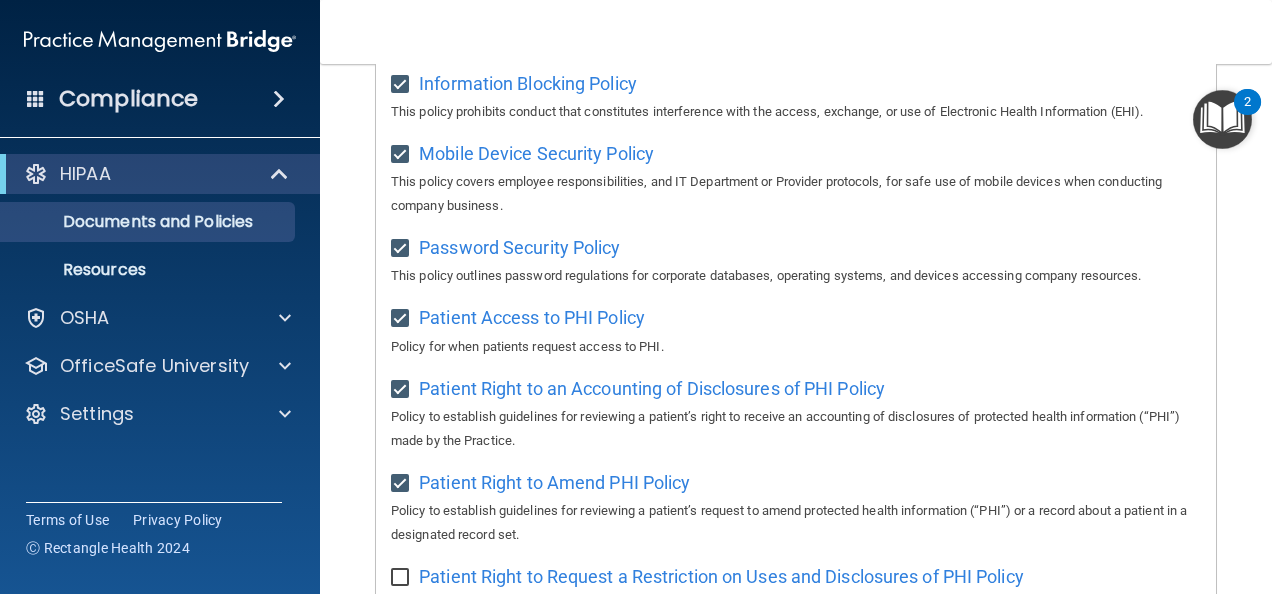 click at bounding box center [402, 578] 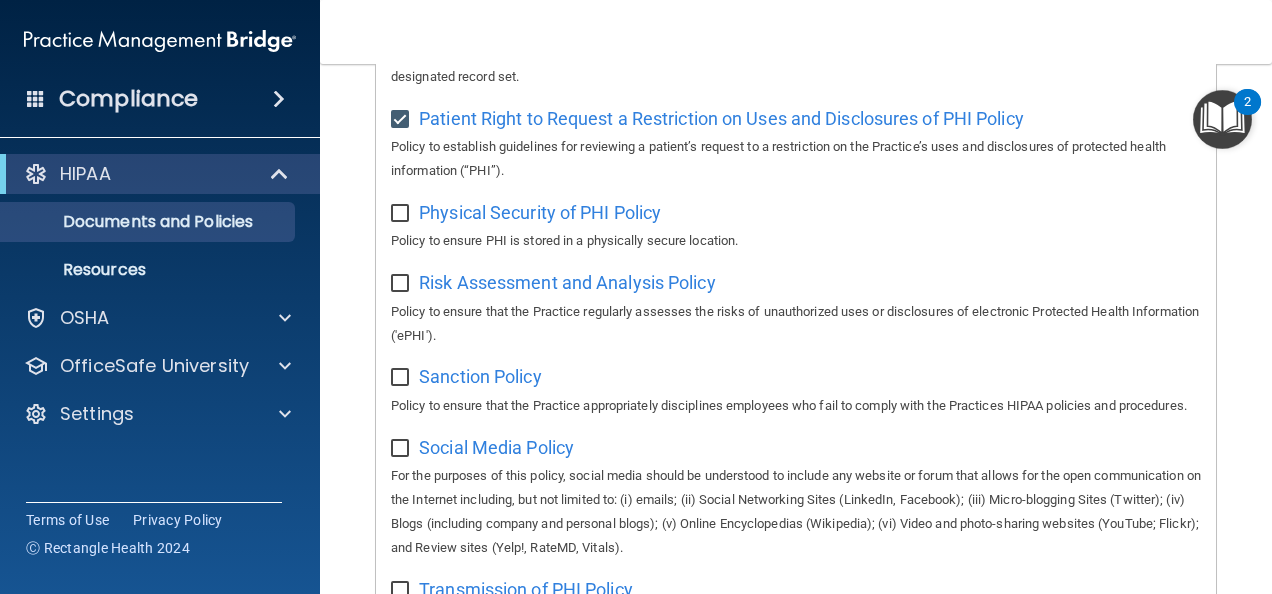 scroll, scrollTop: 1280, scrollLeft: 0, axis: vertical 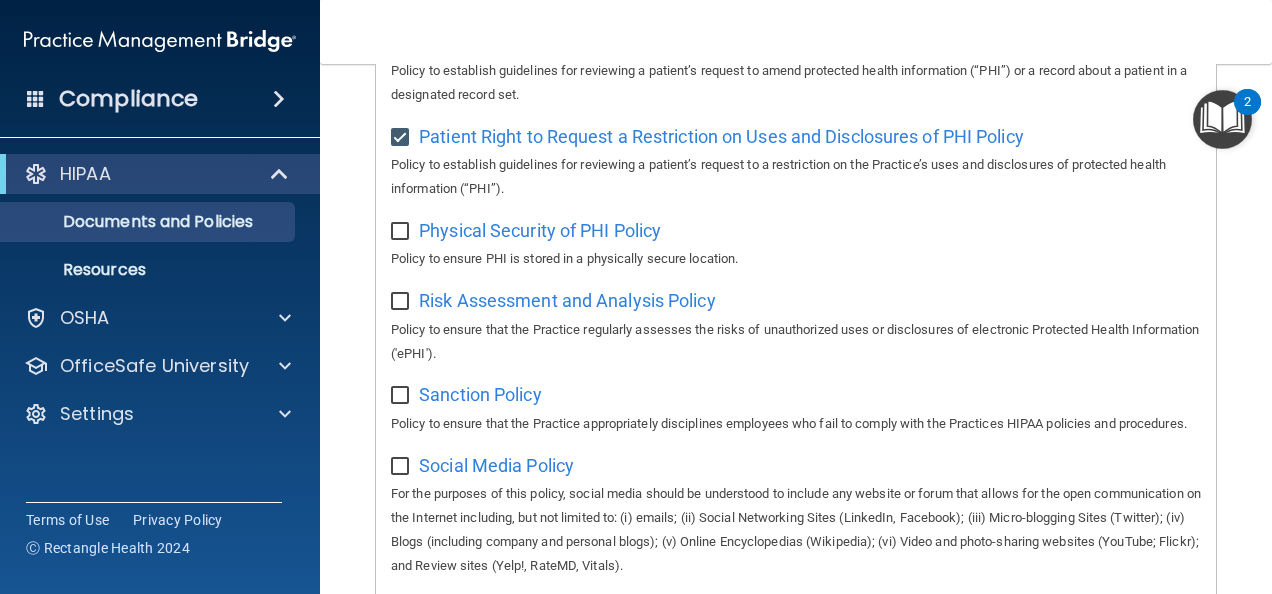 click at bounding box center (402, 232) 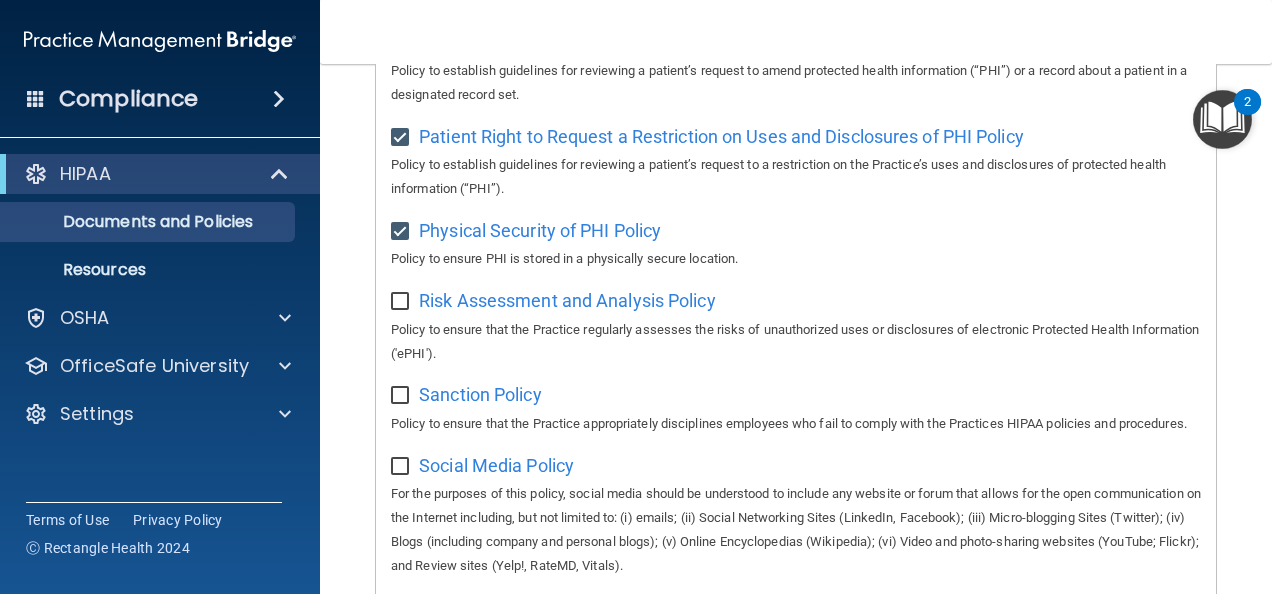 click at bounding box center [402, 302] 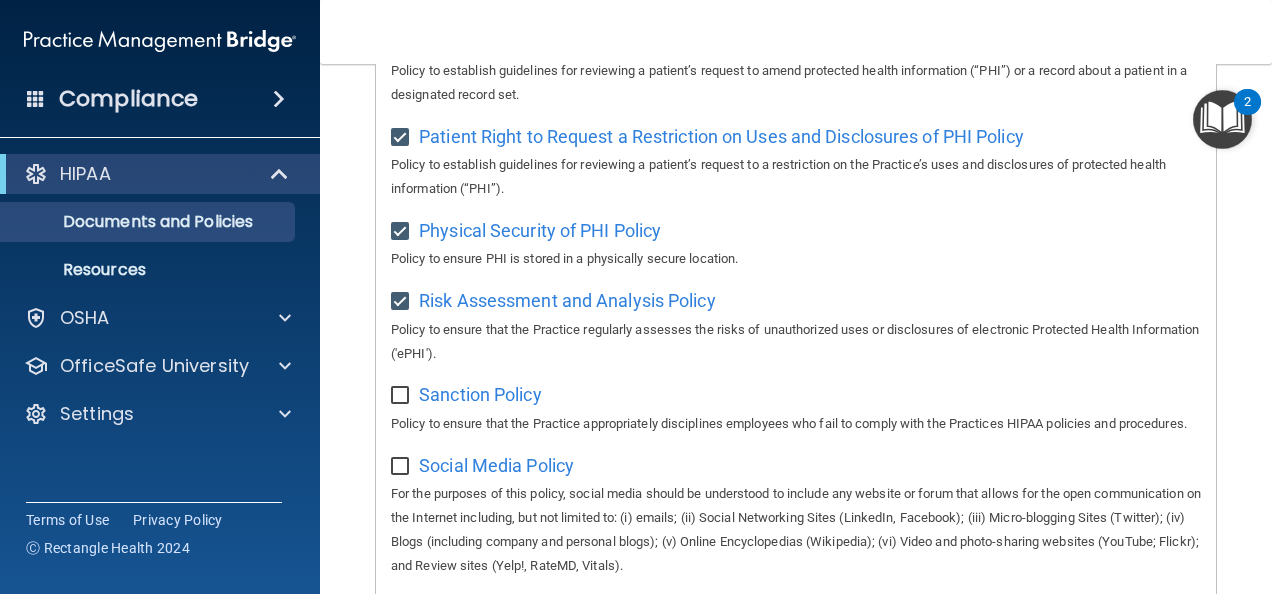 click at bounding box center [402, 396] 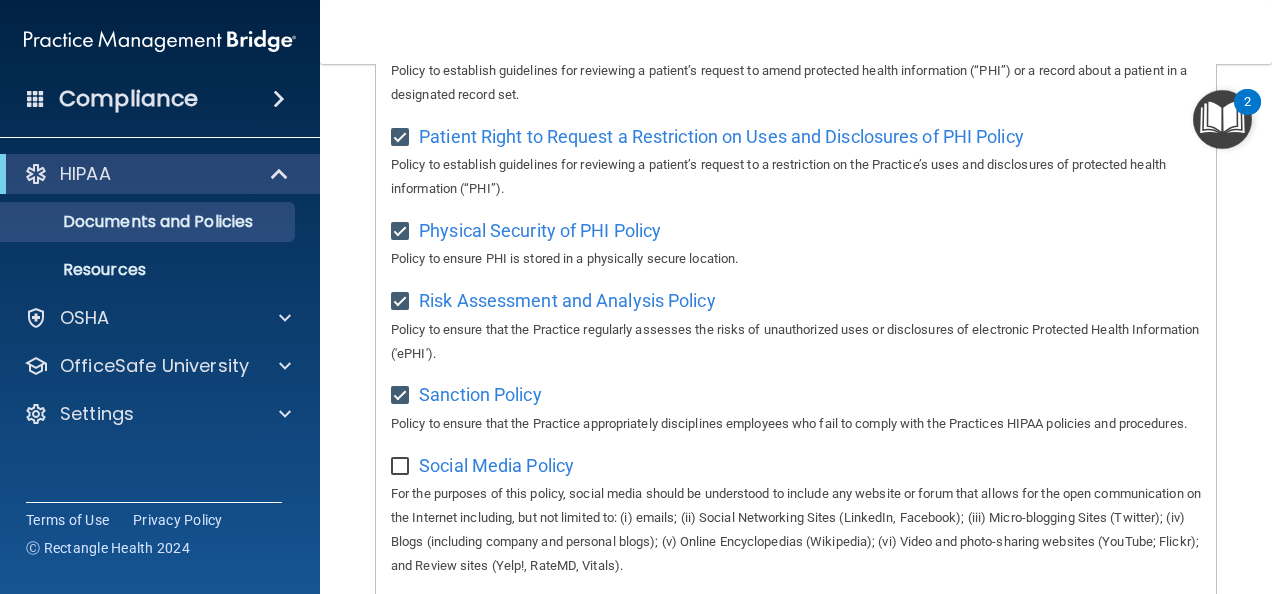 click at bounding box center [402, 467] 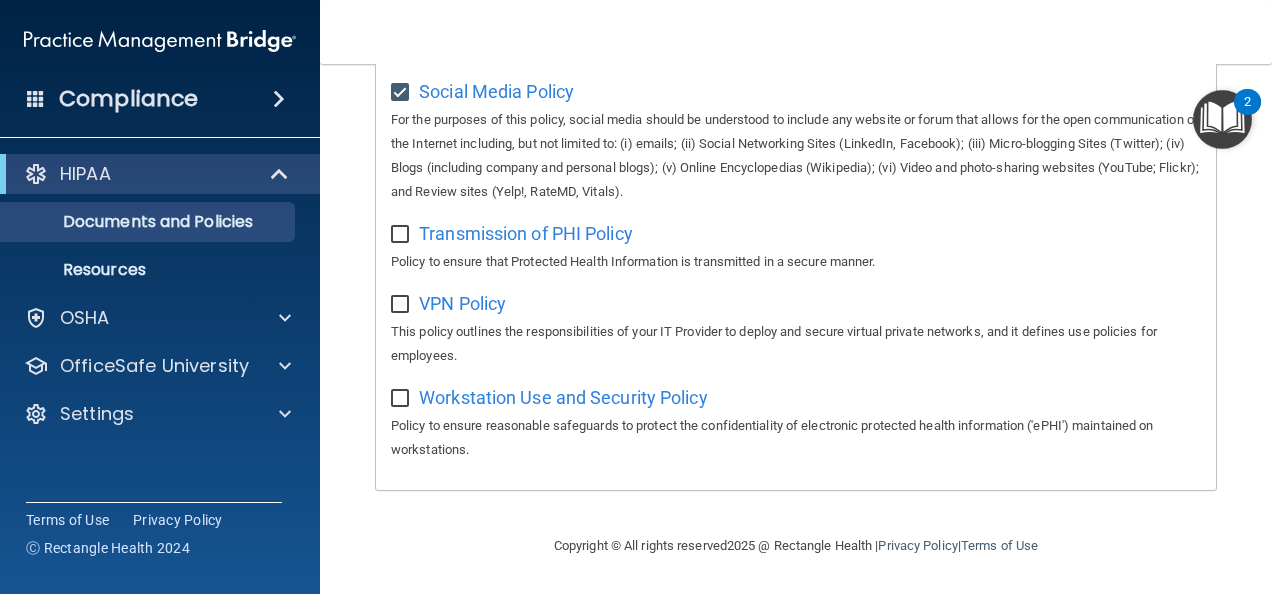 scroll, scrollTop: 1684, scrollLeft: 0, axis: vertical 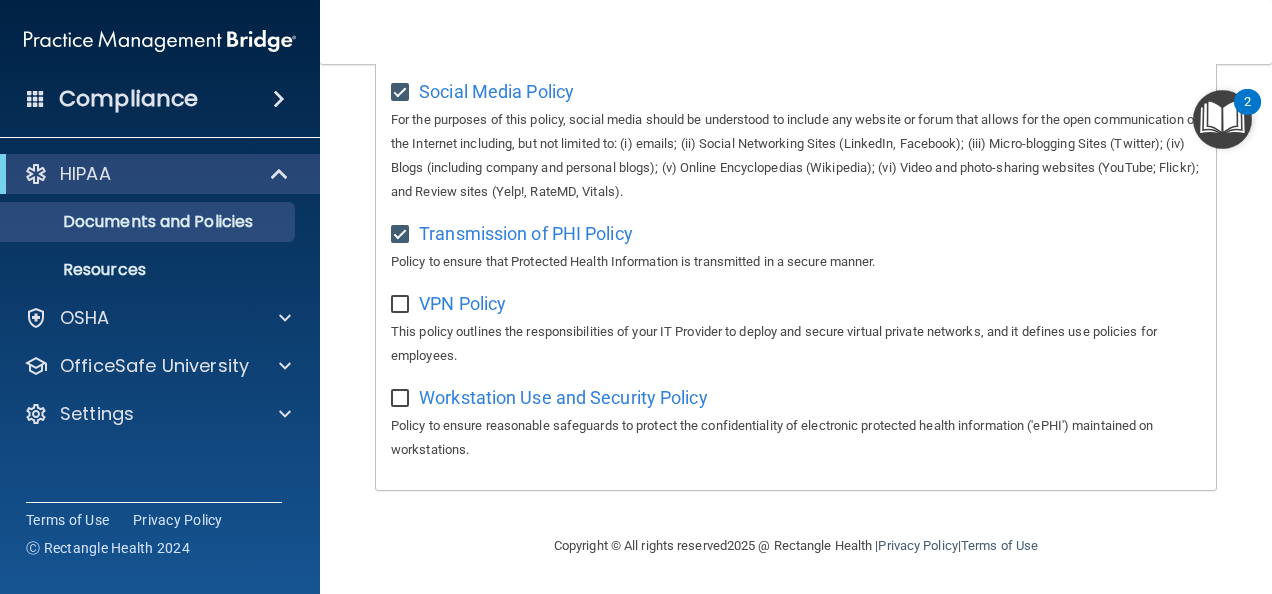click at bounding box center [402, 305] 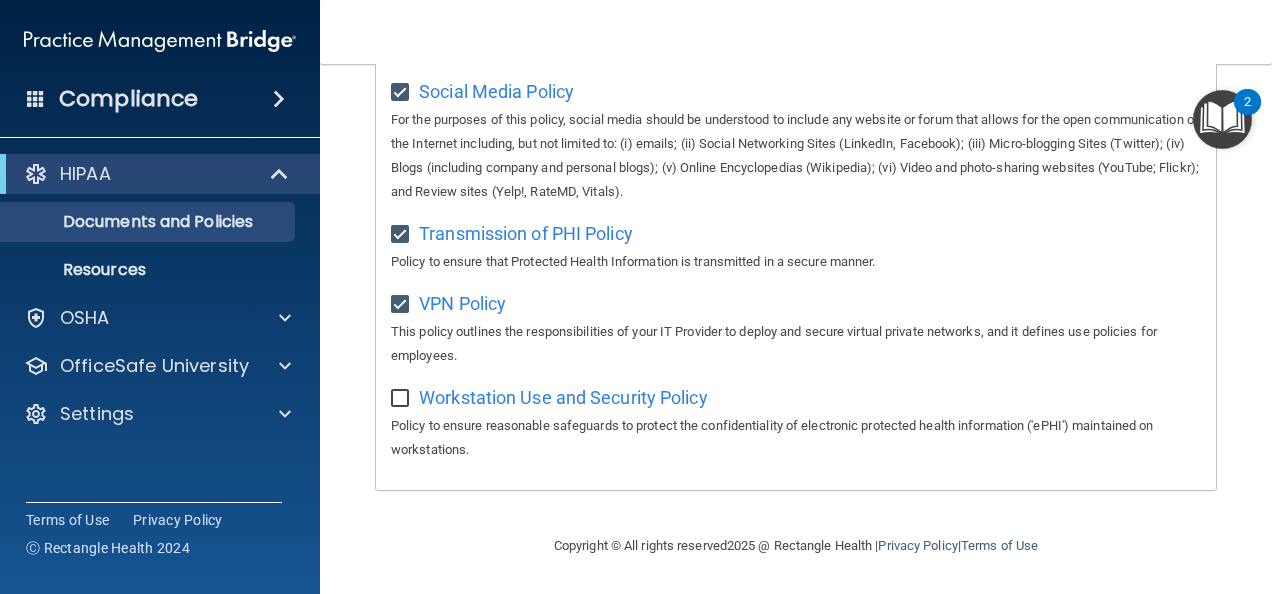 click at bounding box center (402, 399) 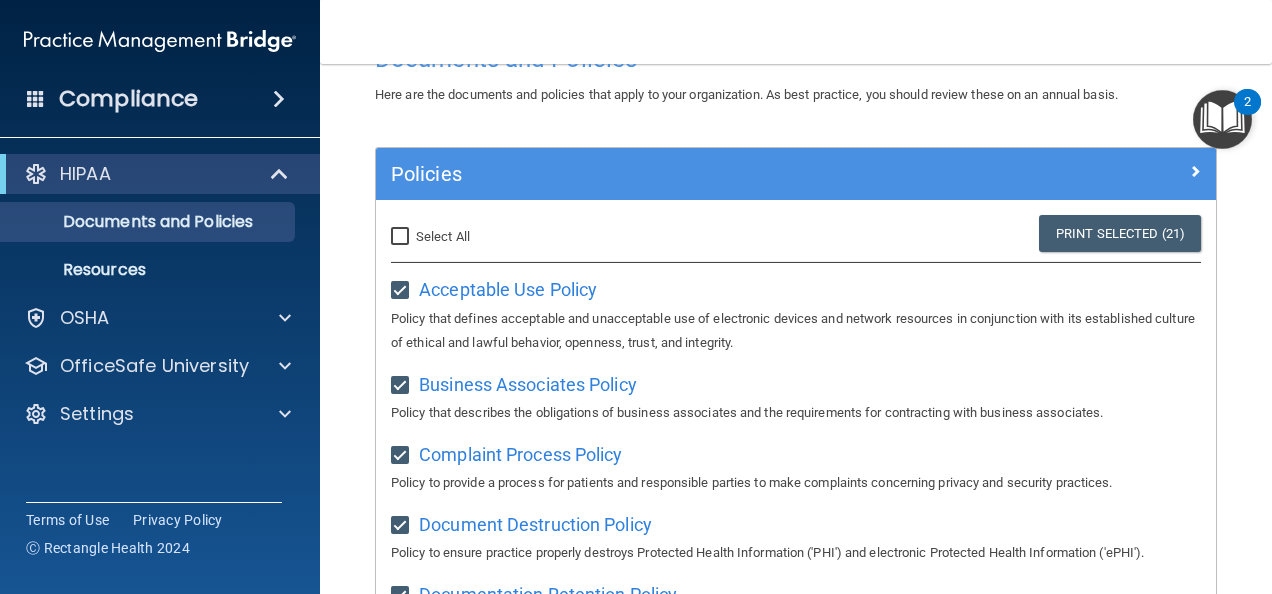 scroll, scrollTop: 0, scrollLeft: 0, axis: both 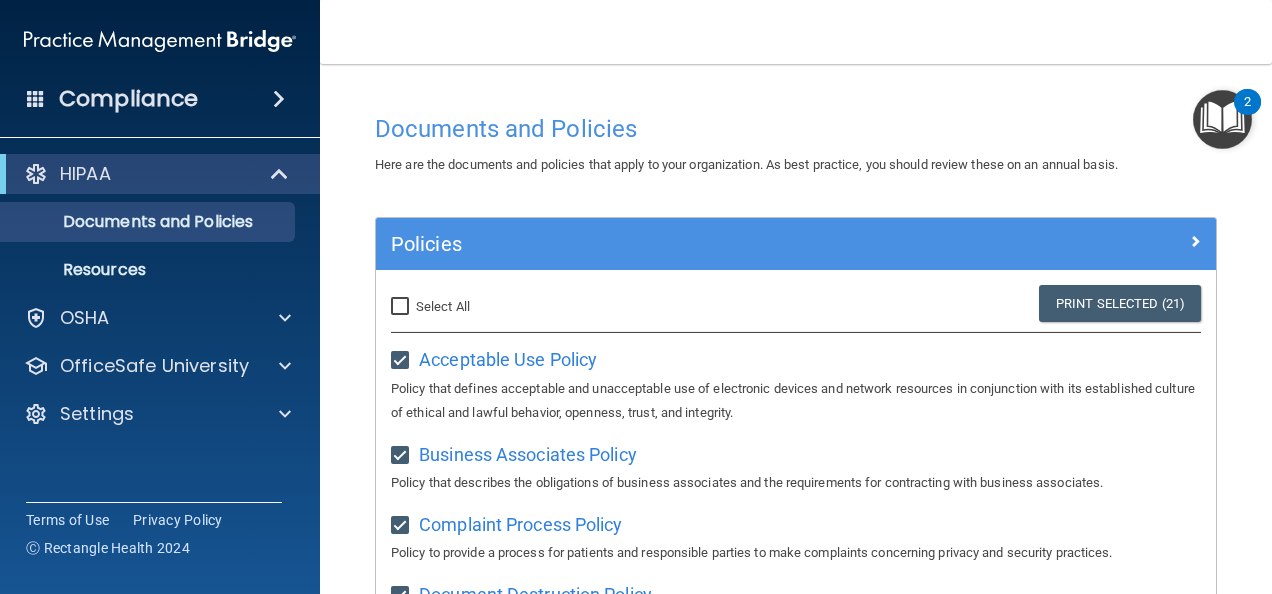 click on "Select All   (Unselect 21)    Unselect All" at bounding box center (402, 307) 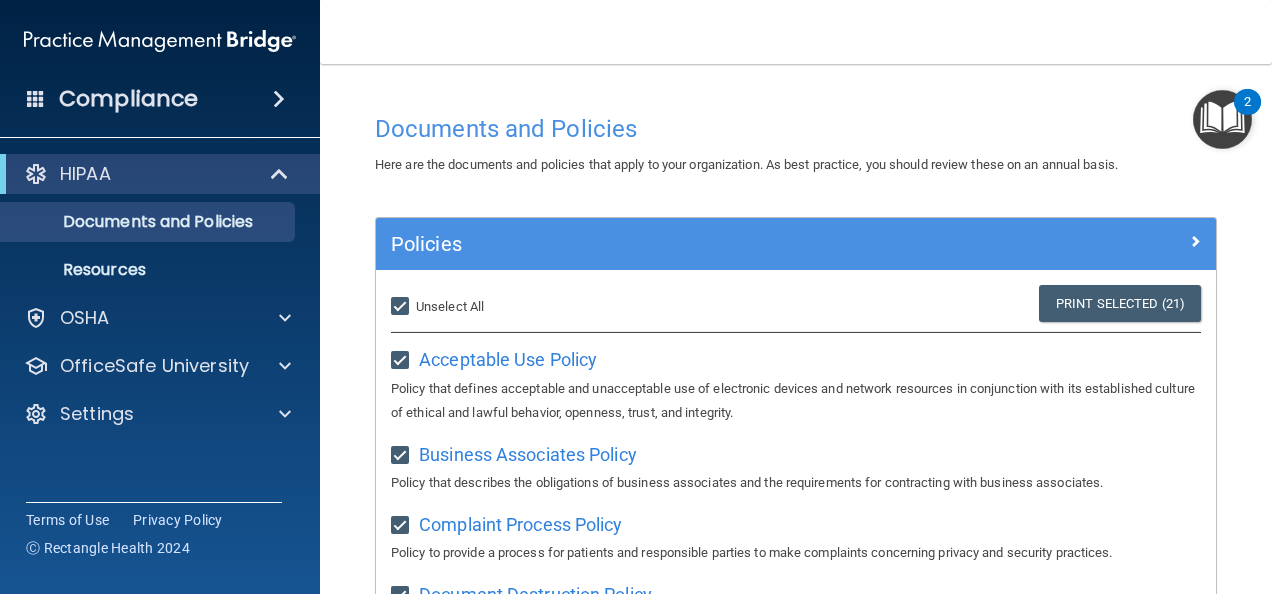 click at bounding box center (1222, 119) 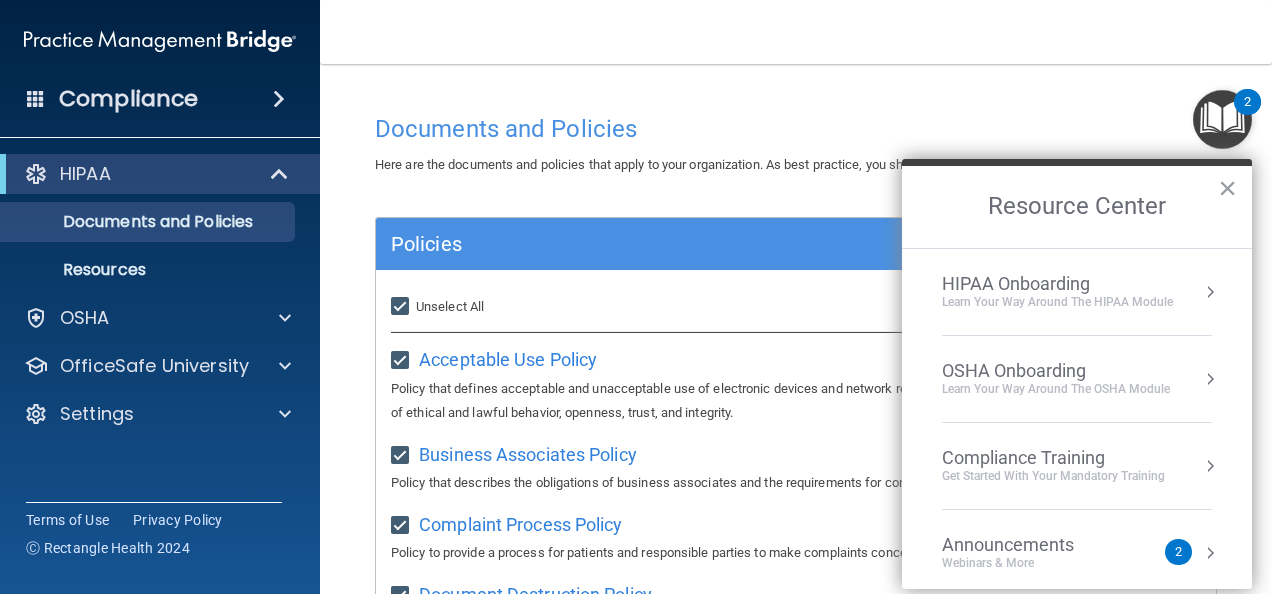click on "Learn Your Way around the HIPAA module" at bounding box center (1057, 302) 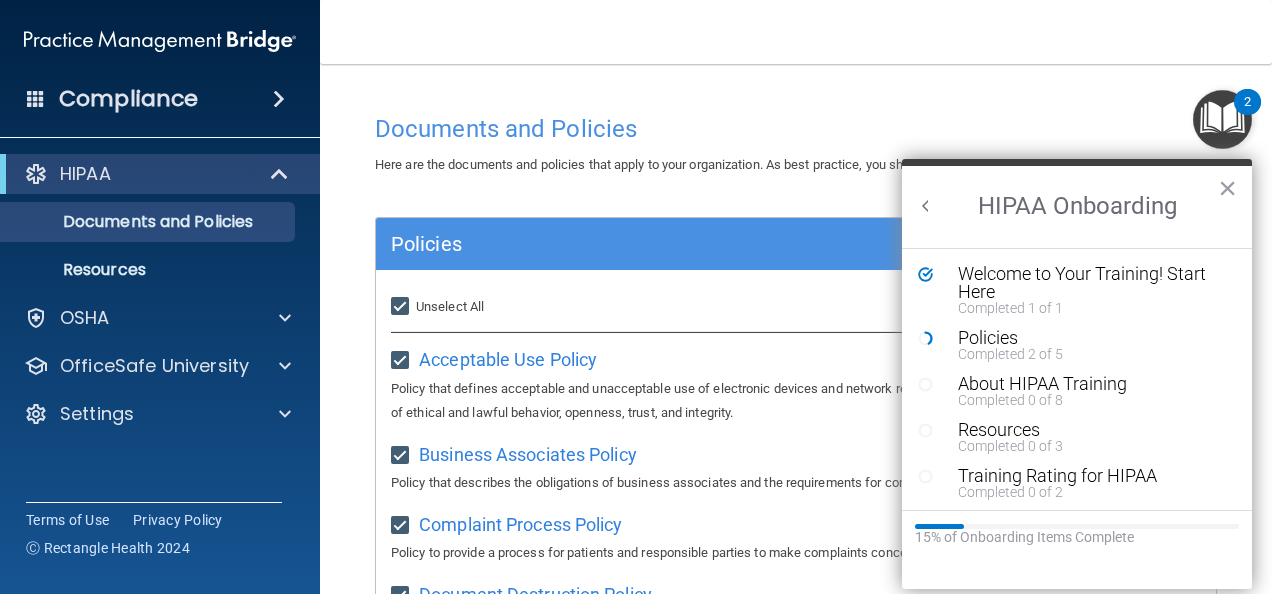 scroll, scrollTop: 0, scrollLeft: 0, axis: both 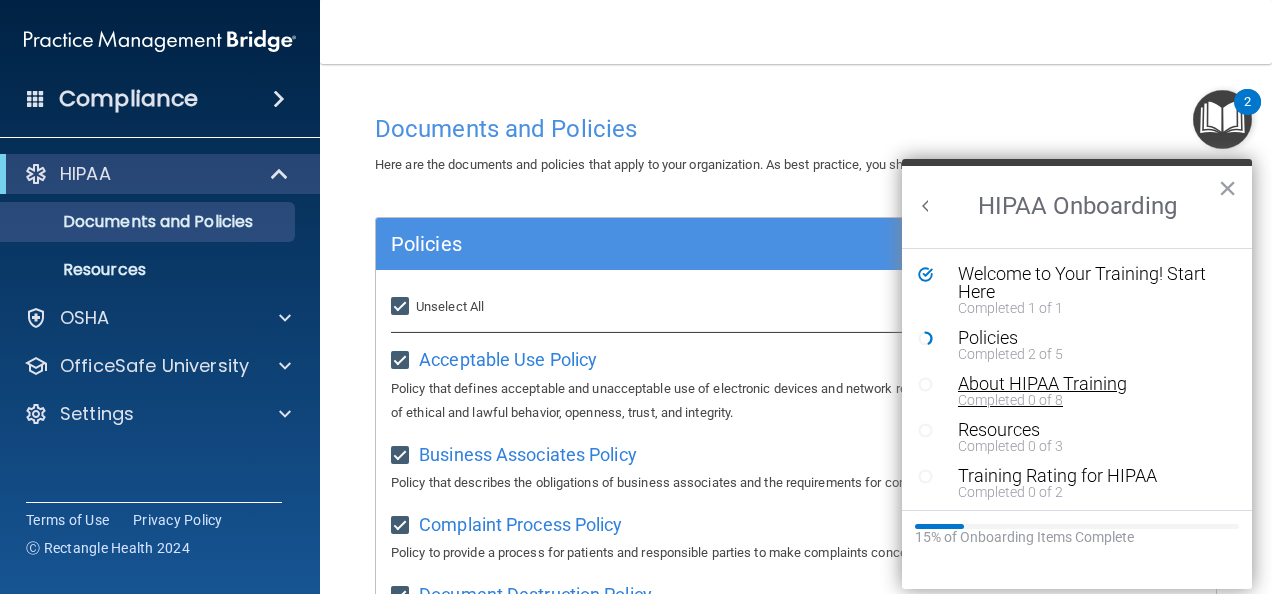 click on "About HIPAA Training" at bounding box center (1084, 384) 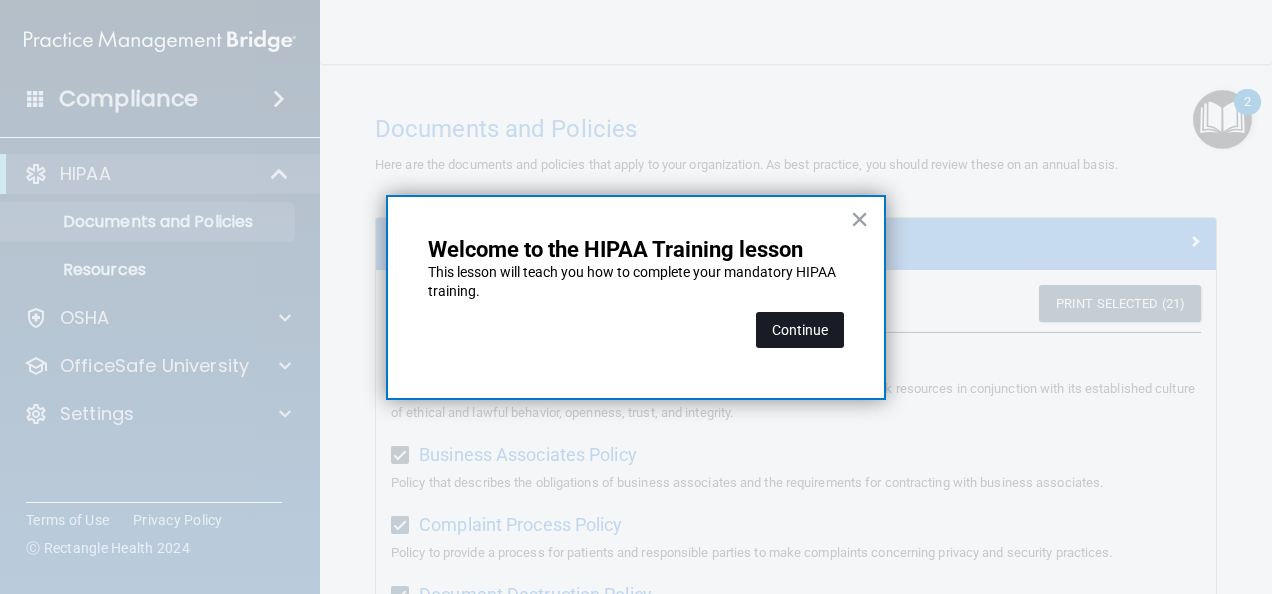 click on "Continue" at bounding box center [800, 330] 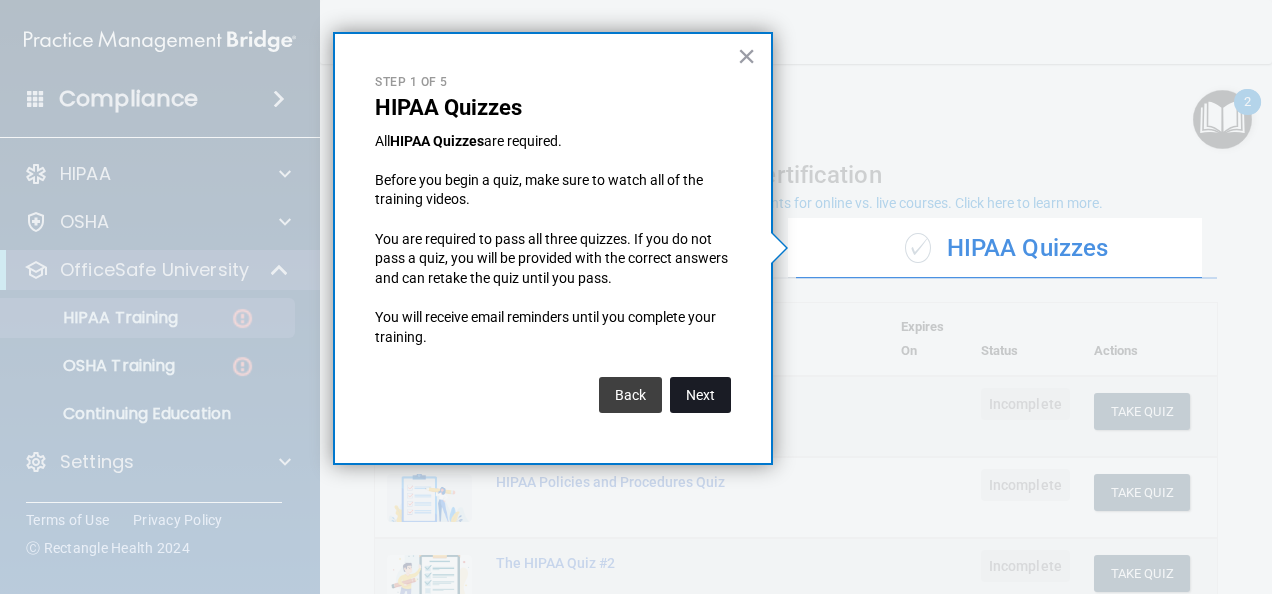 click on "Next" at bounding box center [700, 395] 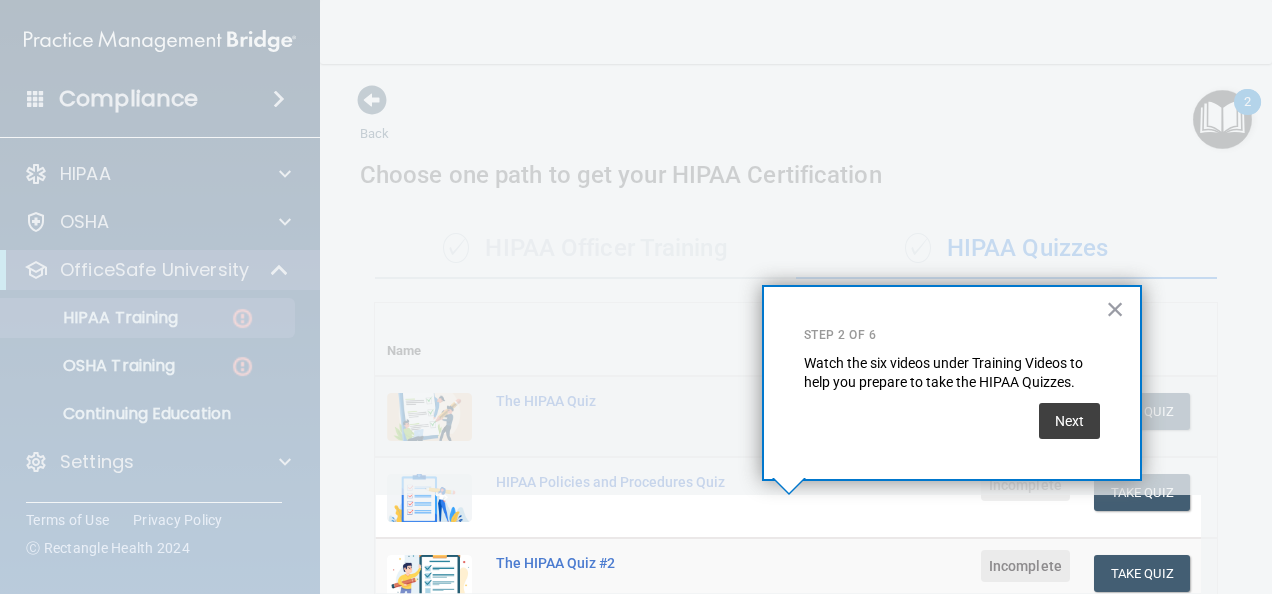 scroll, scrollTop: 365, scrollLeft: 0, axis: vertical 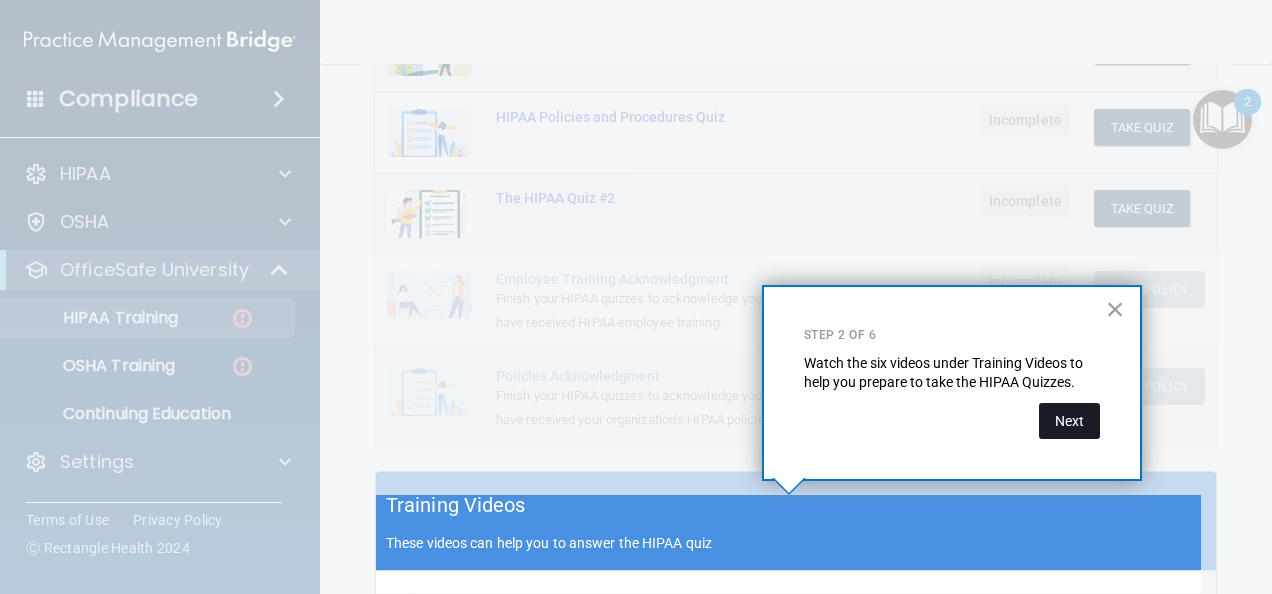 click on "Next" at bounding box center [1069, 421] 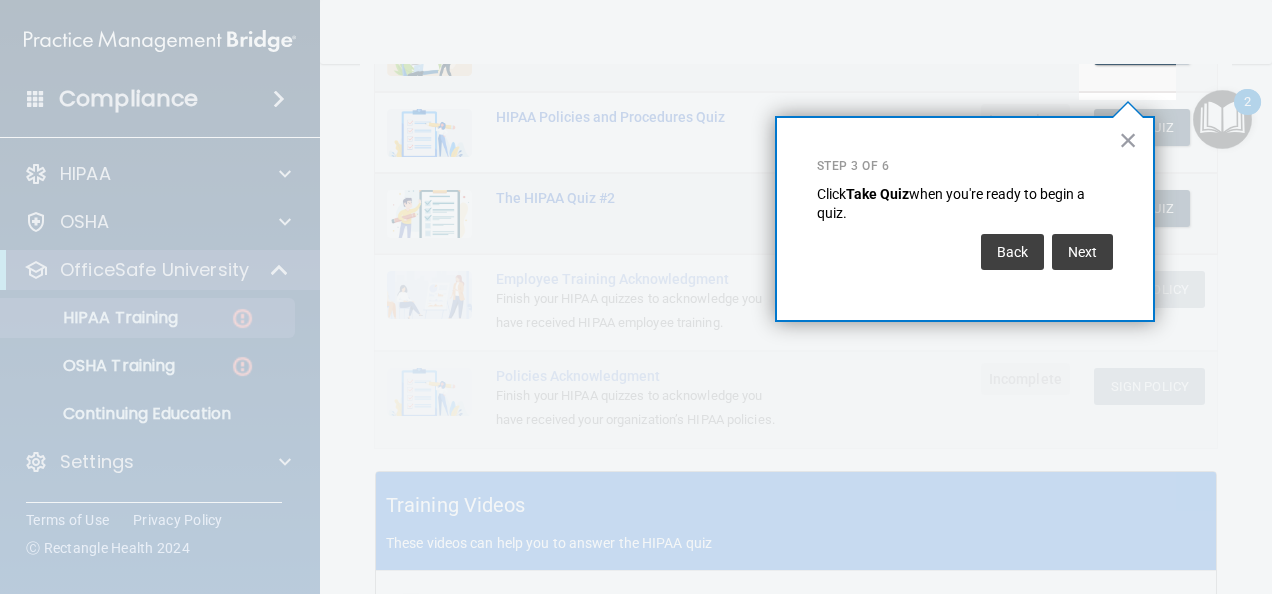 scroll, scrollTop: 328, scrollLeft: 0, axis: vertical 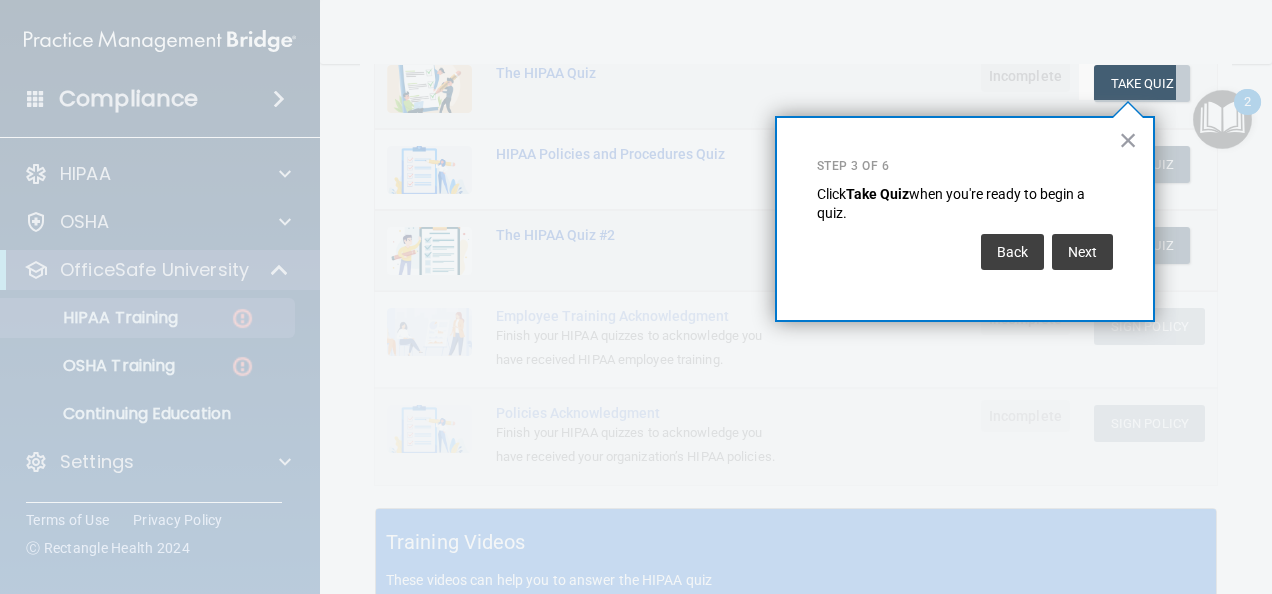 drag, startPoint x: 1076, startPoint y: 252, endPoint x: 1140, endPoint y: 358, distance: 123.82246 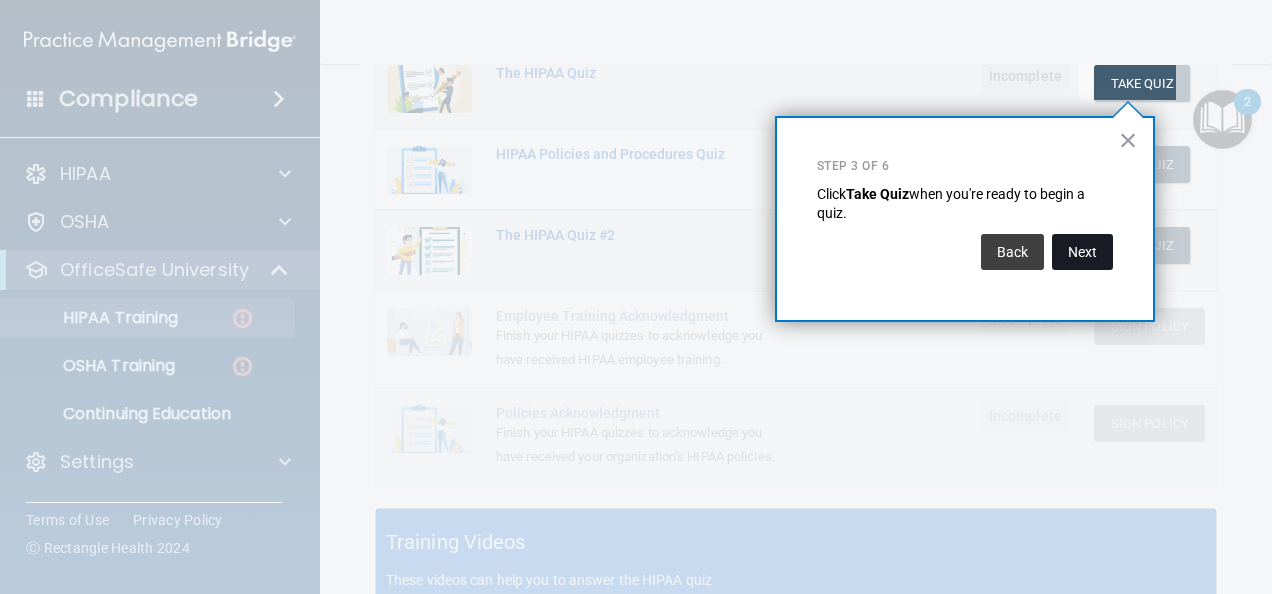 click on "Next" at bounding box center [1082, 252] 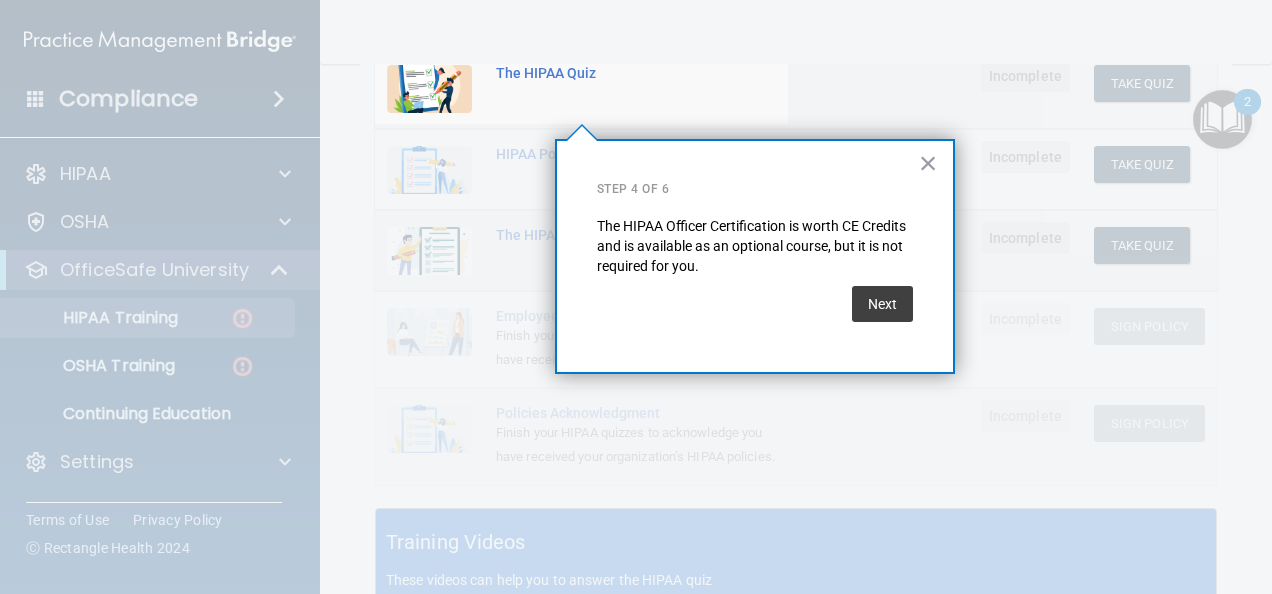 scroll, scrollTop: 154, scrollLeft: 0, axis: vertical 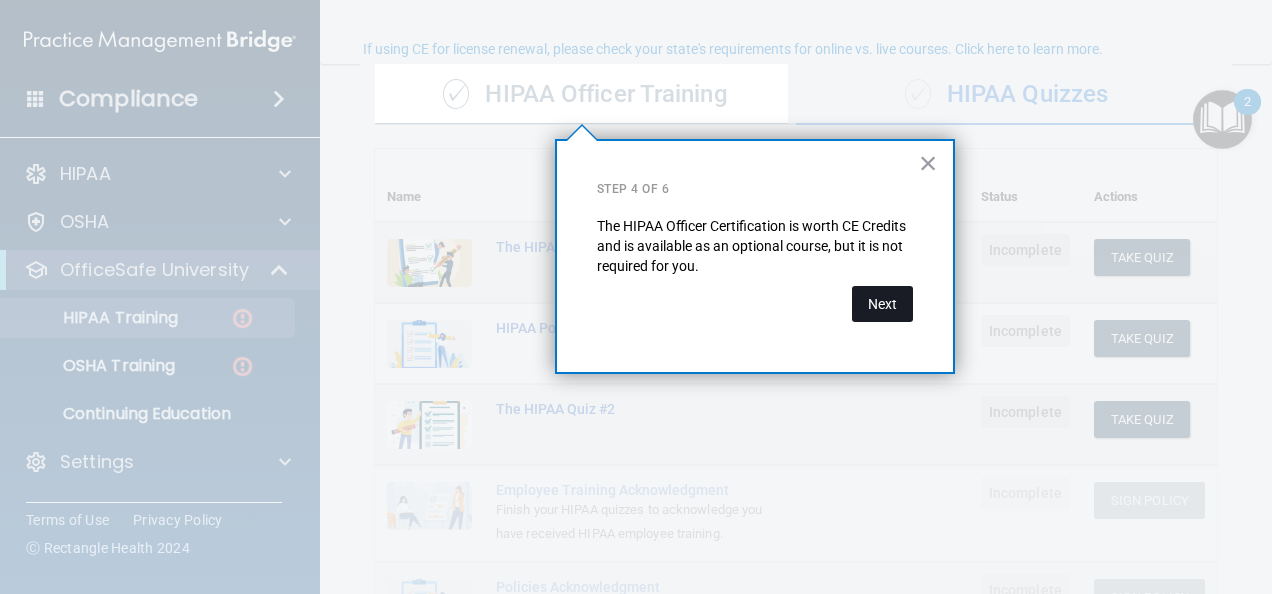 click on "Next" at bounding box center [882, 304] 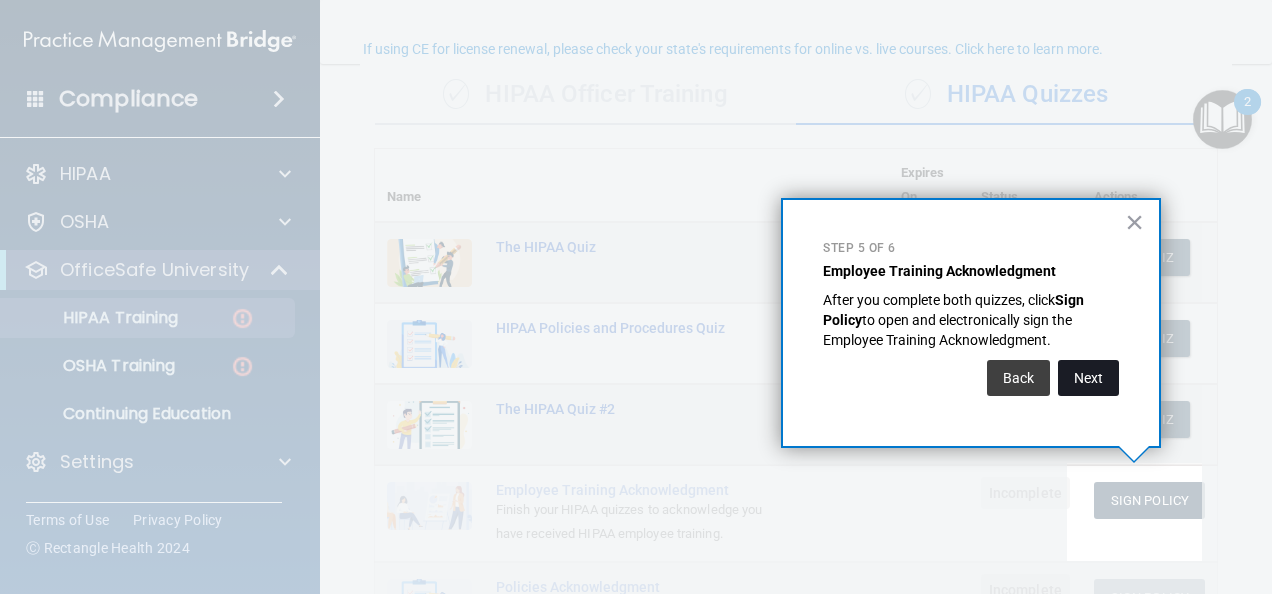 click on "Next" at bounding box center [1088, 378] 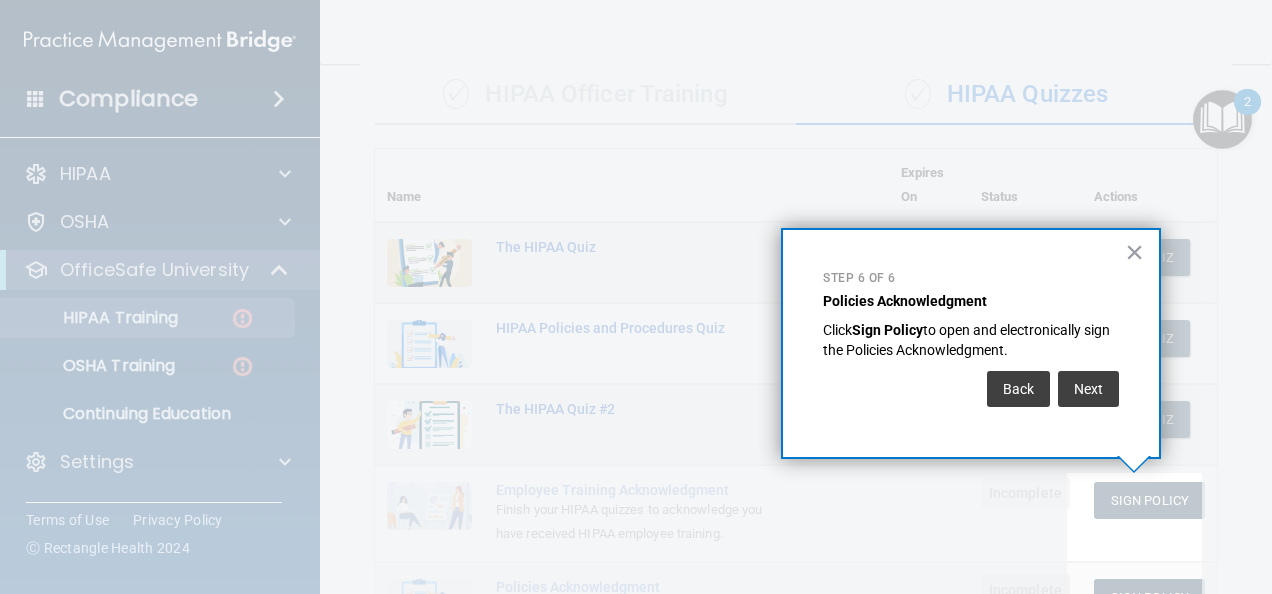scroll, scrollTop: 242, scrollLeft: 0, axis: vertical 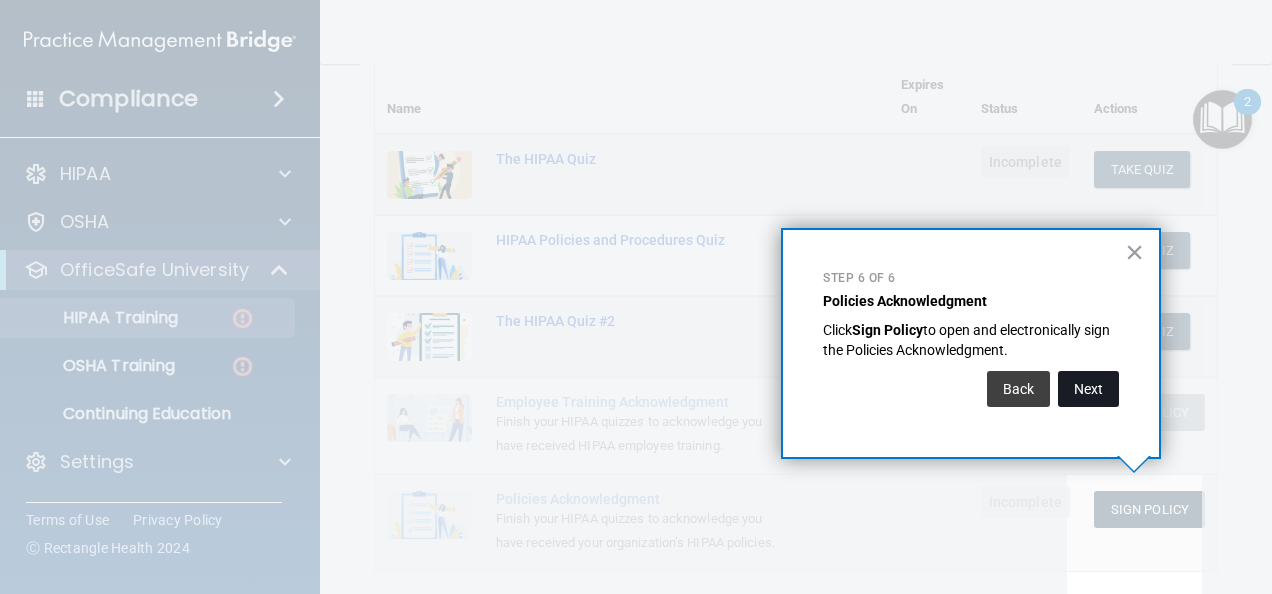 click on "Next" at bounding box center [1088, 389] 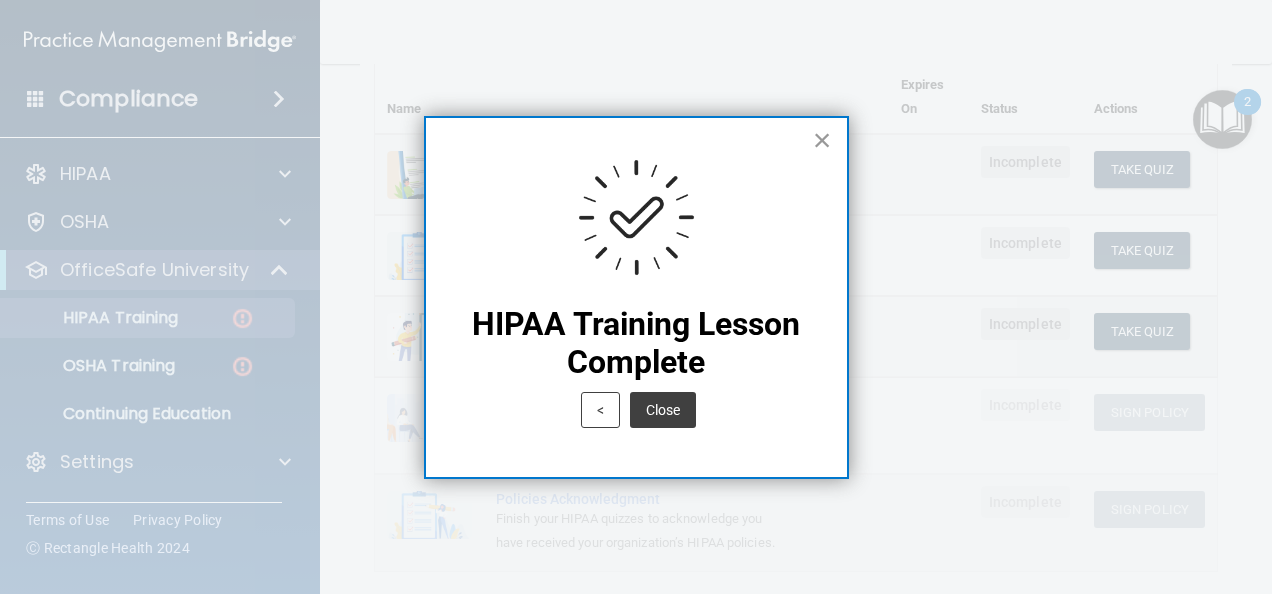 click on "×" at bounding box center (822, 140) 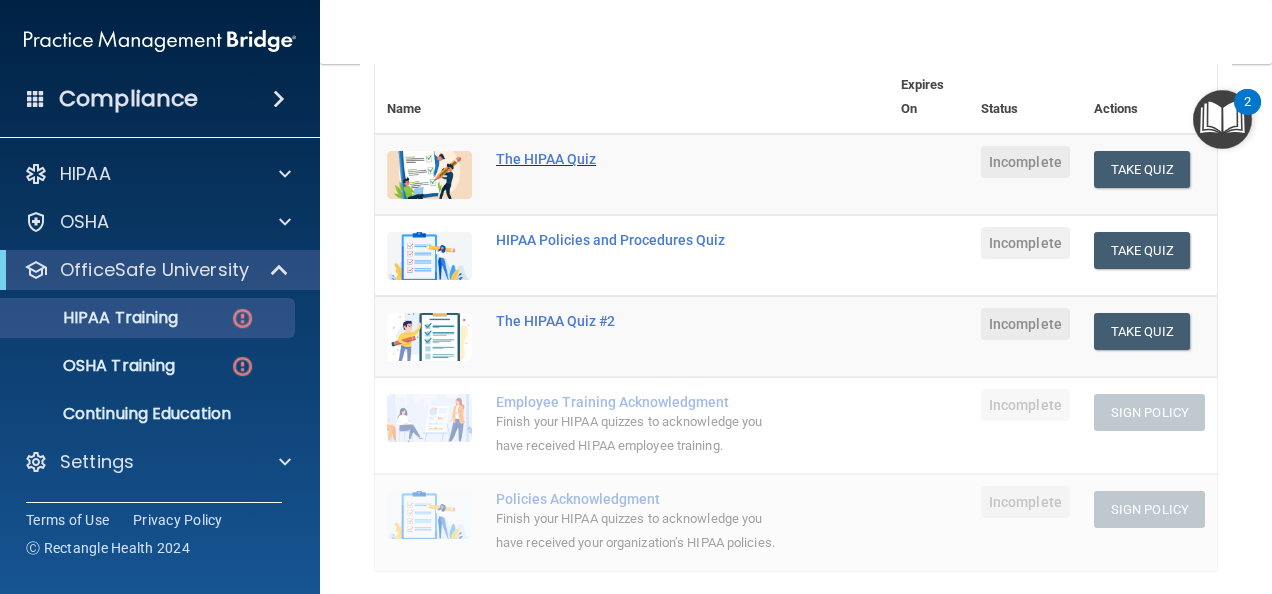 click on "The HIPAA Quiz" at bounding box center [642, 159] 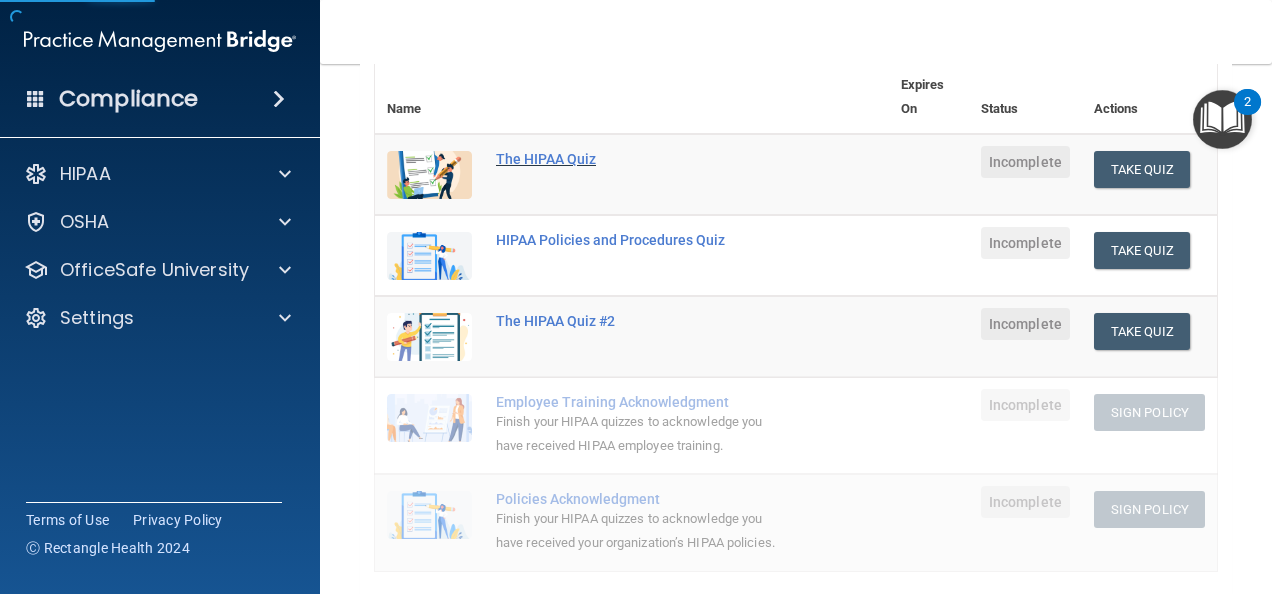 scroll, scrollTop: 0, scrollLeft: 0, axis: both 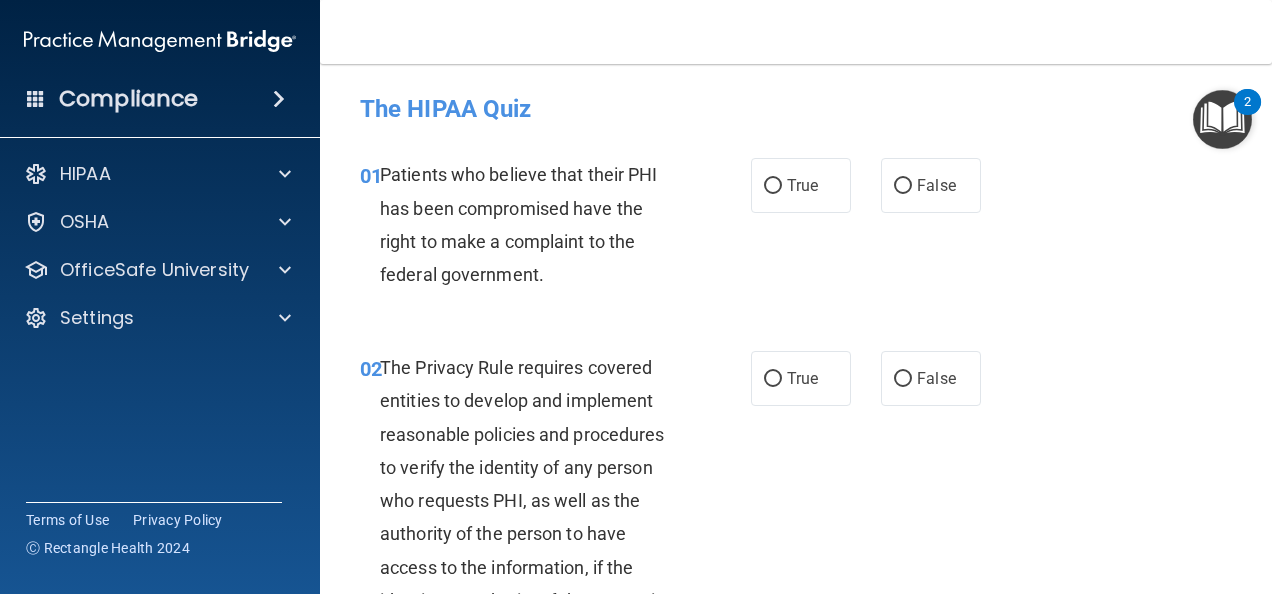 click at bounding box center (1222, 119) 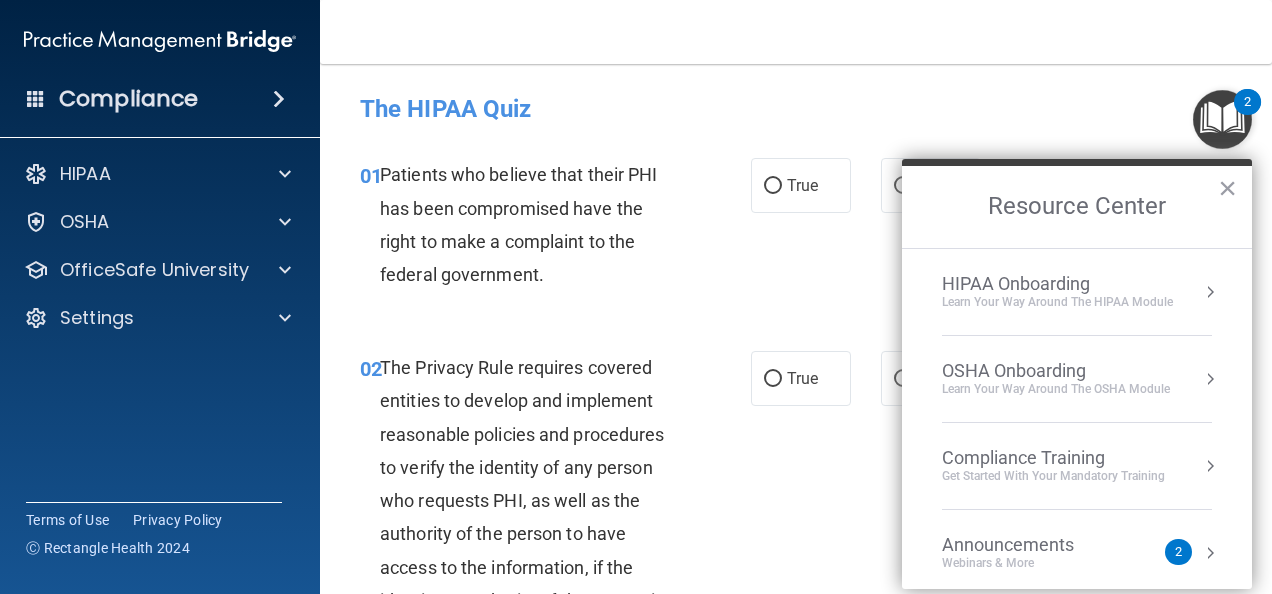 click on "Learn Your Way around the HIPAA module" at bounding box center (1057, 302) 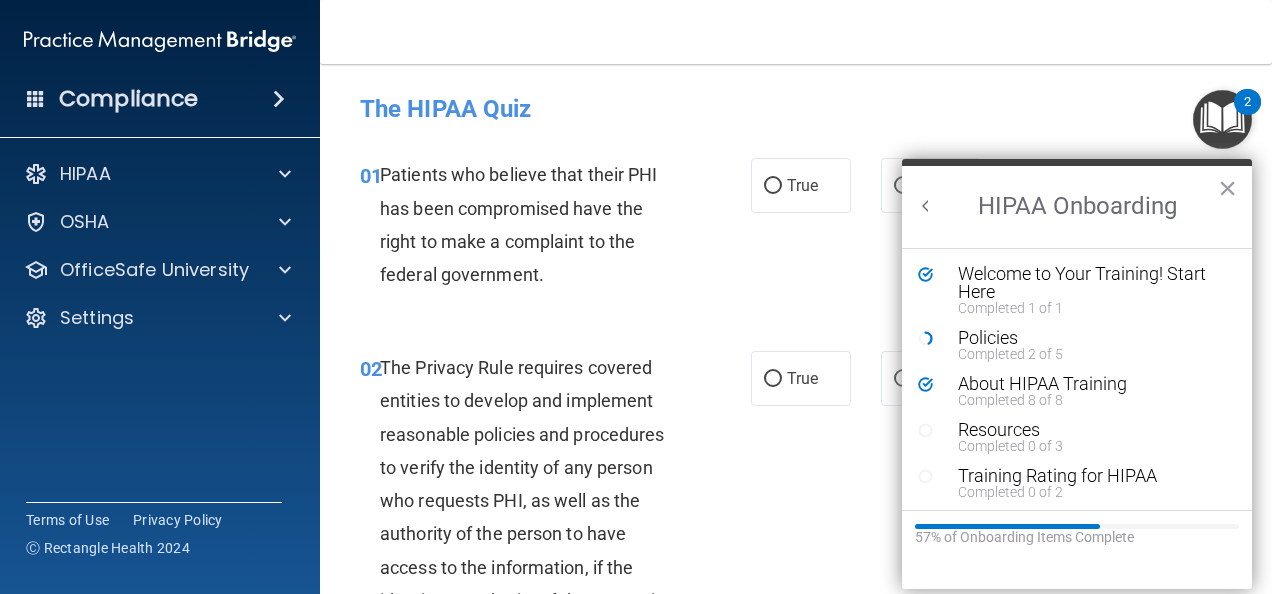 scroll, scrollTop: 0, scrollLeft: 0, axis: both 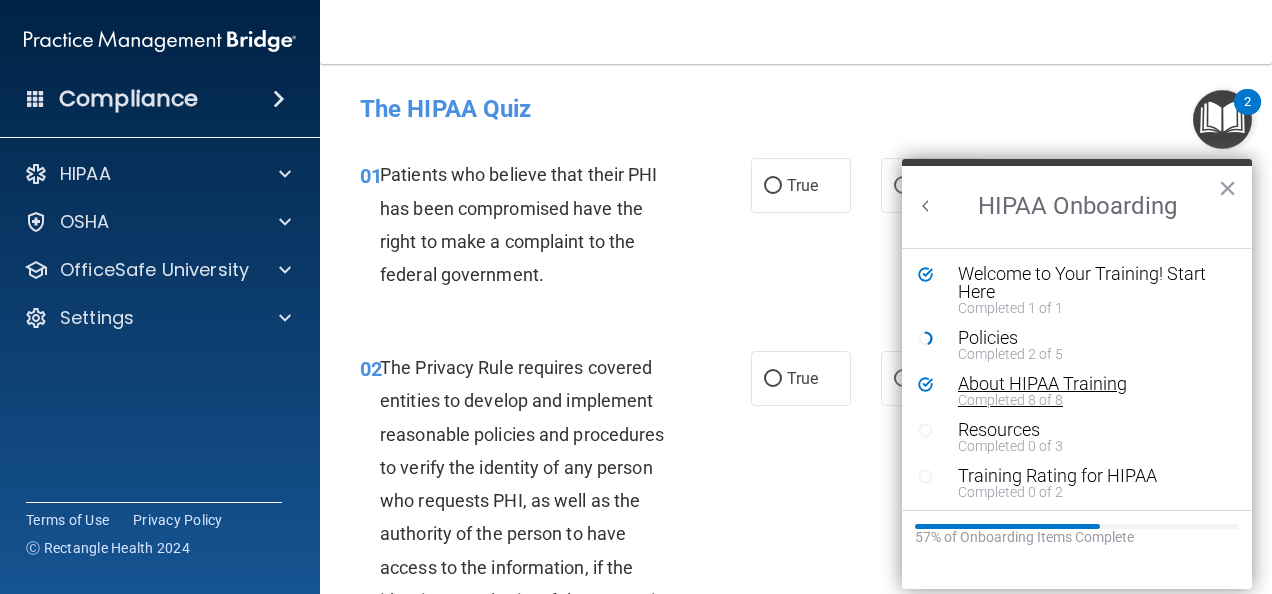 click on "About HIPAA Training" at bounding box center [1084, 384] 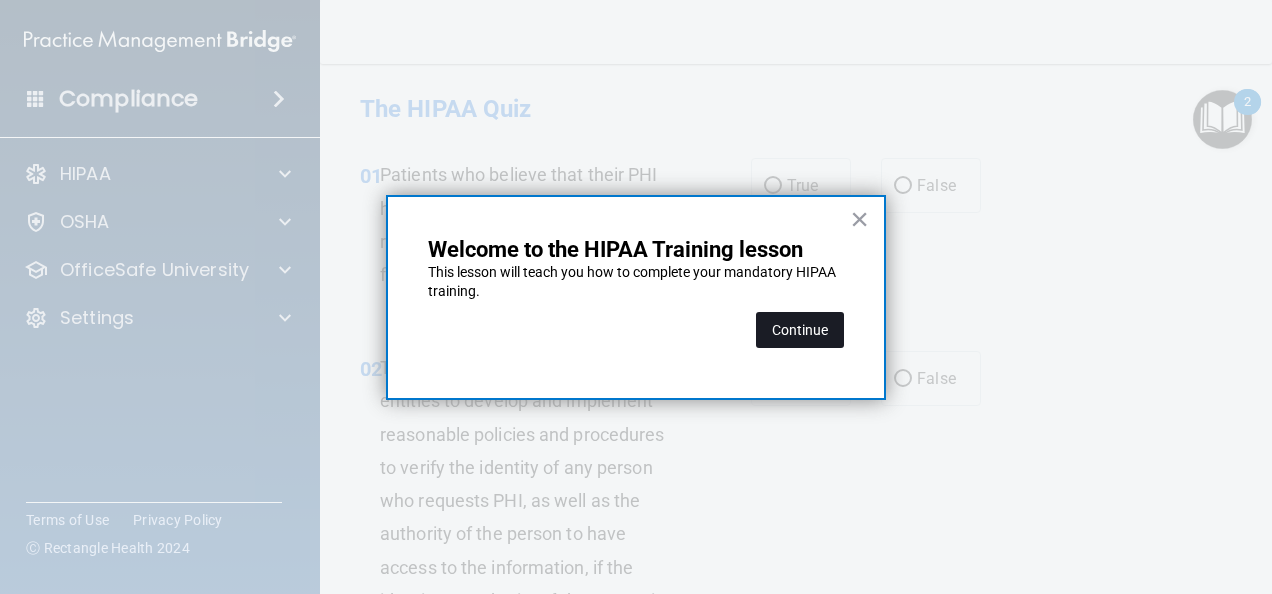 click on "Continue" at bounding box center (800, 330) 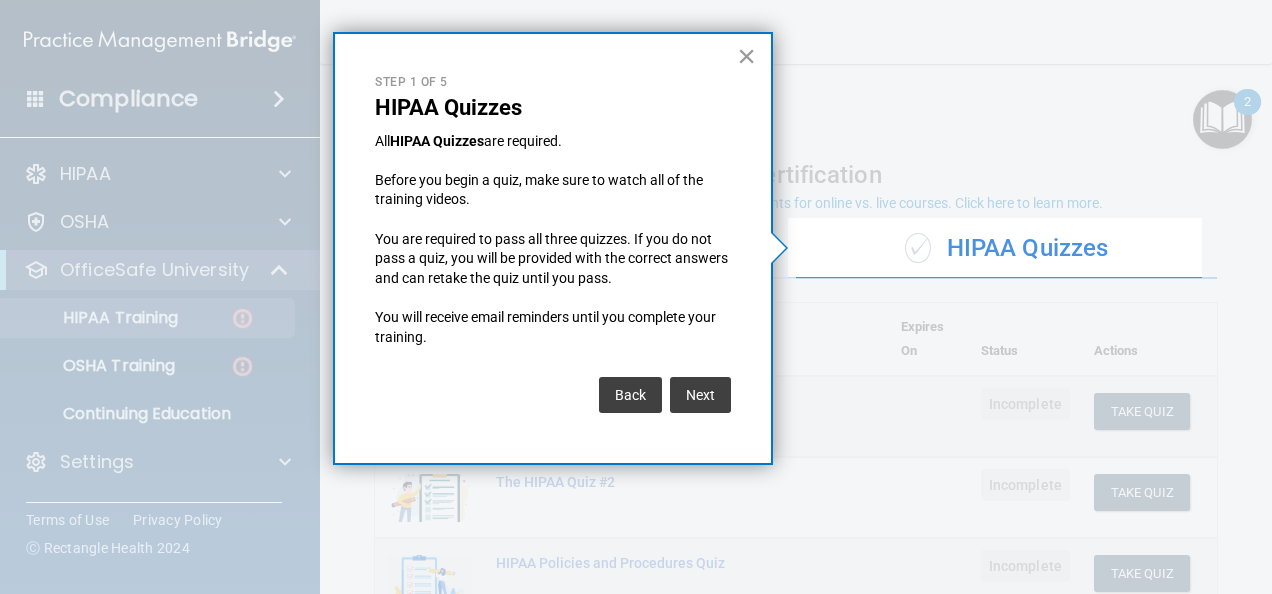 click on "×" at bounding box center (746, 56) 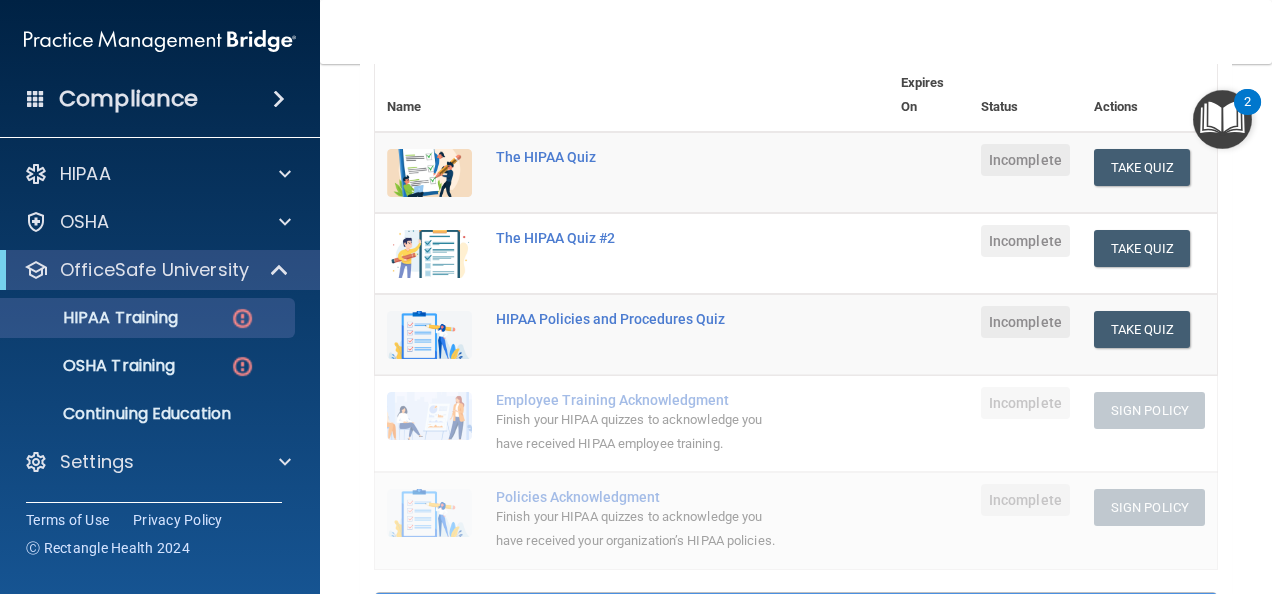 scroll, scrollTop: 242, scrollLeft: 0, axis: vertical 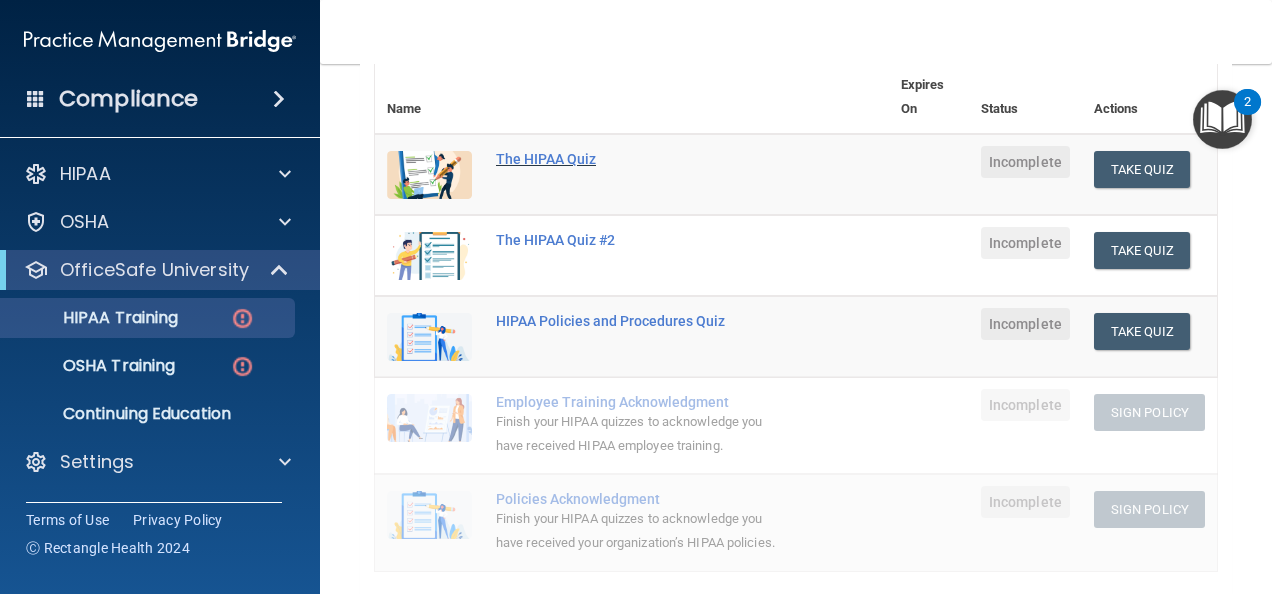 click on "The HIPAA Quiz" at bounding box center [642, 159] 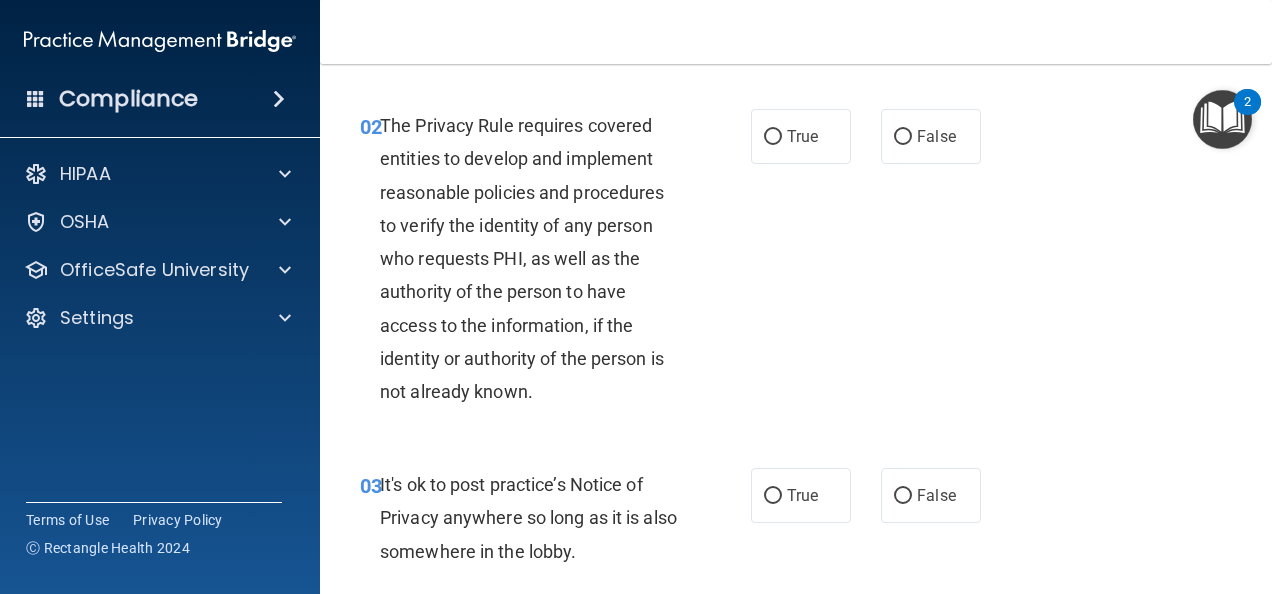 click at bounding box center (1222, 119) 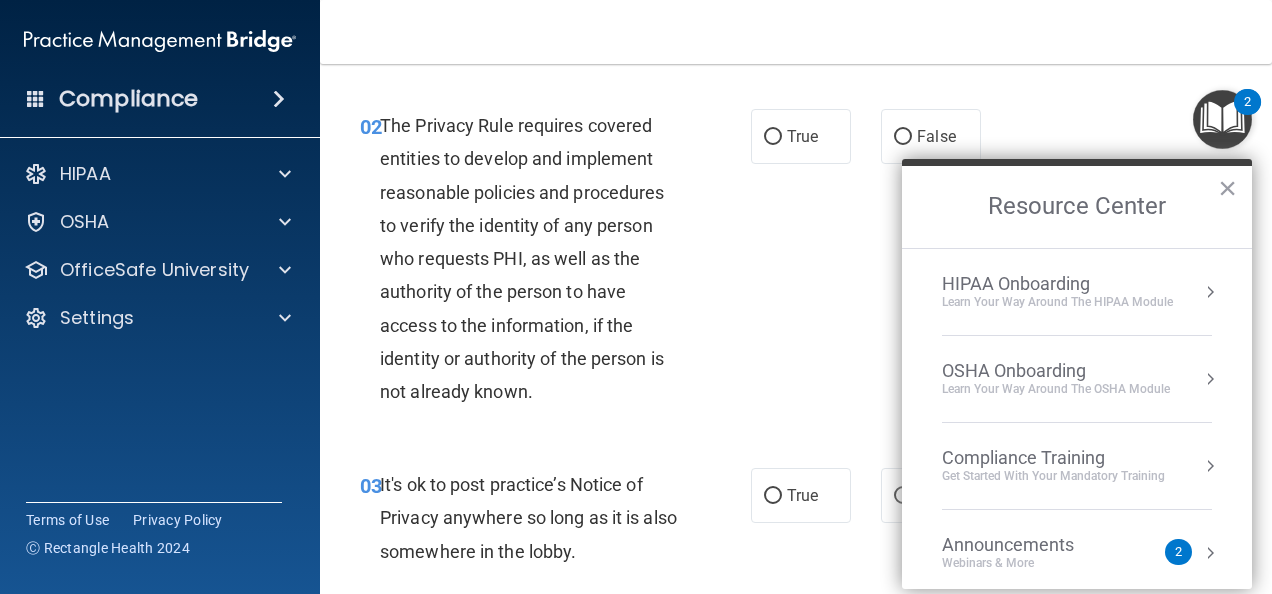 click on "HIPAA Onboarding" at bounding box center (1057, 284) 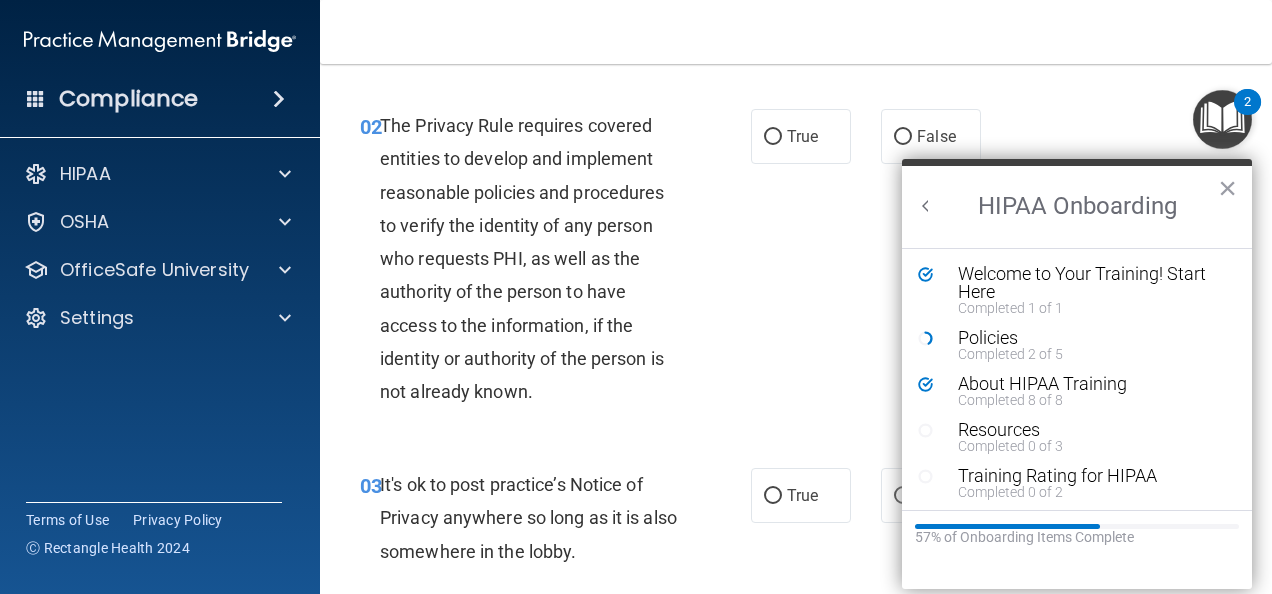 scroll, scrollTop: 0, scrollLeft: 0, axis: both 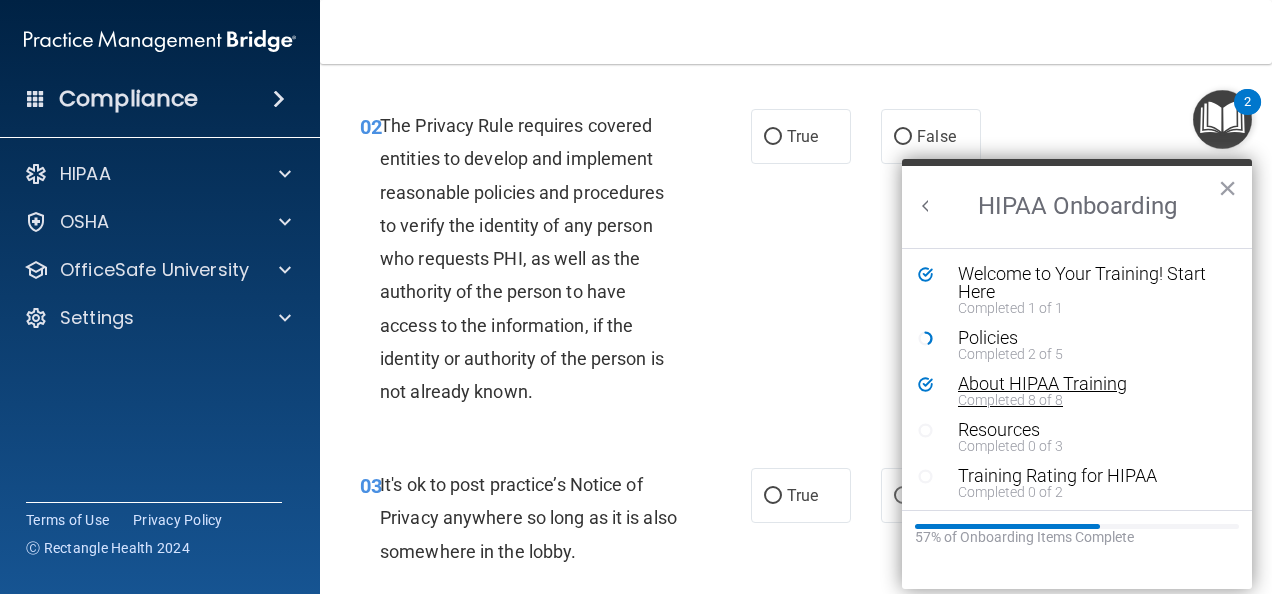 click on "About HIPAA Training" at bounding box center [1084, 384] 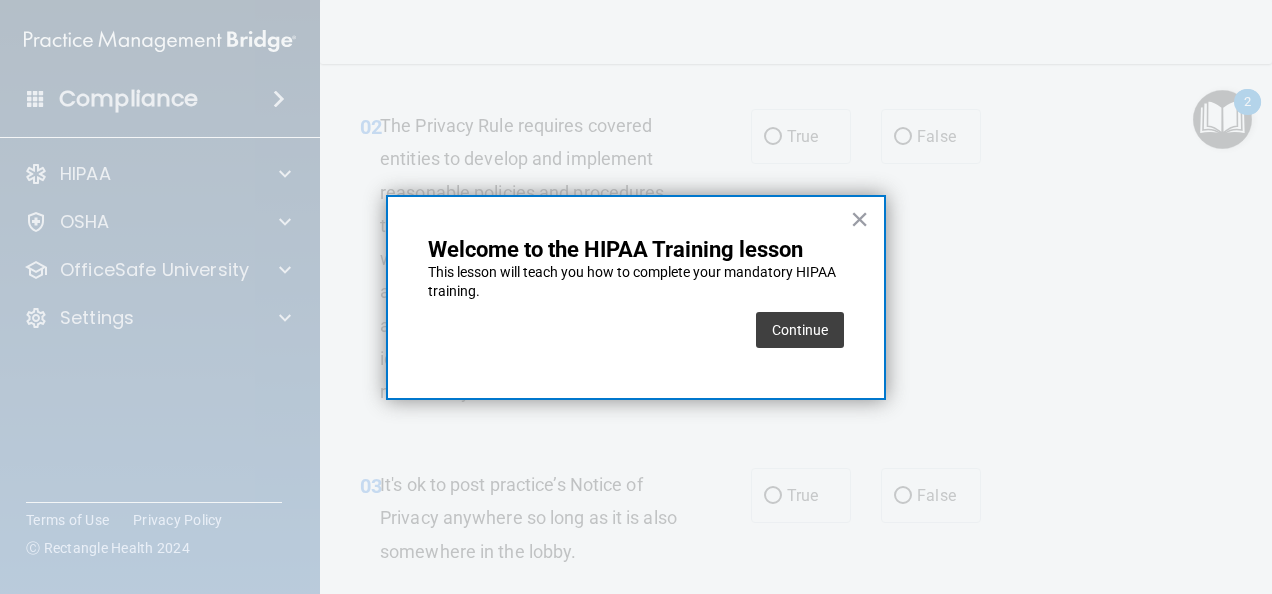click at bounding box center (636, 297) 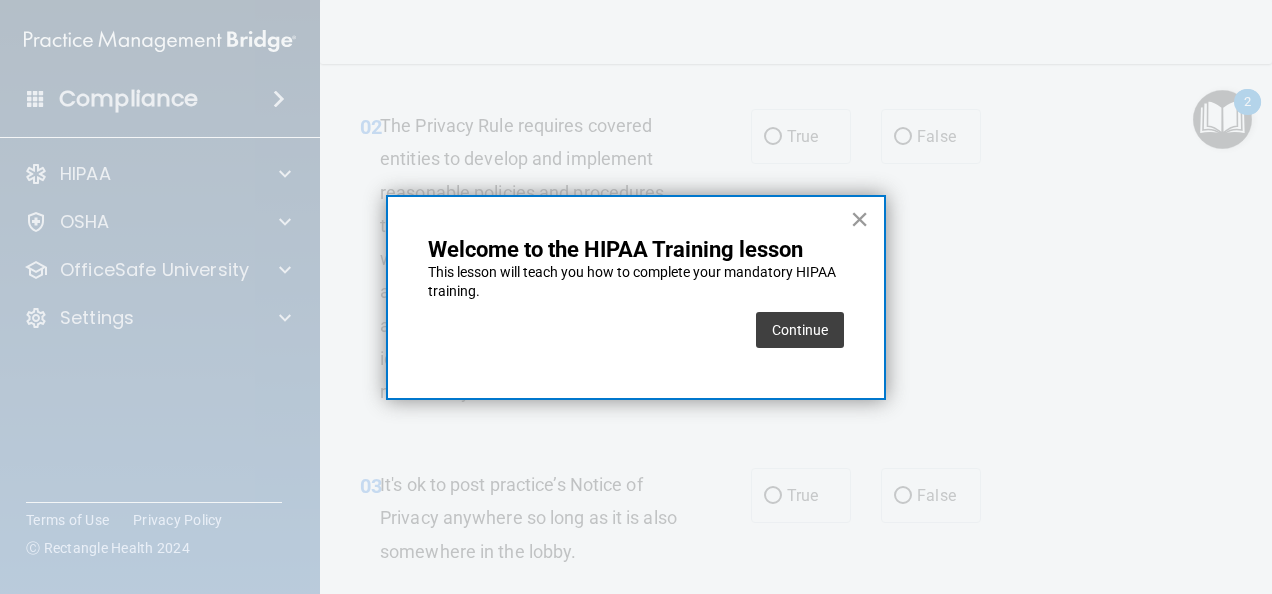 click on "×" at bounding box center [859, 219] 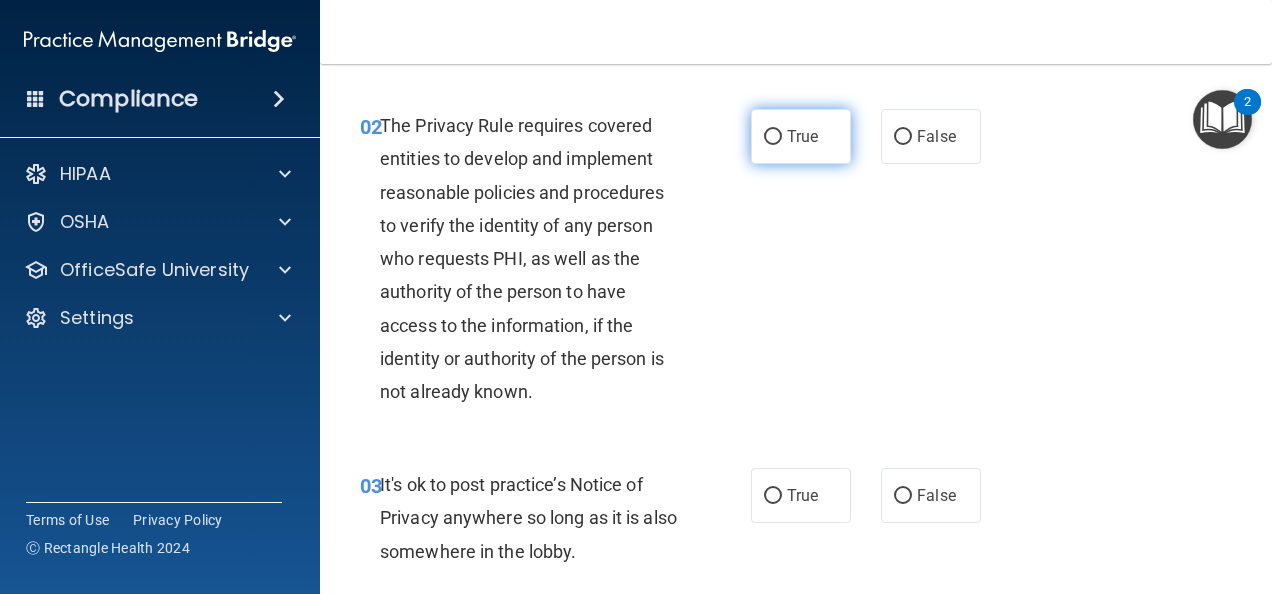 click on "True" at bounding box center [801, 136] 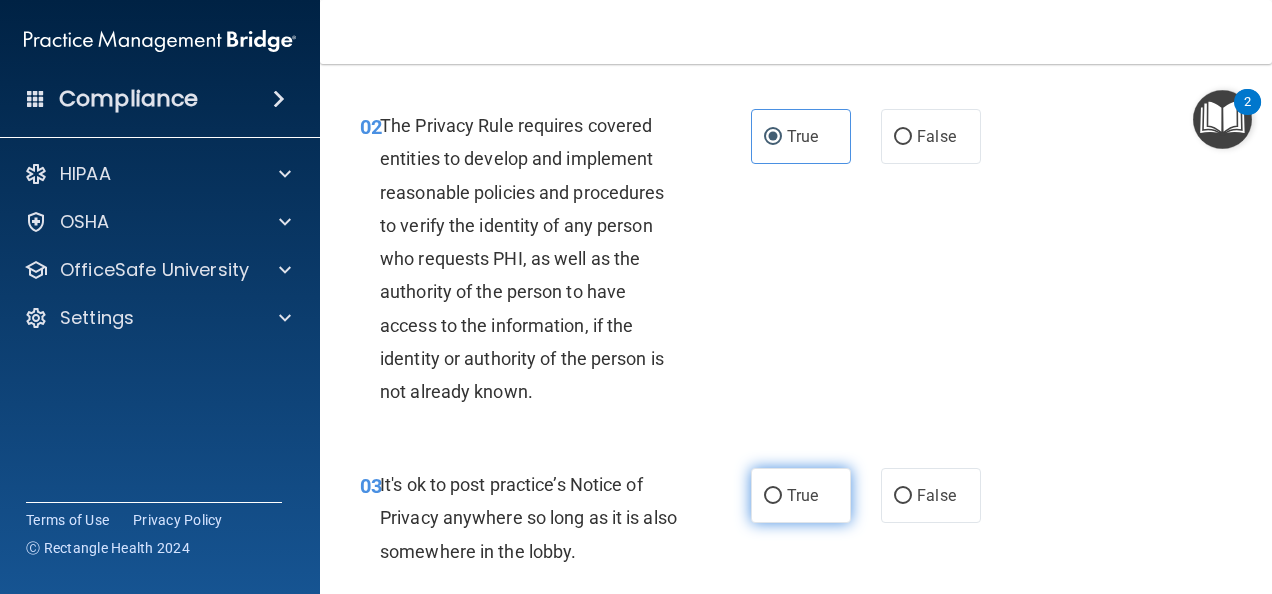 click on "True" at bounding box center (773, 496) 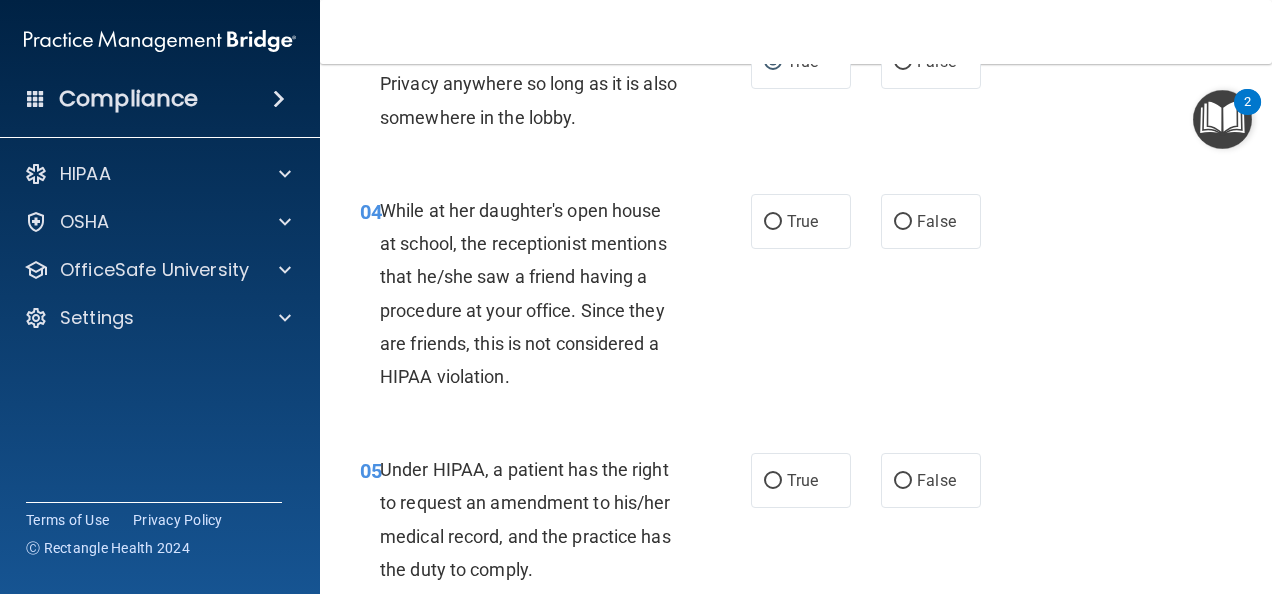 scroll, scrollTop: 695, scrollLeft: 0, axis: vertical 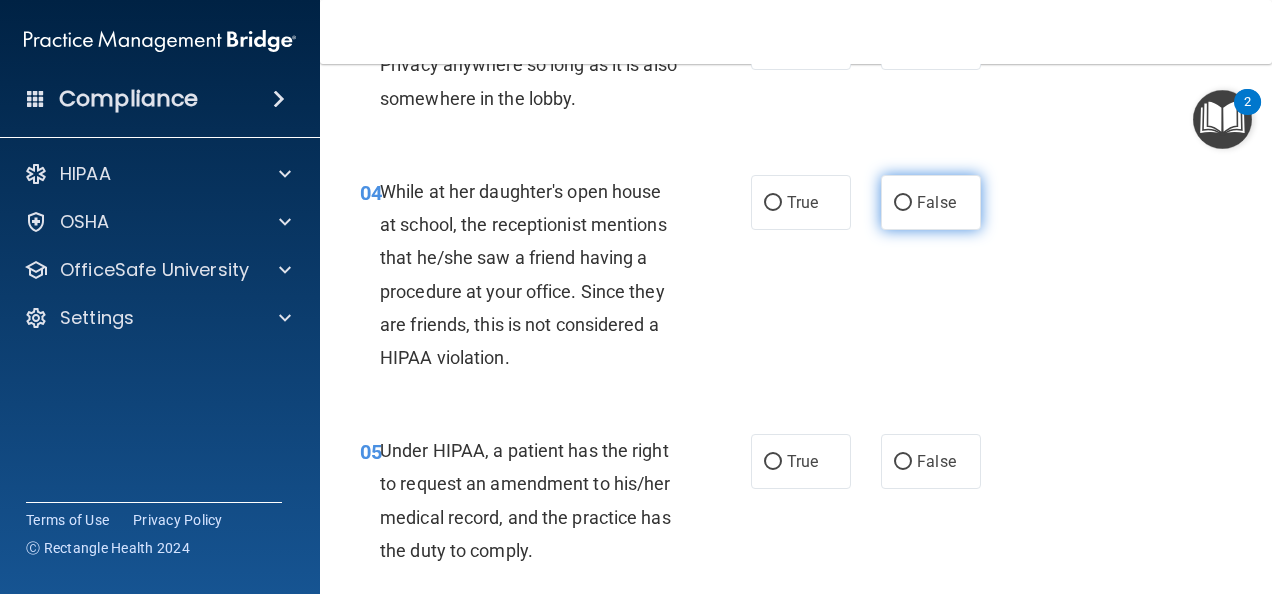 click on "False" at bounding box center [903, 203] 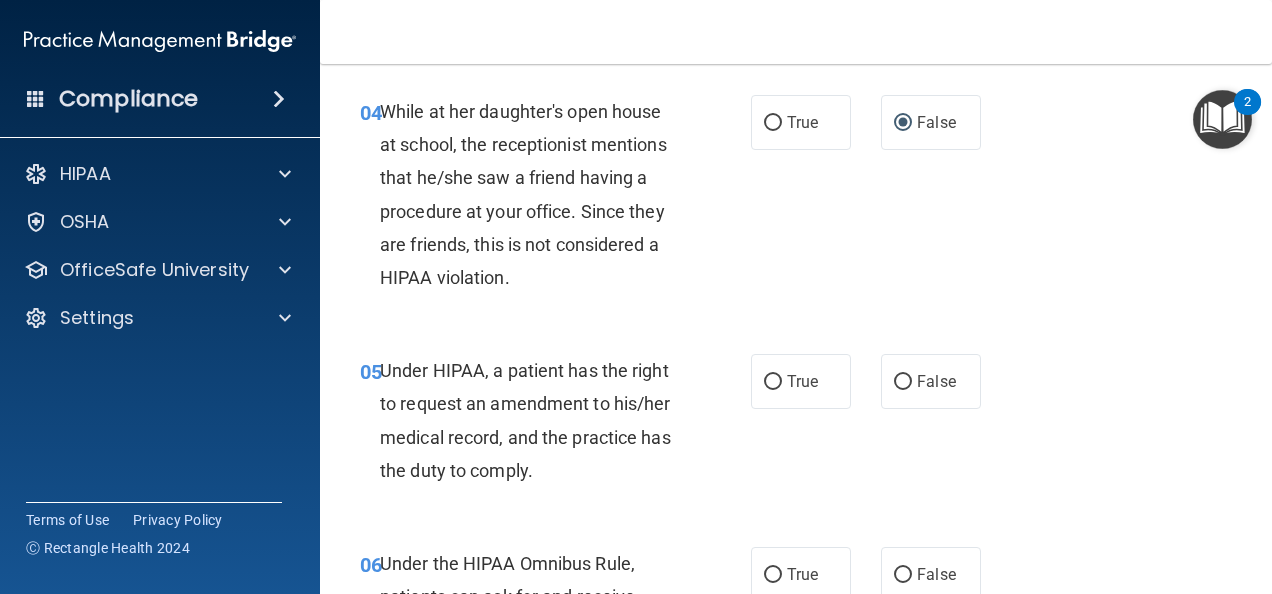 scroll, scrollTop: 815, scrollLeft: 0, axis: vertical 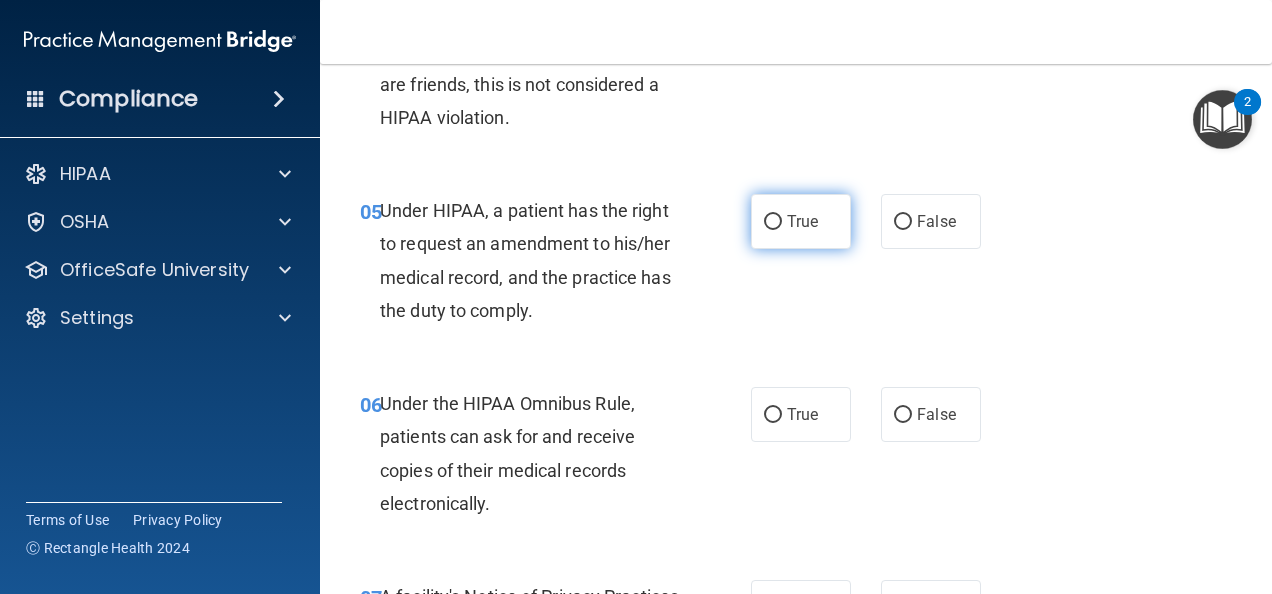 click on "True" at bounding box center [773, 222] 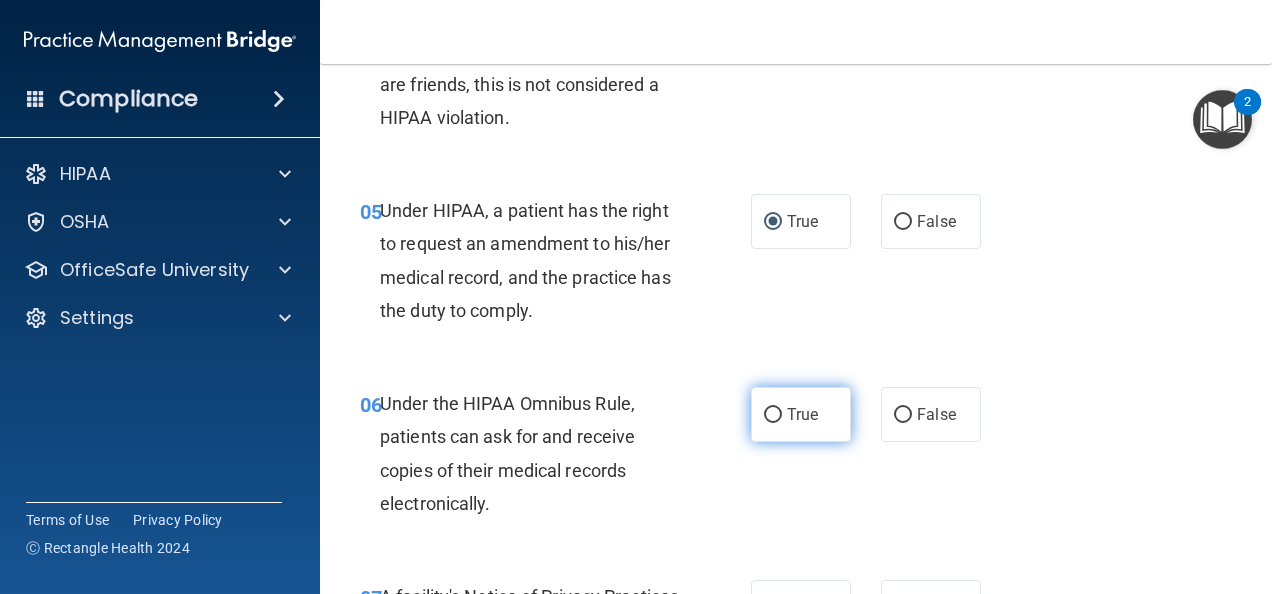 click on "True" at bounding box center [773, 415] 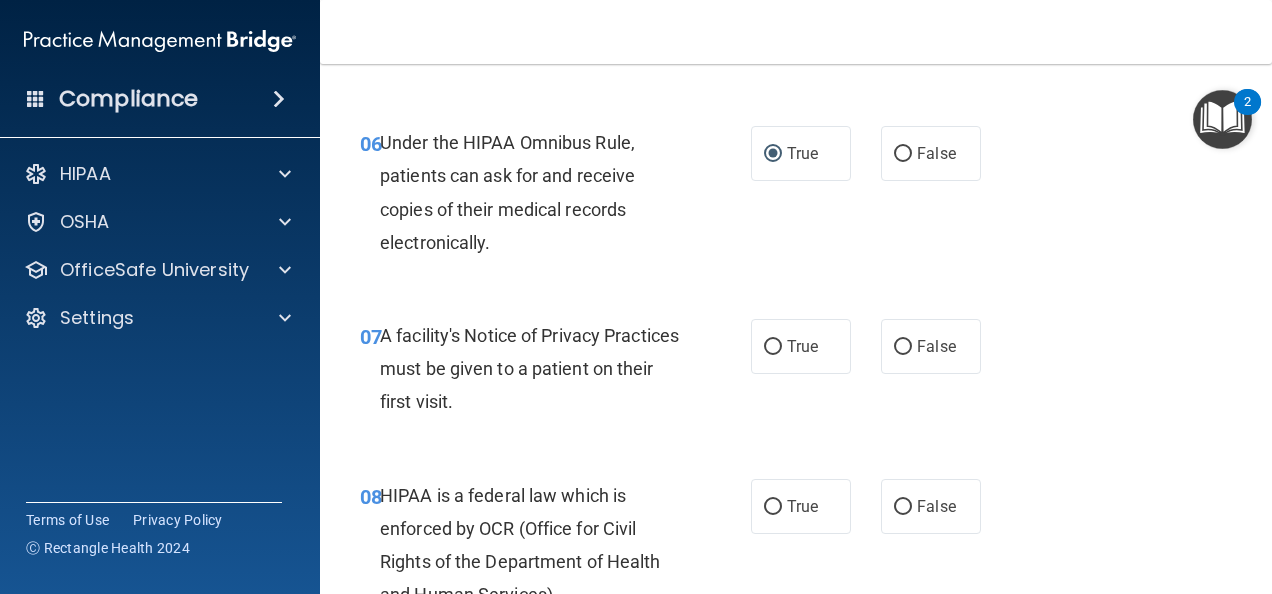 scroll, scrollTop: 1215, scrollLeft: 0, axis: vertical 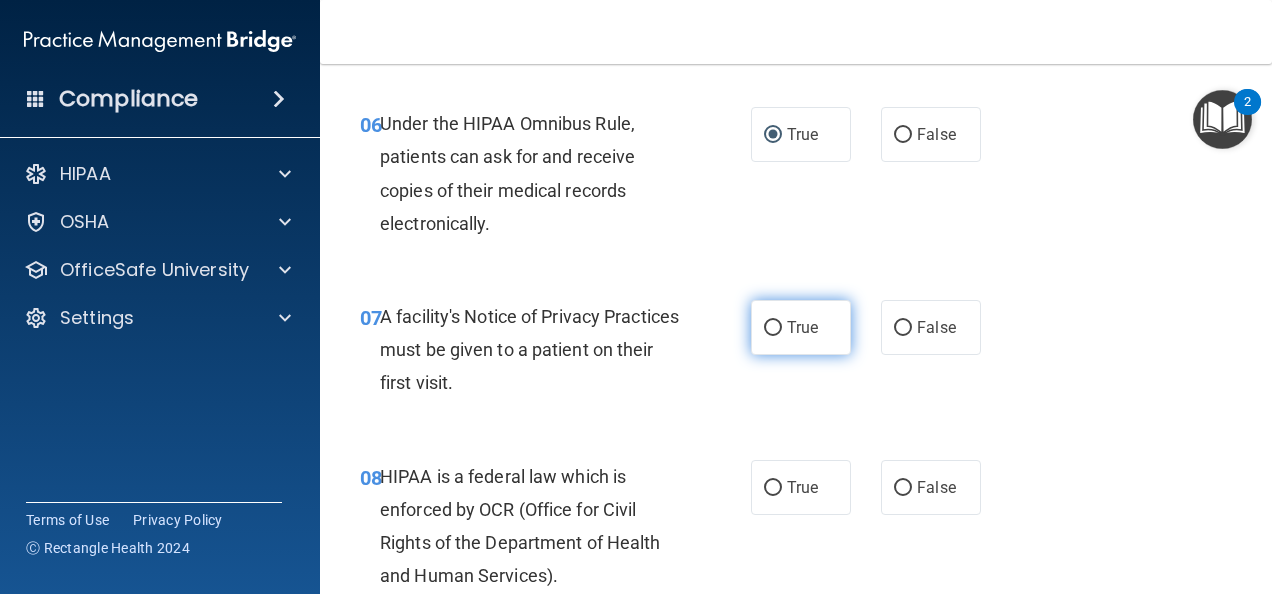click on "True" at bounding box center (773, 328) 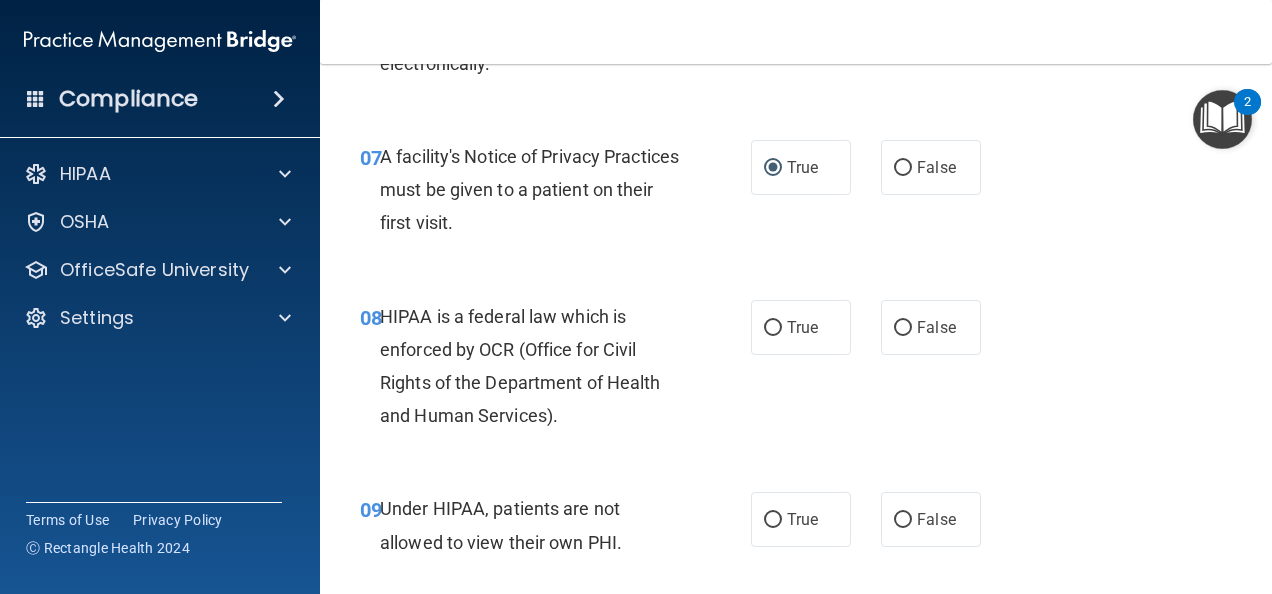 scroll, scrollTop: 1415, scrollLeft: 0, axis: vertical 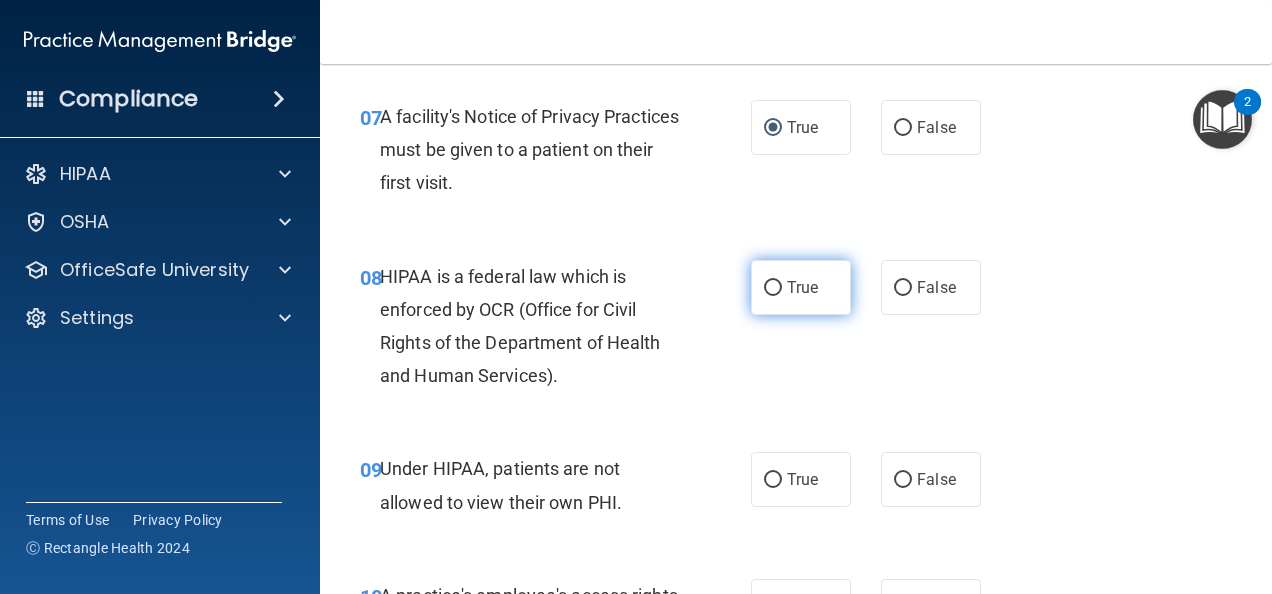 click on "True" at bounding box center [773, 288] 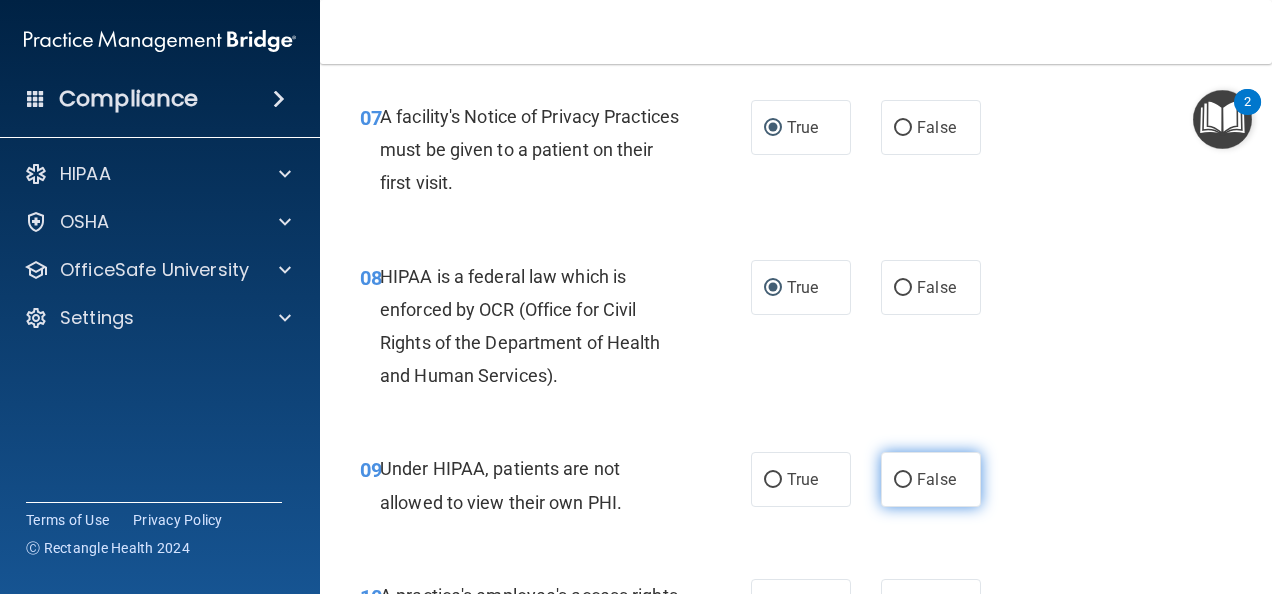 click on "False" at bounding box center (931, 479) 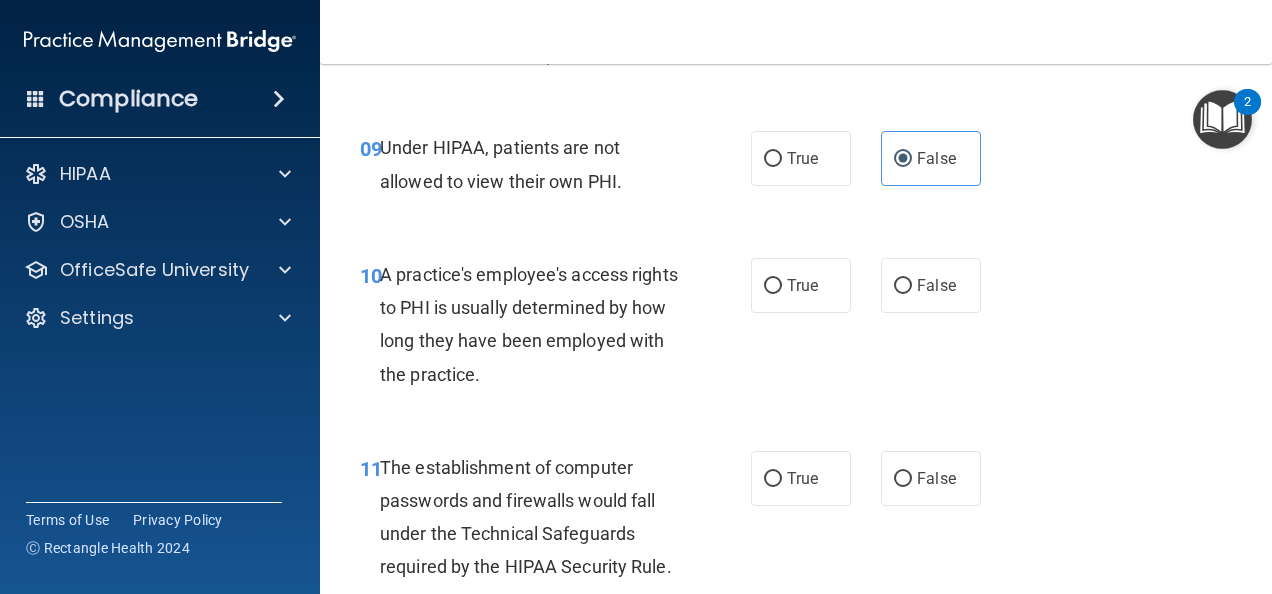 scroll, scrollTop: 1775, scrollLeft: 0, axis: vertical 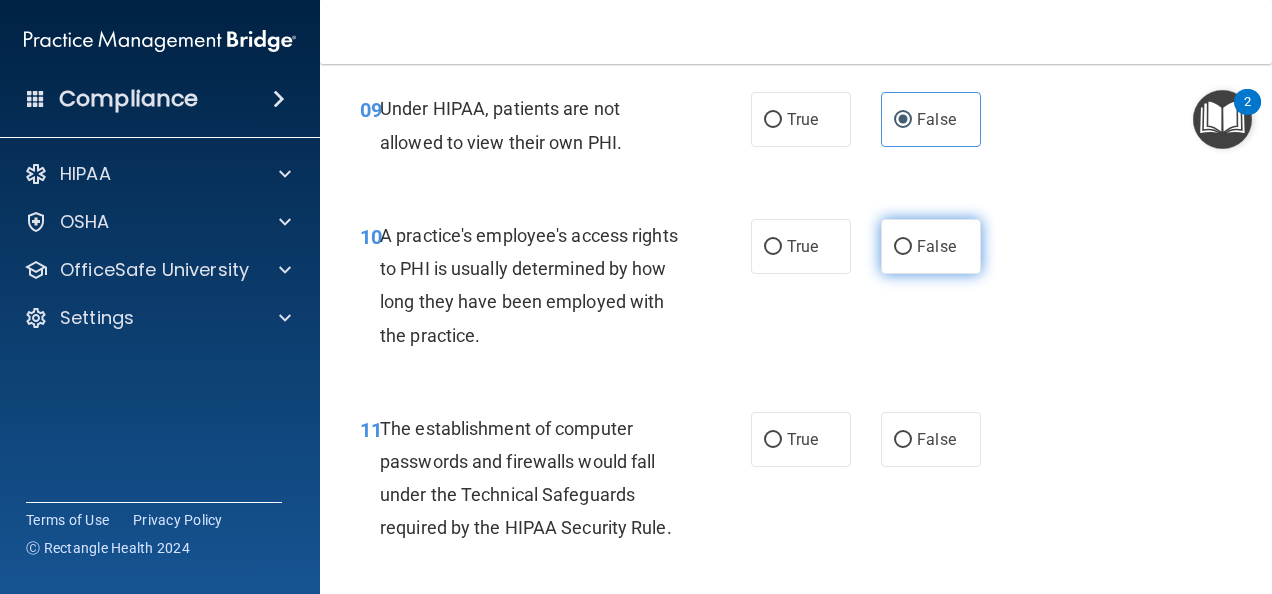 click on "False" at bounding box center [903, 247] 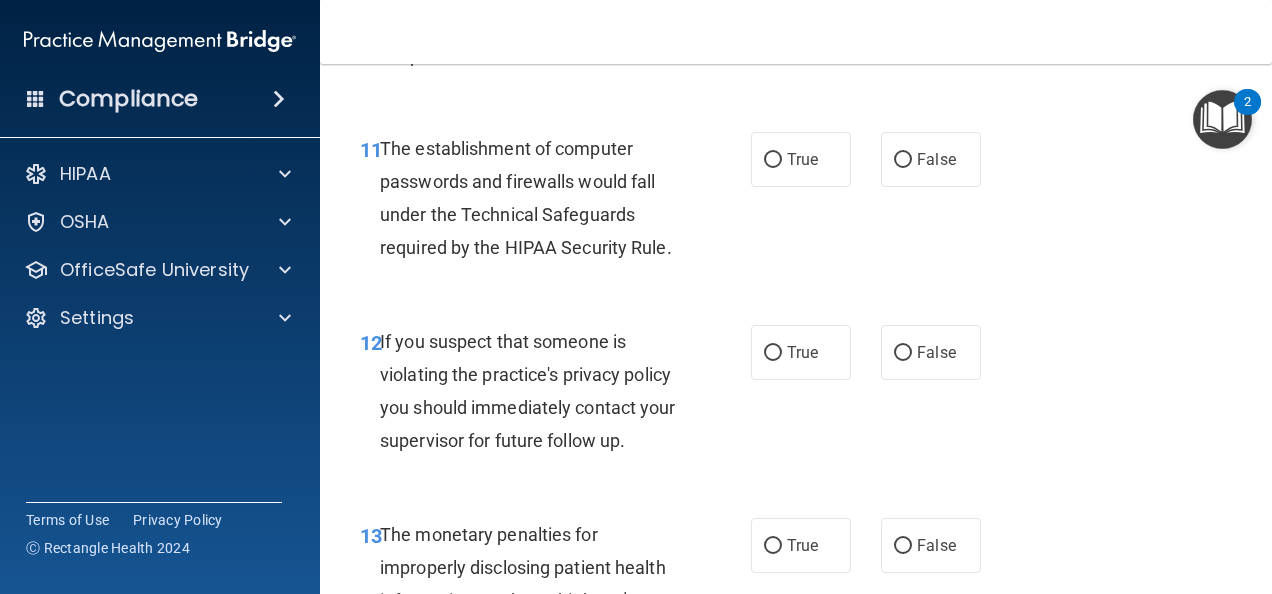 scroll, scrollTop: 2095, scrollLeft: 0, axis: vertical 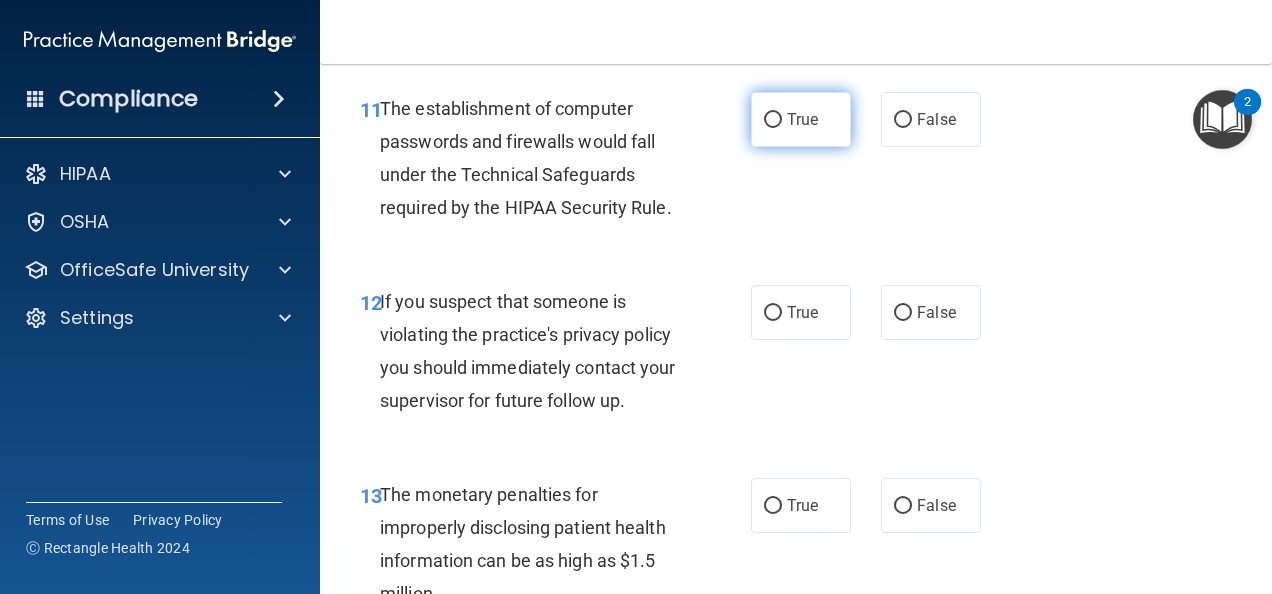 click on "True" at bounding box center (773, 120) 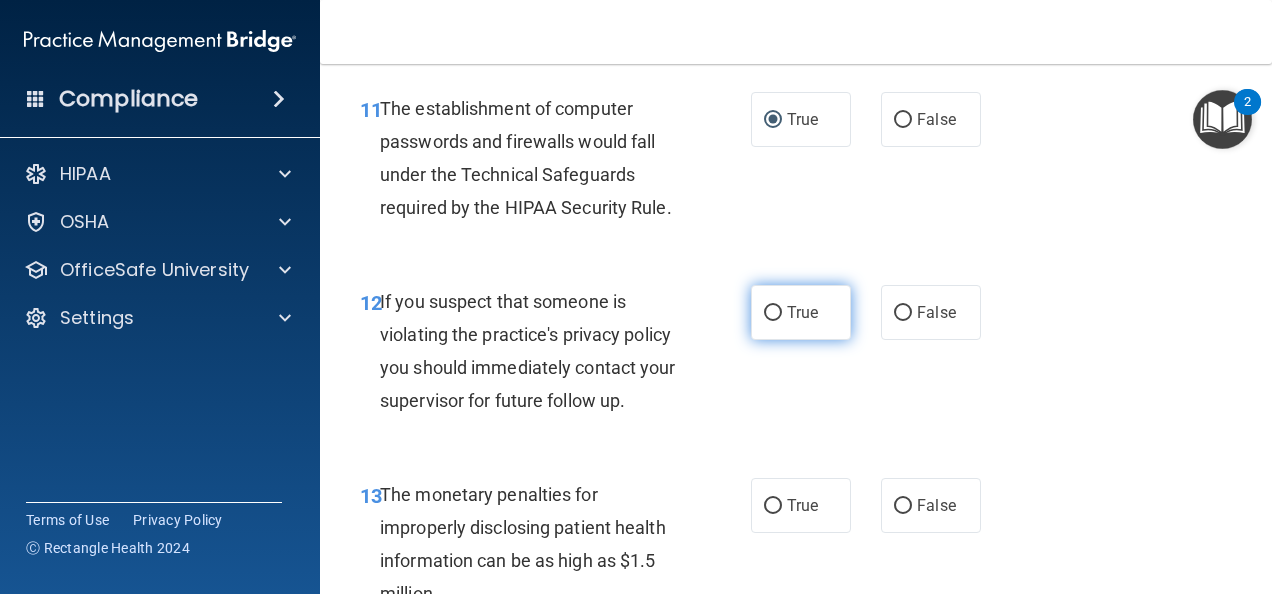 click on "True" at bounding box center [801, 312] 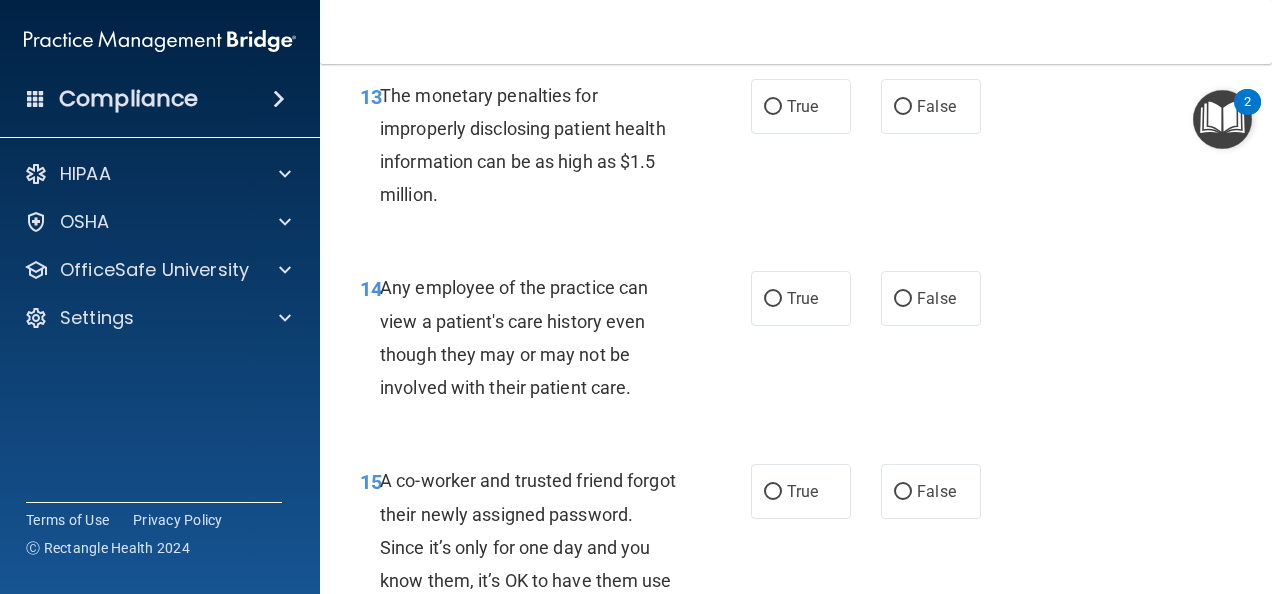 scroll, scrollTop: 2495, scrollLeft: 0, axis: vertical 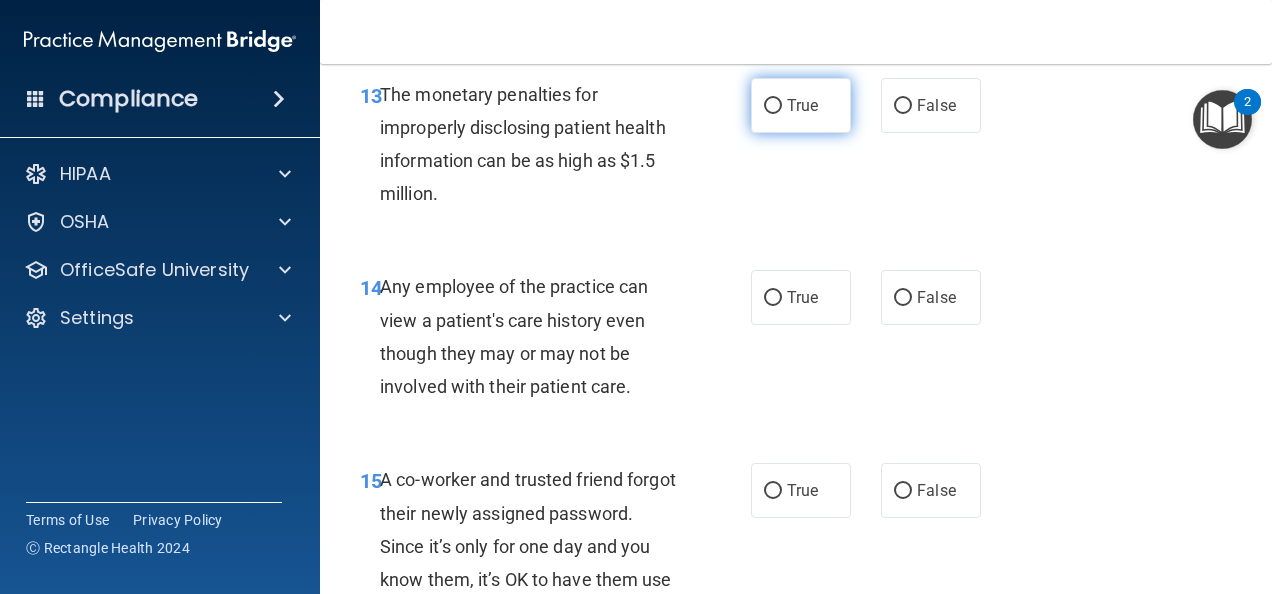 click on "True" at bounding box center [801, 105] 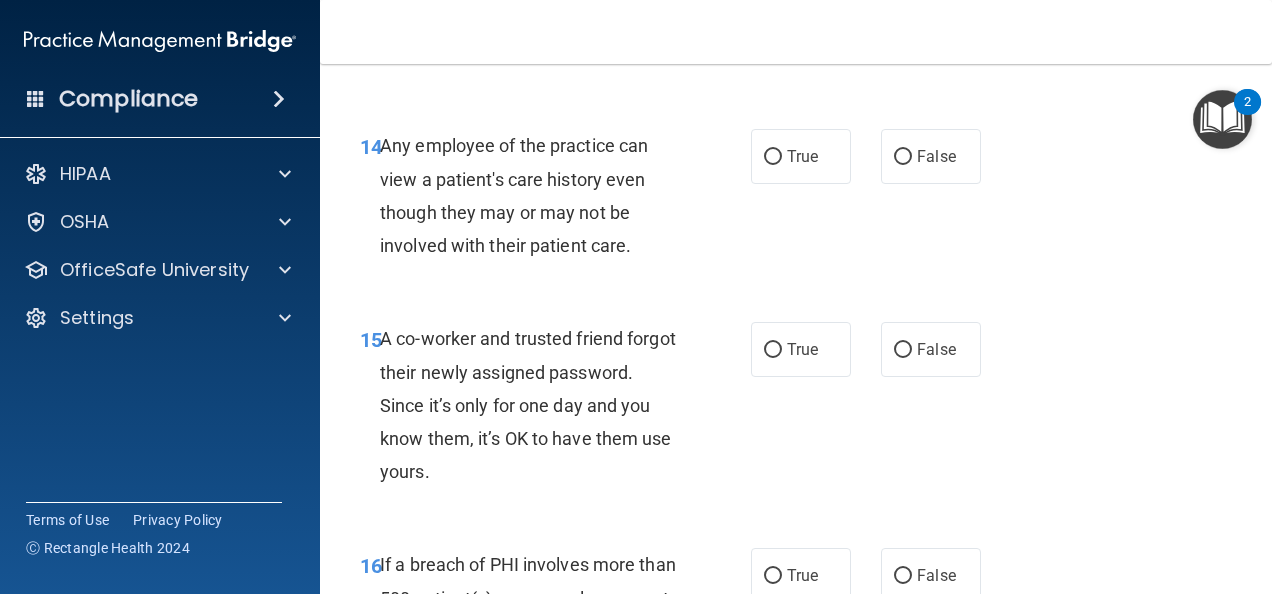scroll, scrollTop: 2655, scrollLeft: 0, axis: vertical 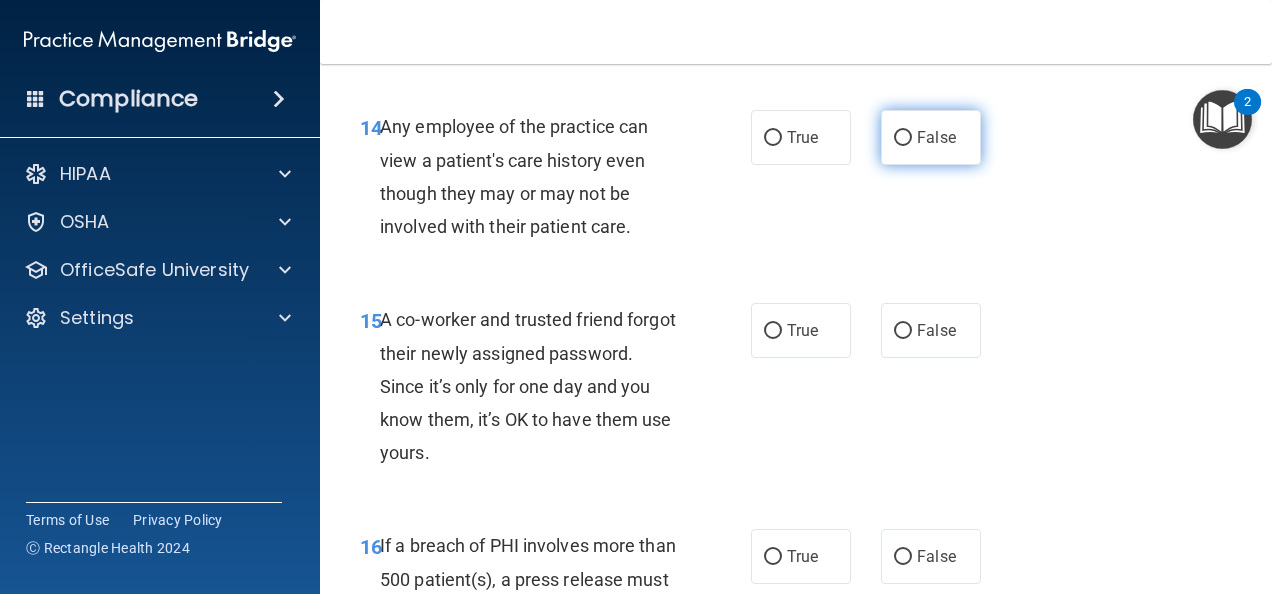 click on "False" at bounding box center [936, 137] 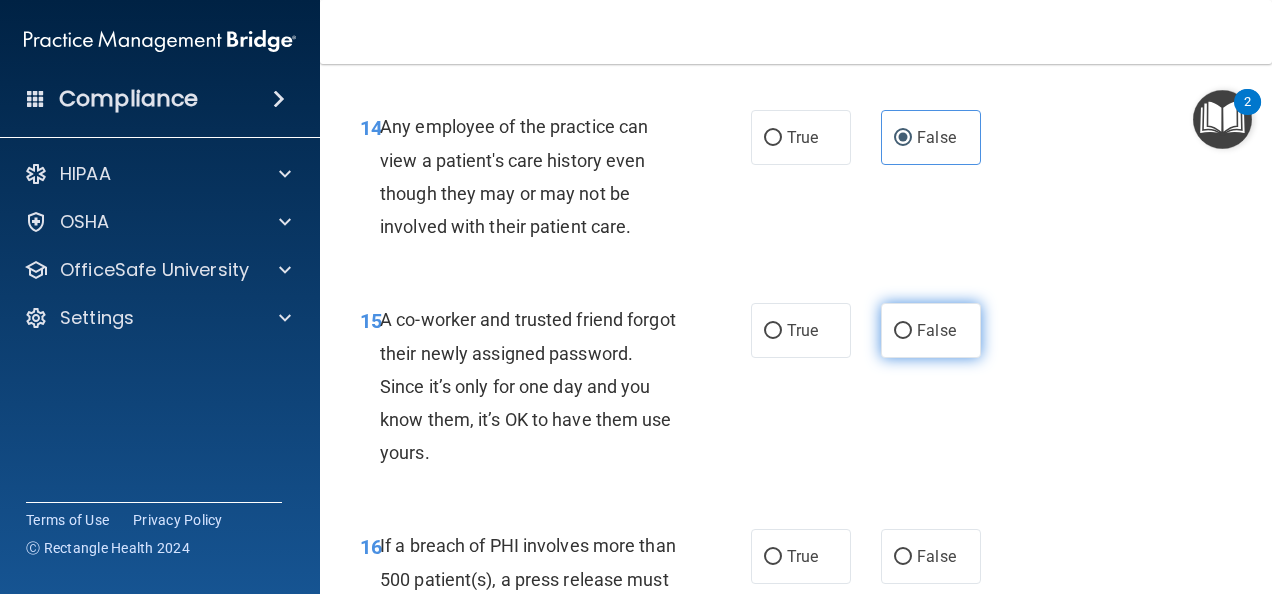 click on "False" at bounding box center [931, 330] 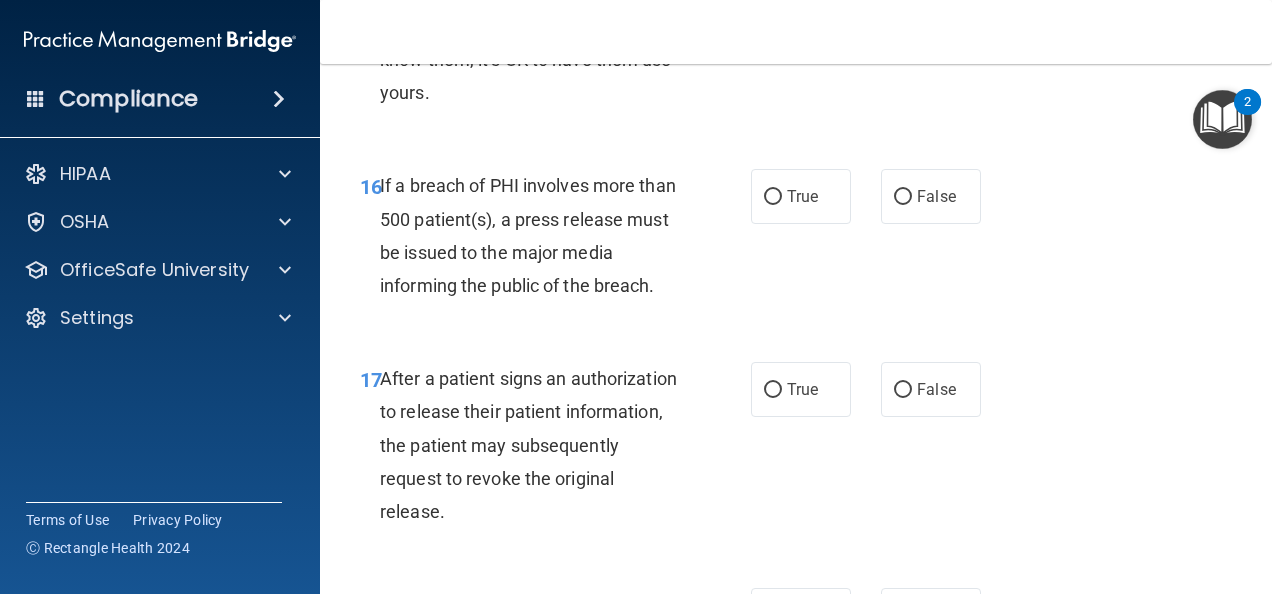 scroll, scrollTop: 3055, scrollLeft: 0, axis: vertical 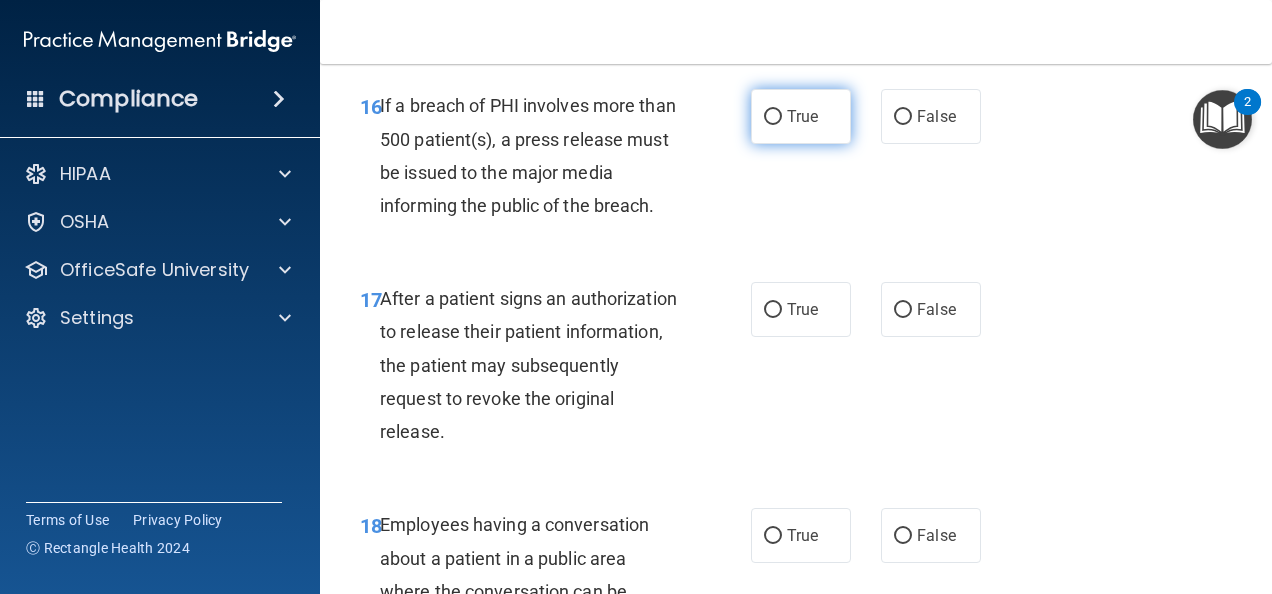 click on "True" at bounding box center [773, 117] 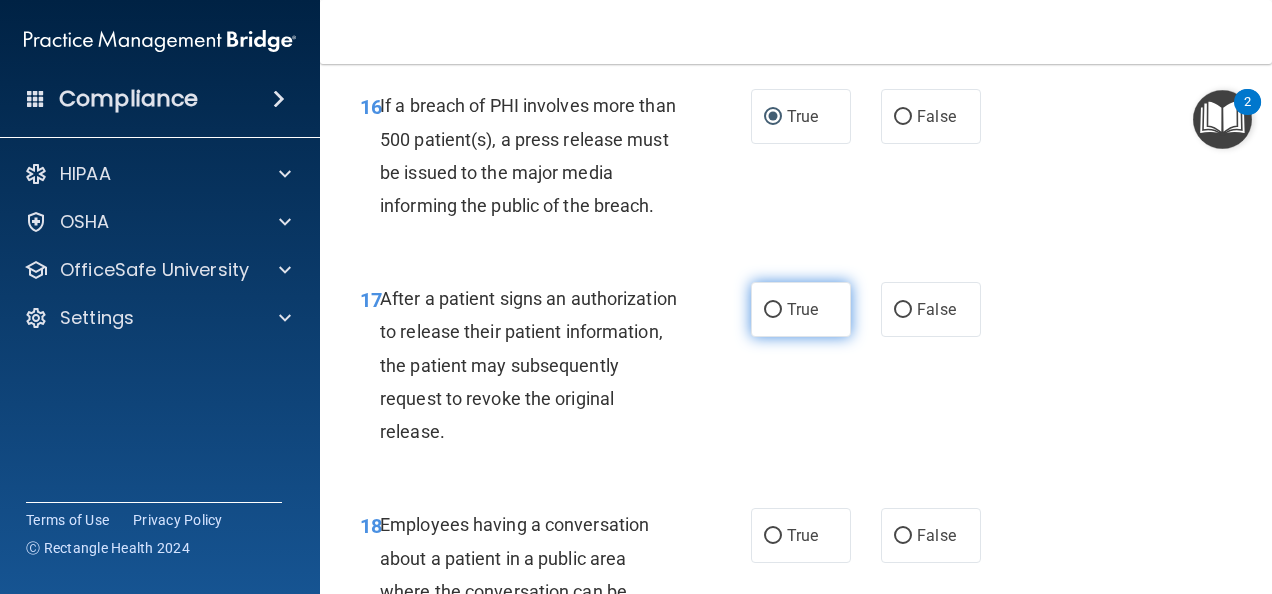click on "True" at bounding box center [773, 310] 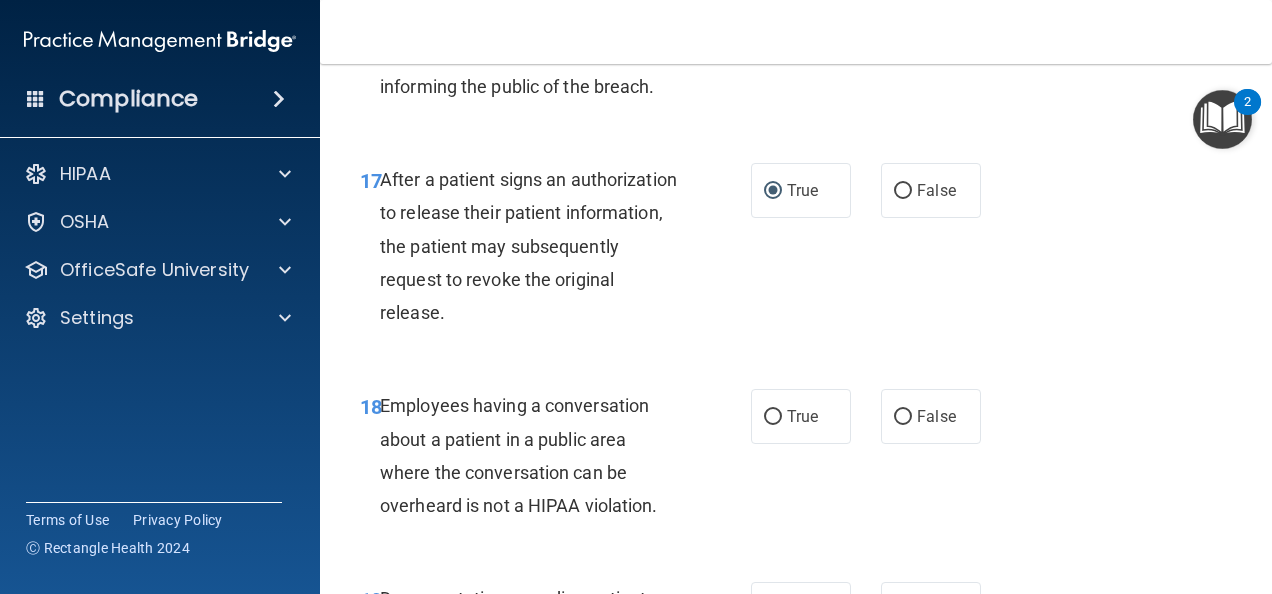 scroll, scrollTop: 3255, scrollLeft: 0, axis: vertical 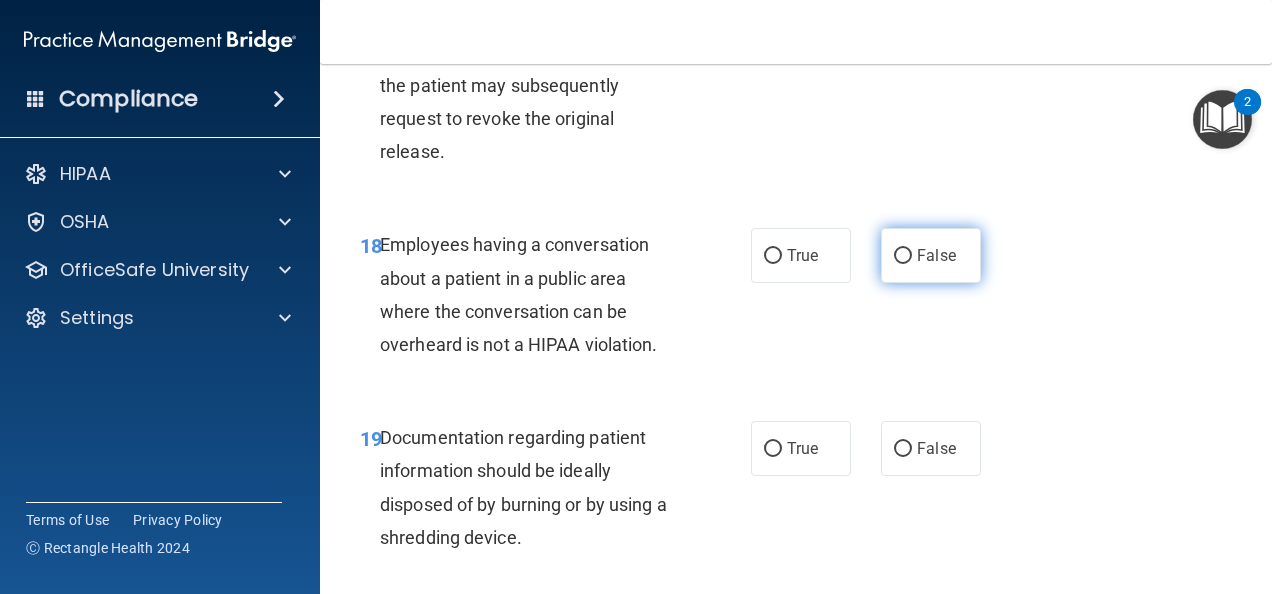click on "False" at bounding box center (903, 256) 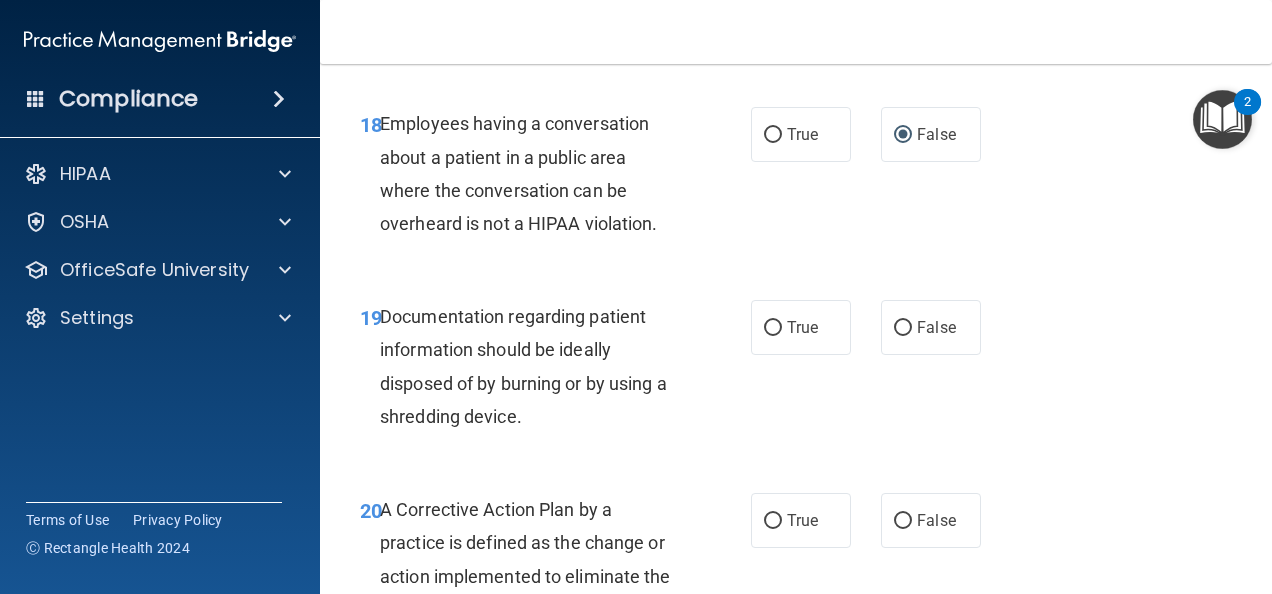 scroll, scrollTop: 3535, scrollLeft: 0, axis: vertical 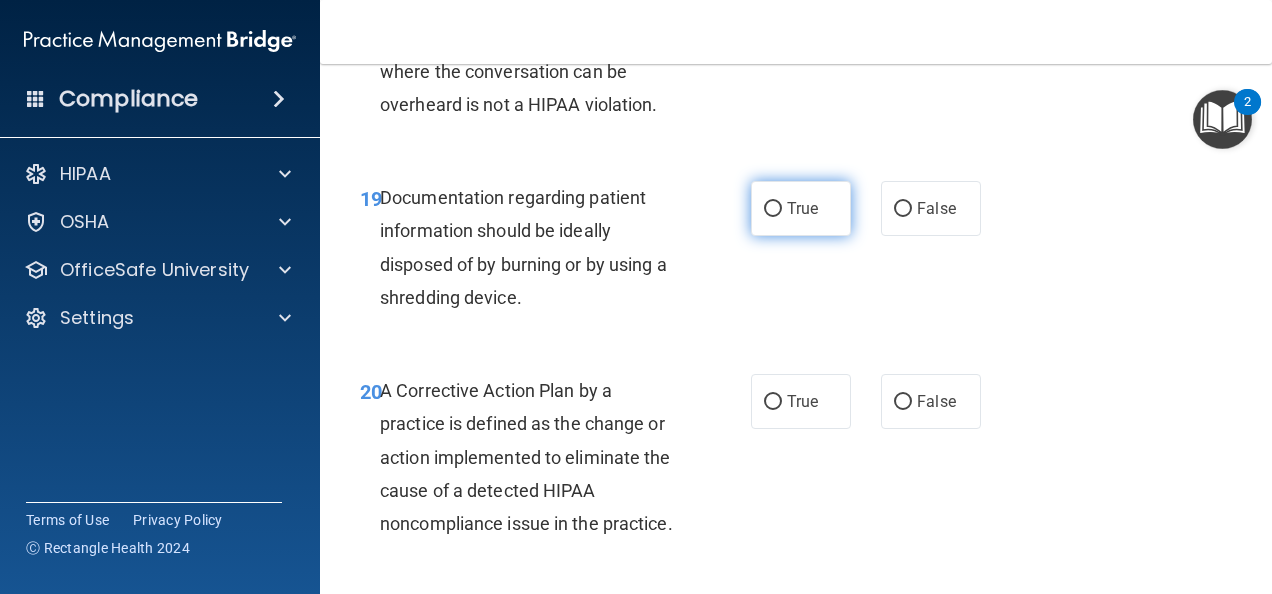click on "True" at bounding box center [773, 209] 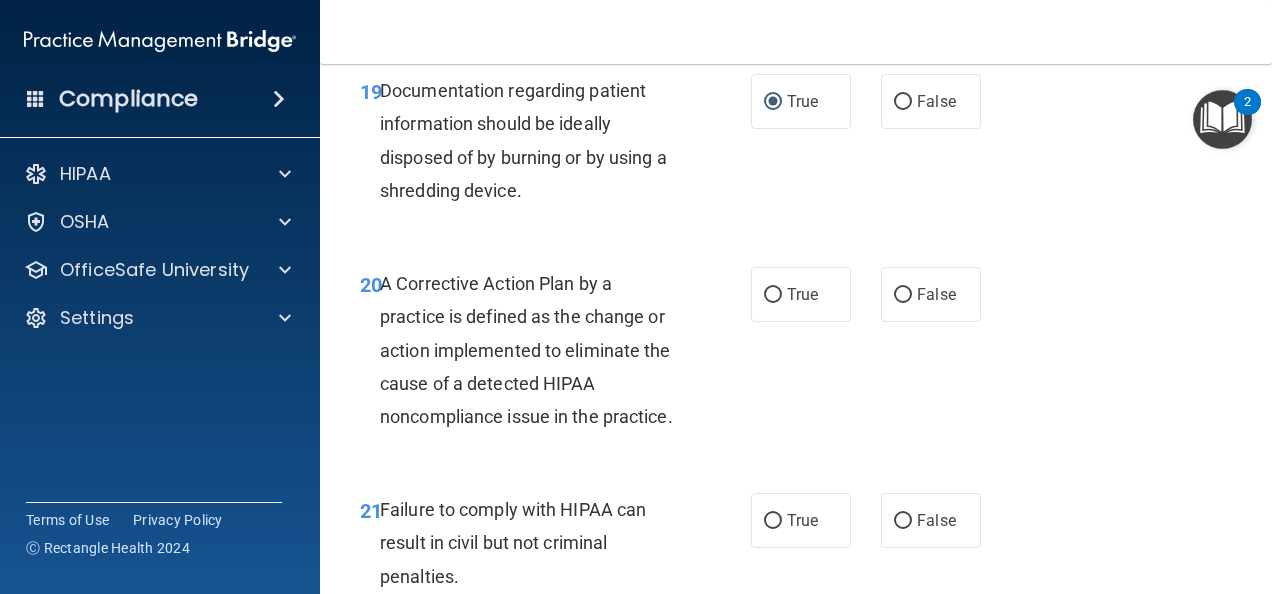 scroll, scrollTop: 3735, scrollLeft: 0, axis: vertical 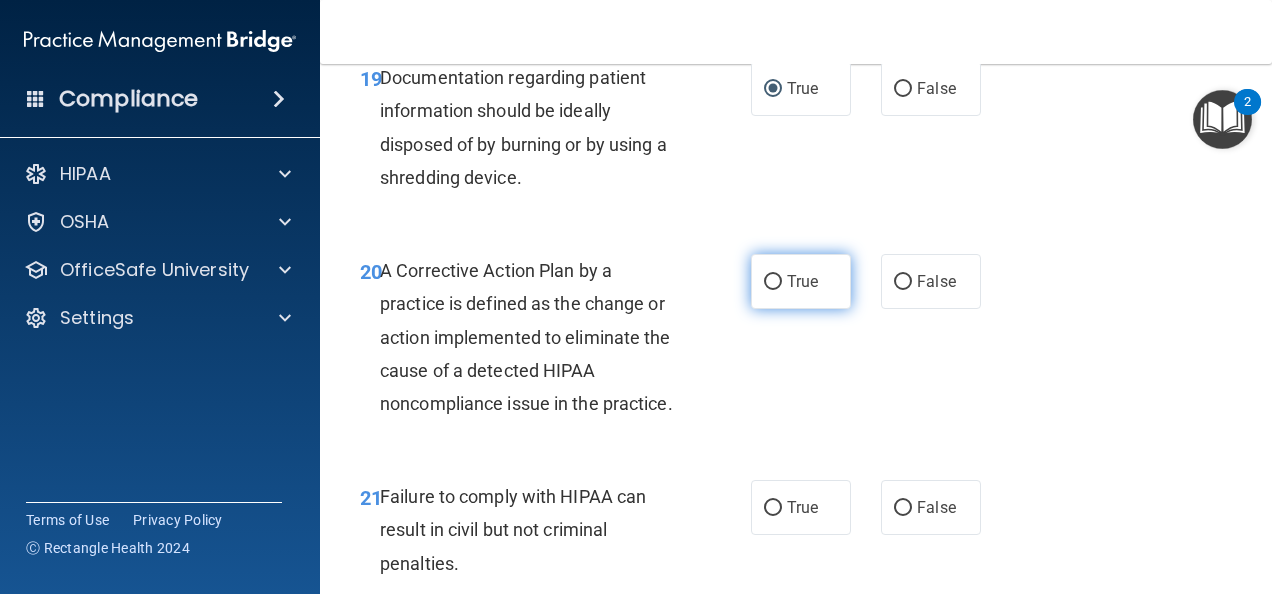 click on "True" at bounding box center [773, 282] 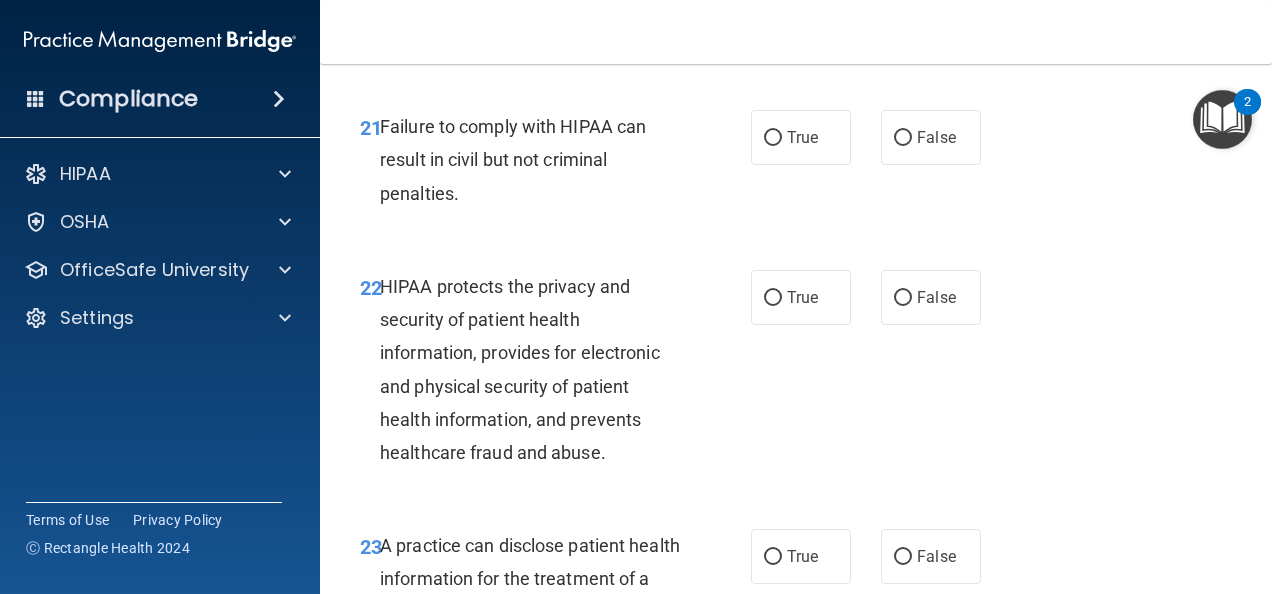 scroll, scrollTop: 4135, scrollLeft: 0, axis: vertical 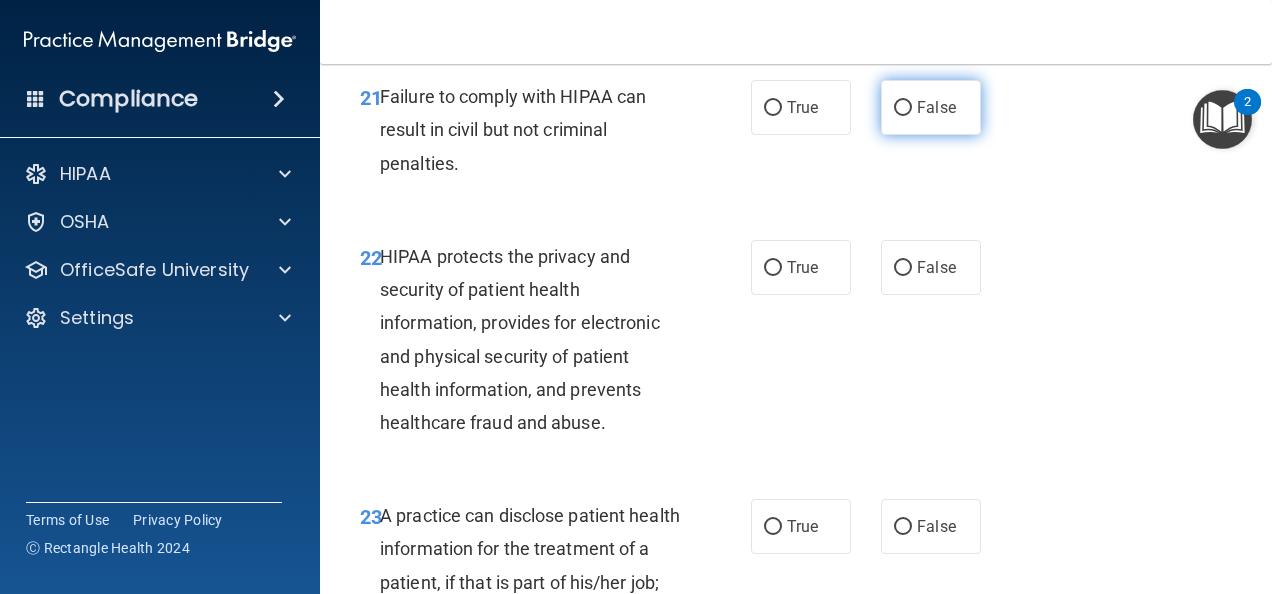 click on "False" at bounding box center (903, 108) 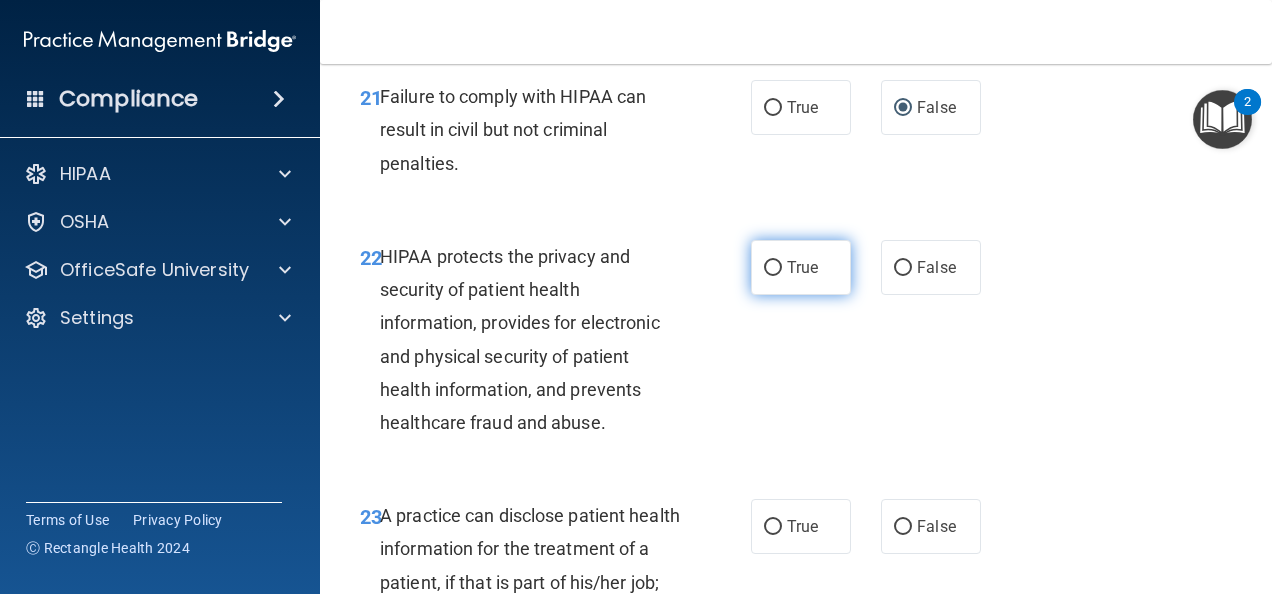 click on "True" at bounding box center [773, 268] 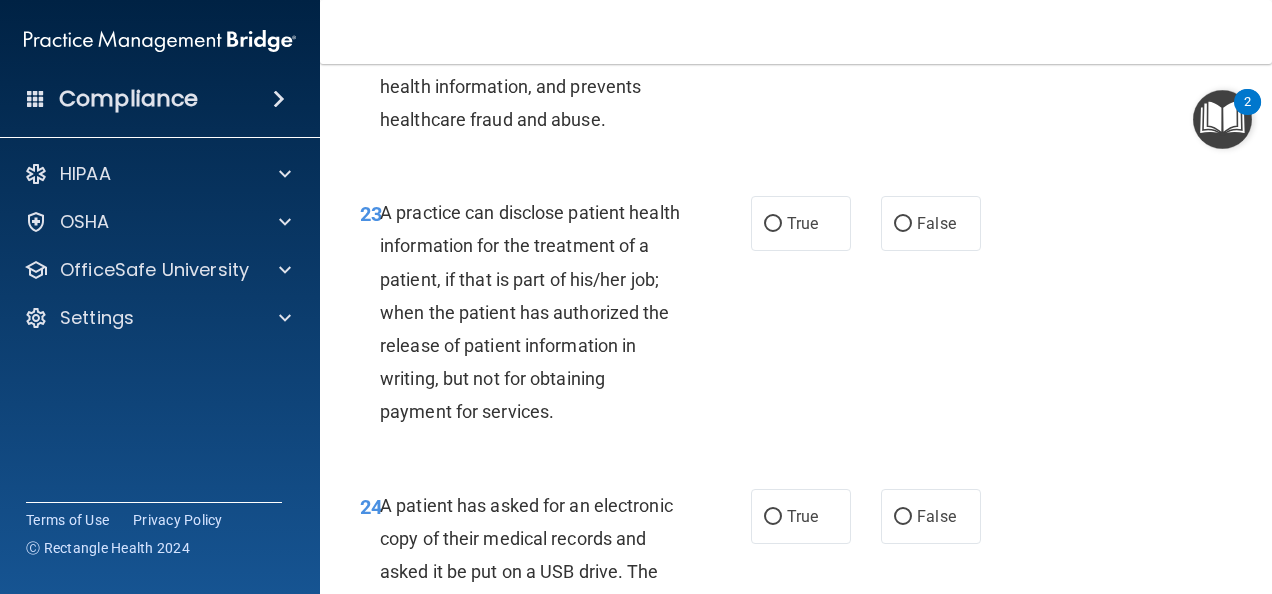 scroll, scrollTop: 4455, scrollLeft: 0, axis: vertical 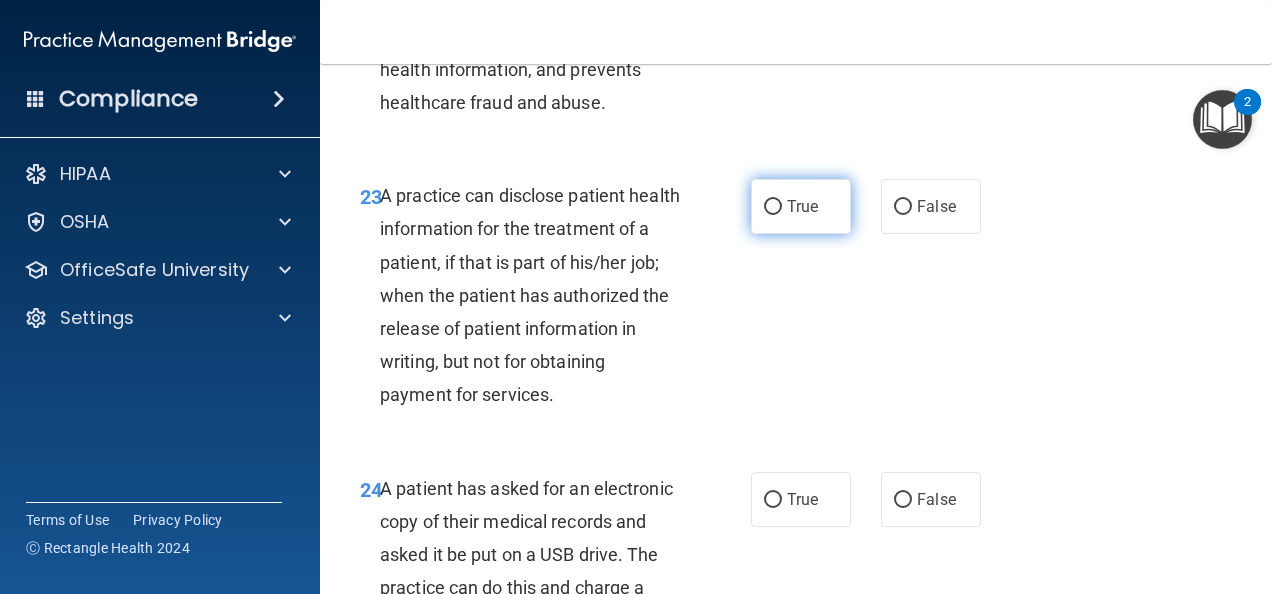 click on "True" at bounding box center [802, 206] 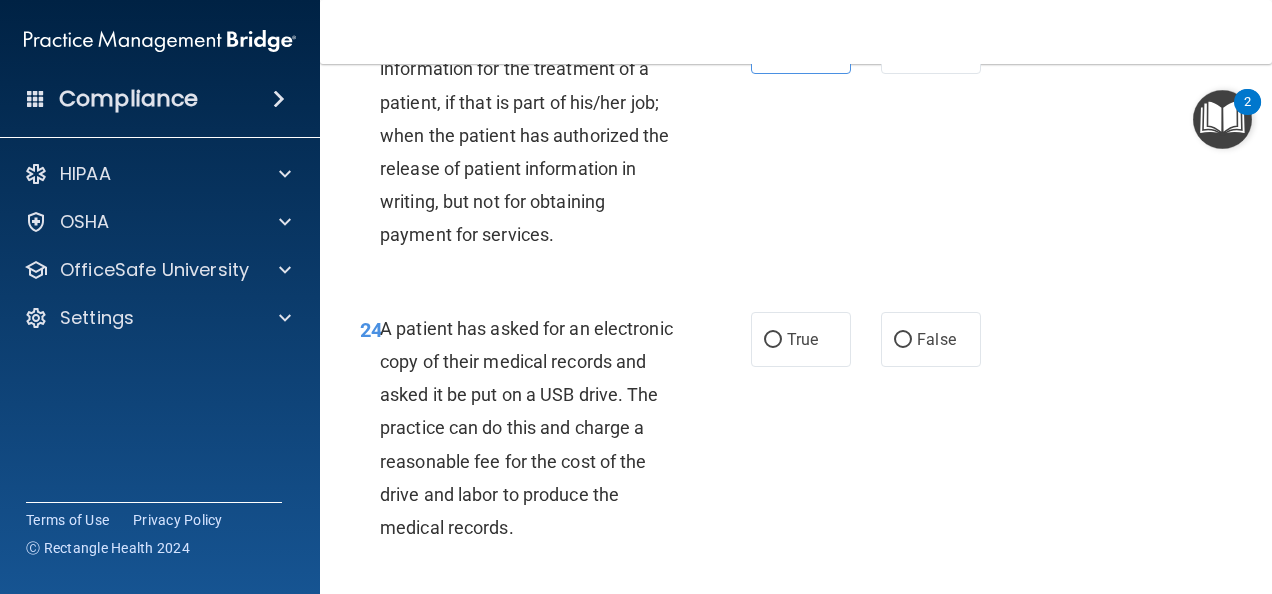 scroll, scrollTop: 4655, scrollLeft: 0, axis: vertical 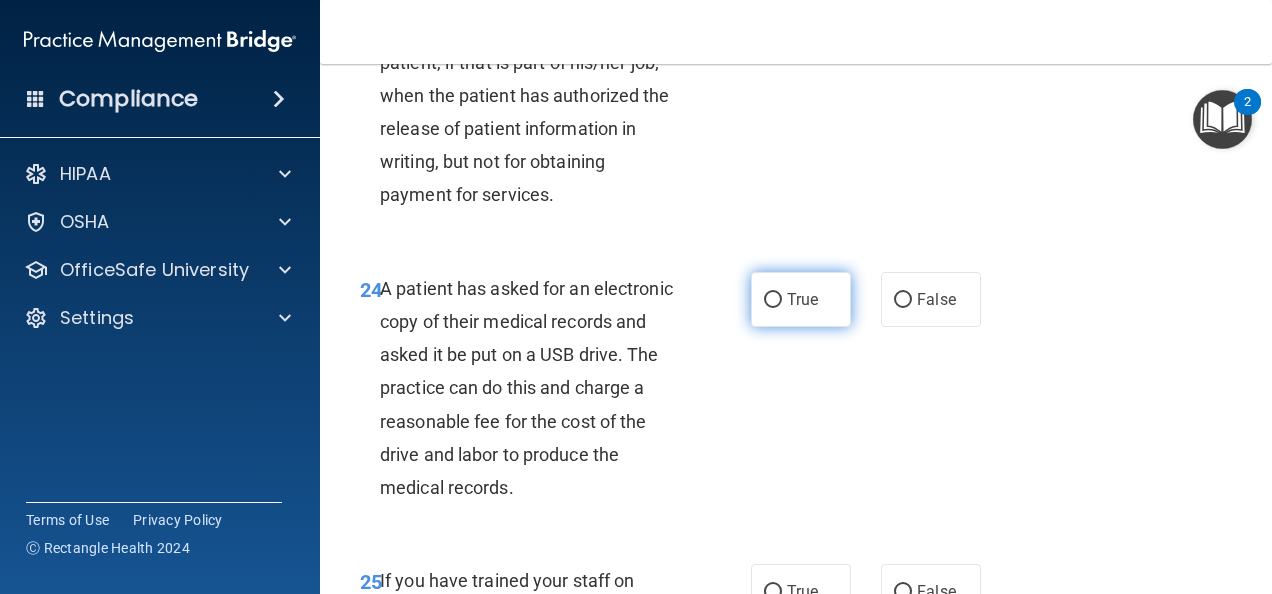 click on "True" at bounding box center (773, 300) 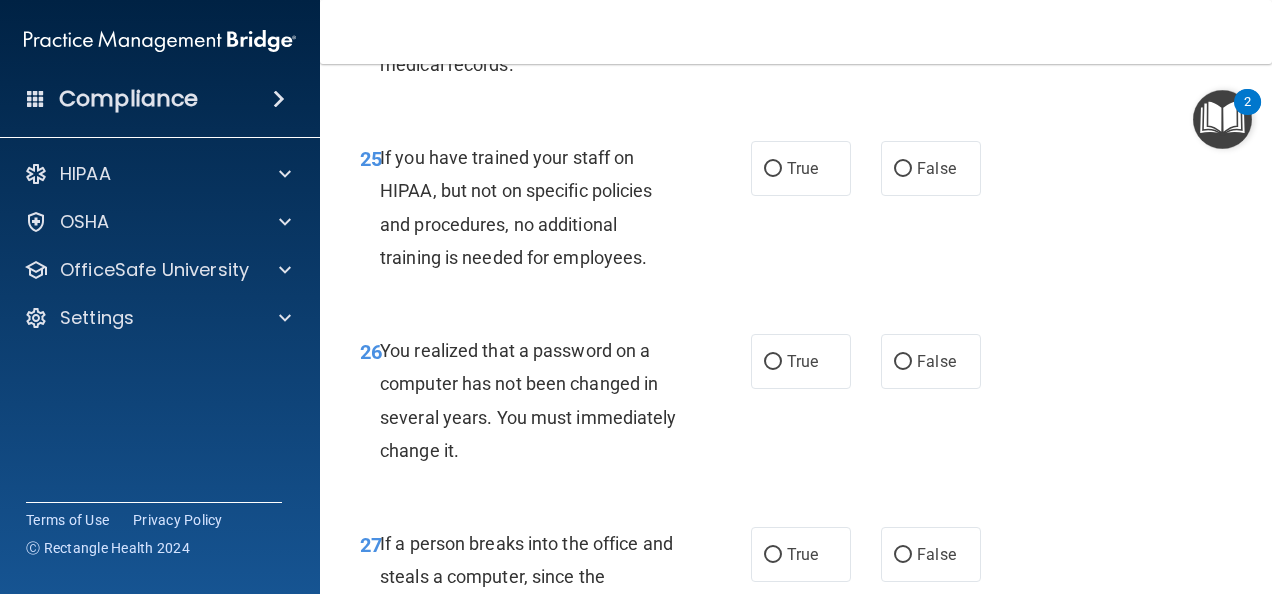 scroll, scrollTop: 5095, scrollLeft: 0, axis: vertical 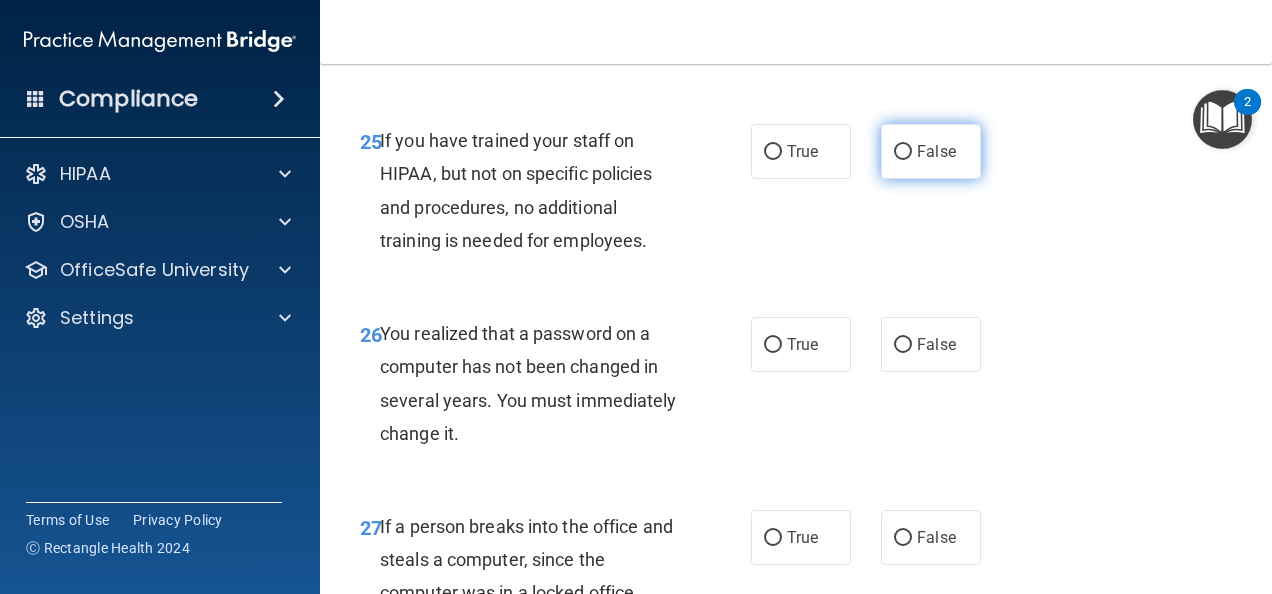 click on "False" at bounding box center (903, 152) 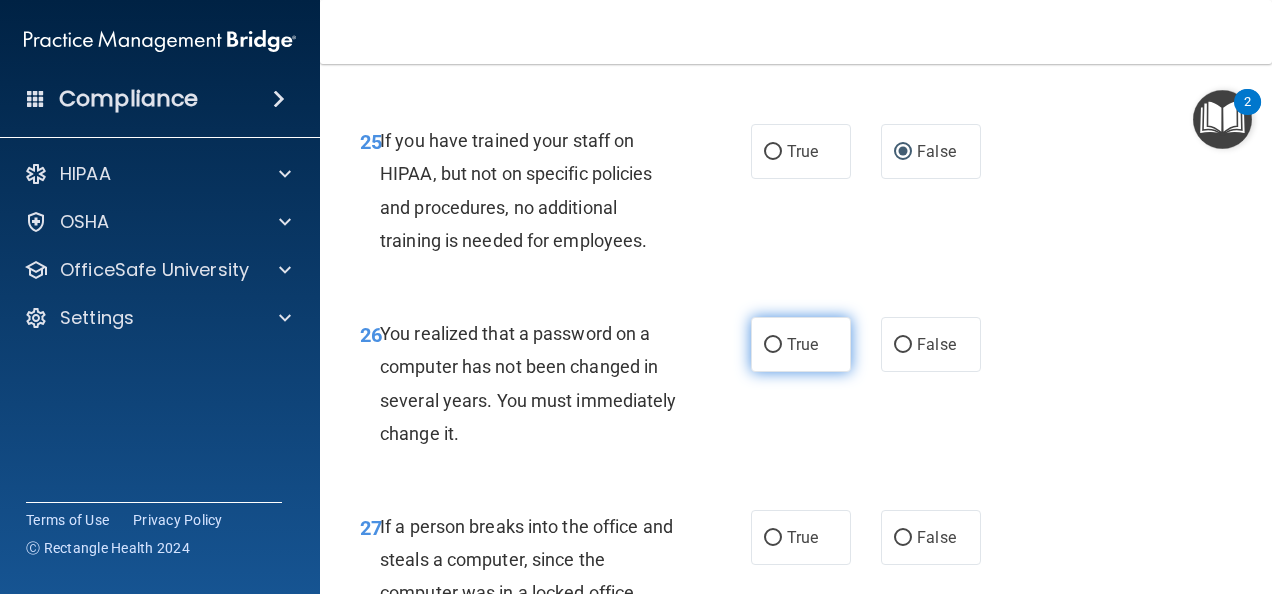 click on "True" at bounding box center (773, 345) 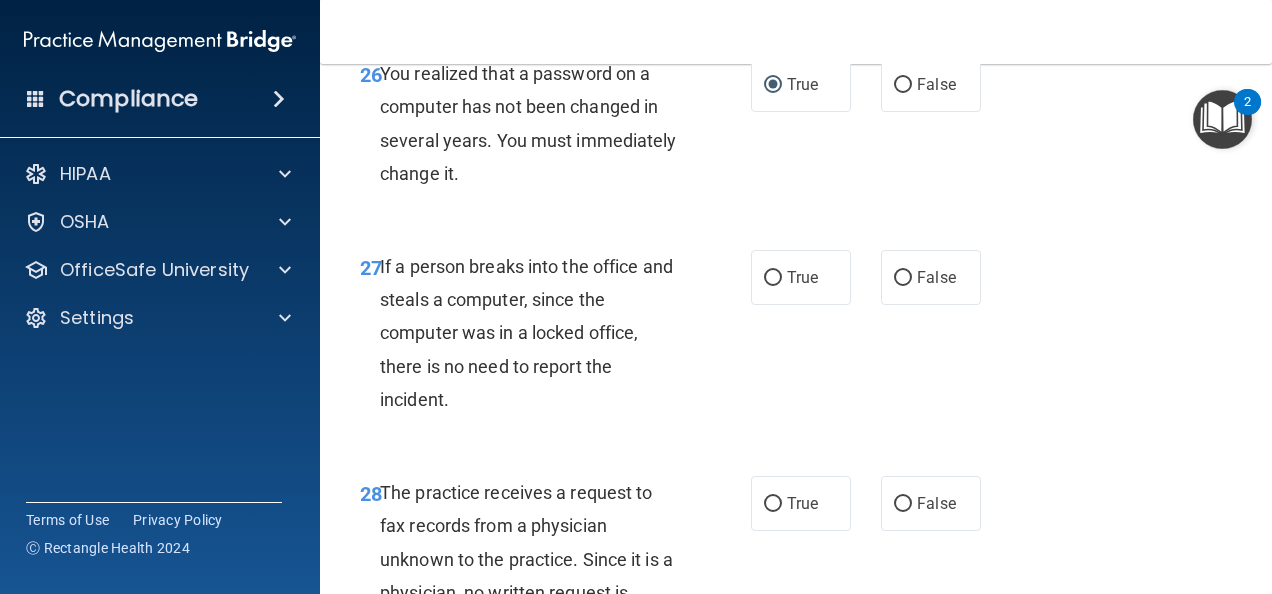 scroll, scrollTop: 5375, scrollLeft: 0, axis: vertical 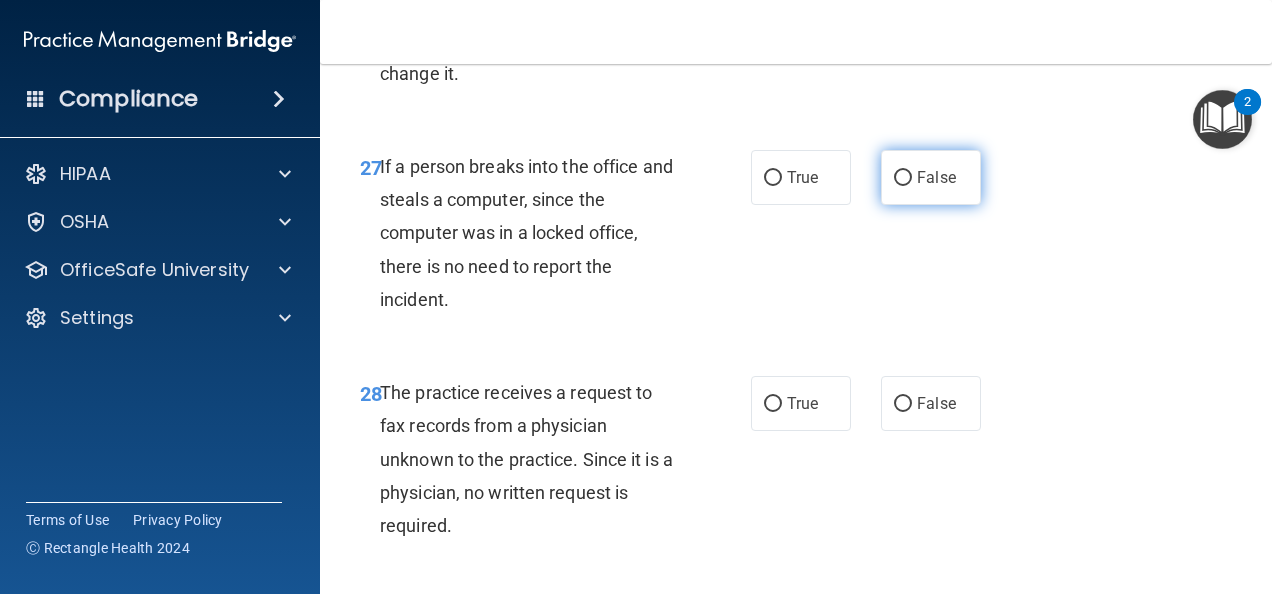 click on "False" at bounding box center [931, 177] 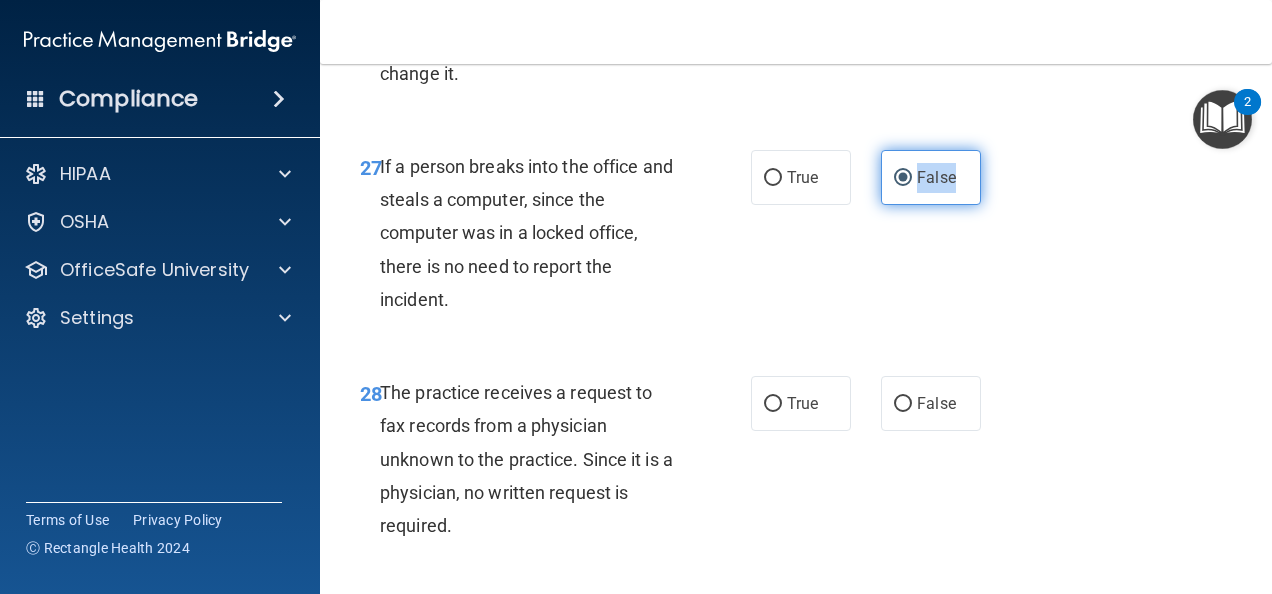 click on "False" at bounding box center [931, 177] 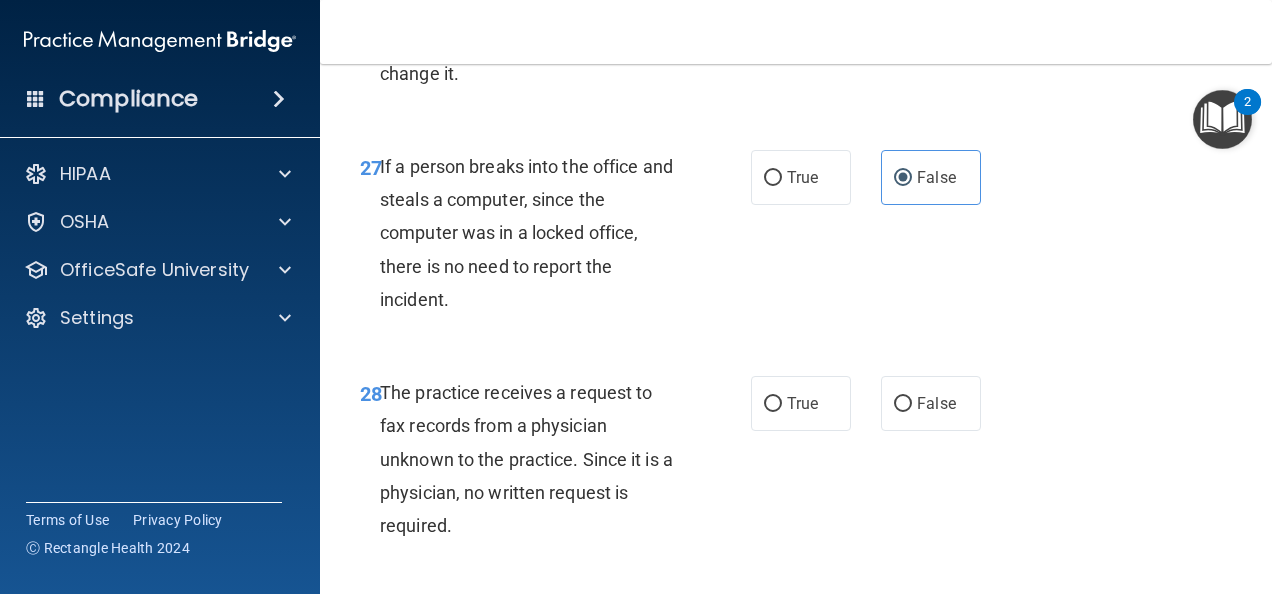 click on "28       The practice receives a request to fax records from a physician unknown to the practice.  Since it is a physician, no written request is required.                 True           False" at bounding box center [796, 464] 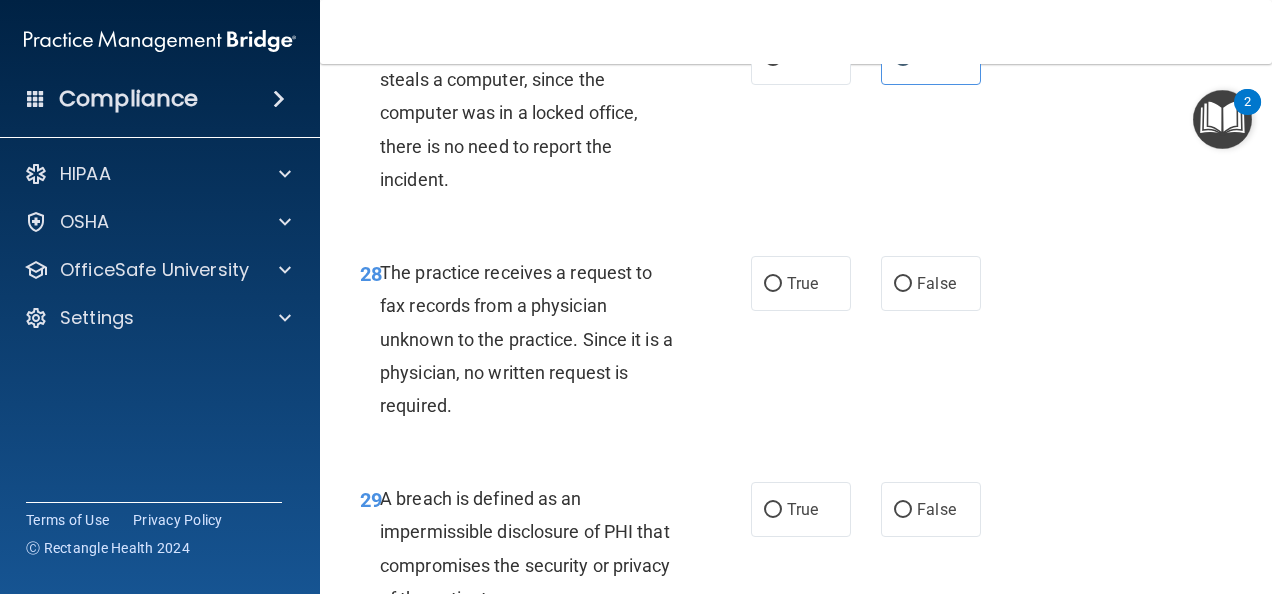 scroll, scrollTop: 5615, scrollLeft: 0, axis: vertical 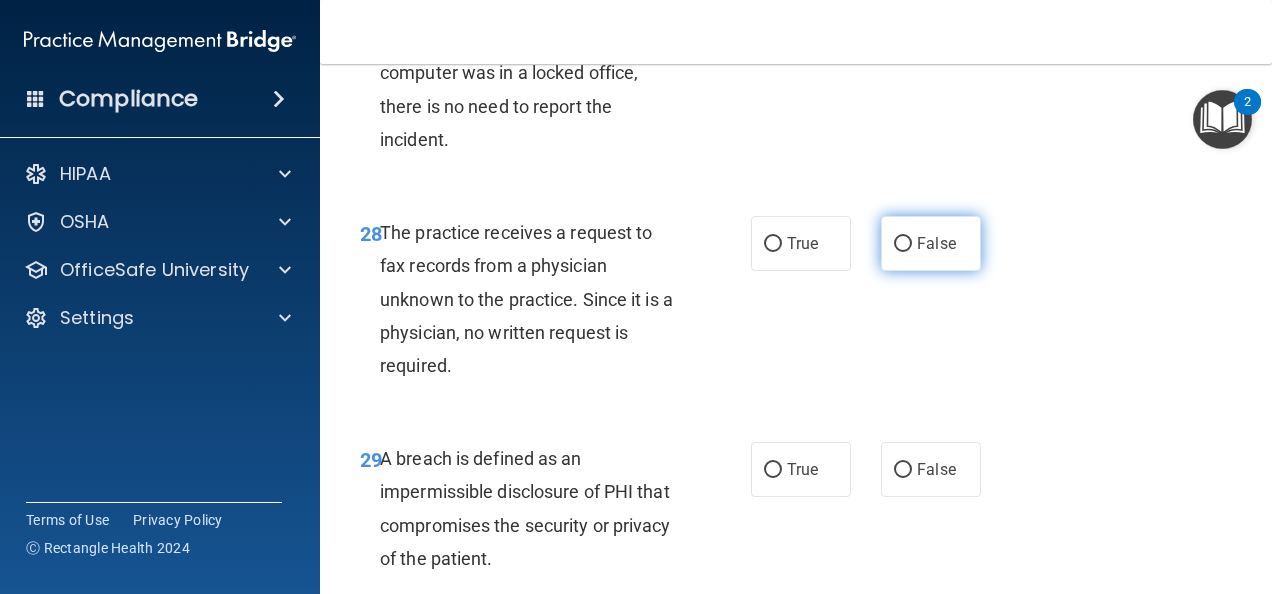 click on "False" at bounding box center (903, 244) 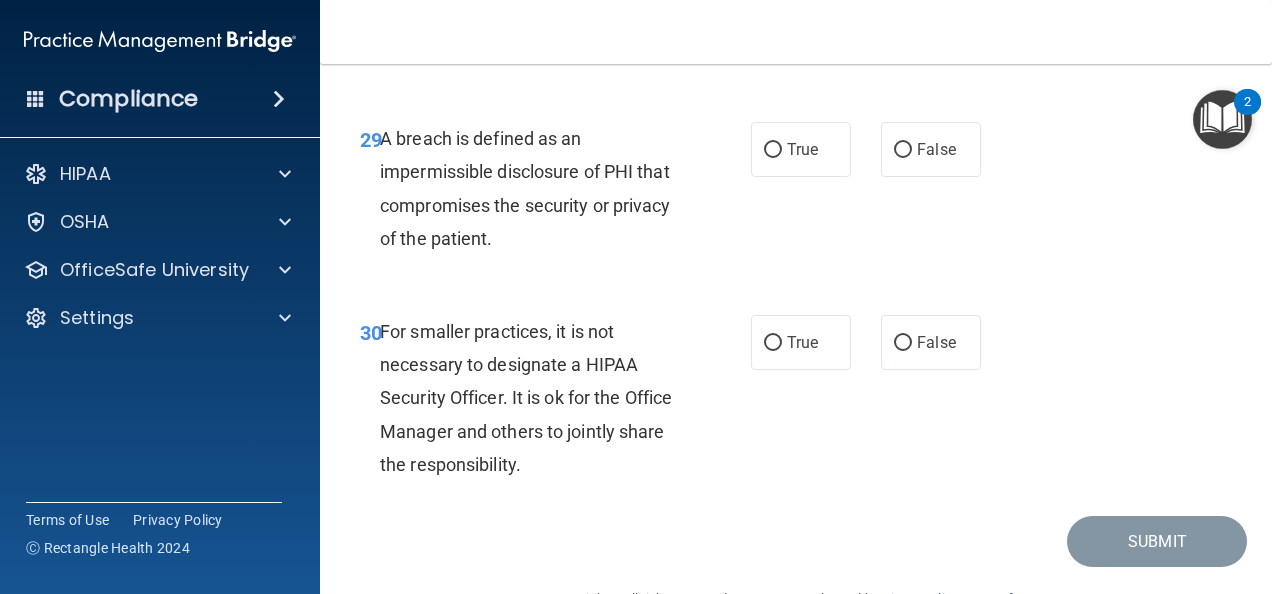 scroll, scrollTop: 5975, scrollLeft: 0, axis: vertical 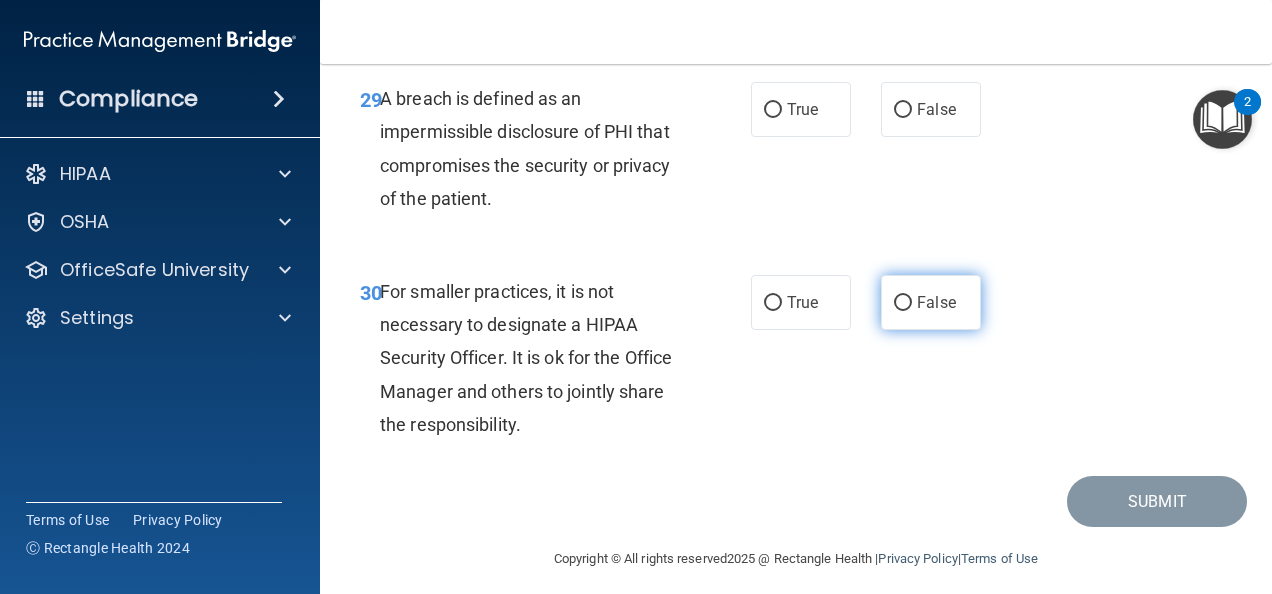 click on "False" at bounding box center (931, 302) 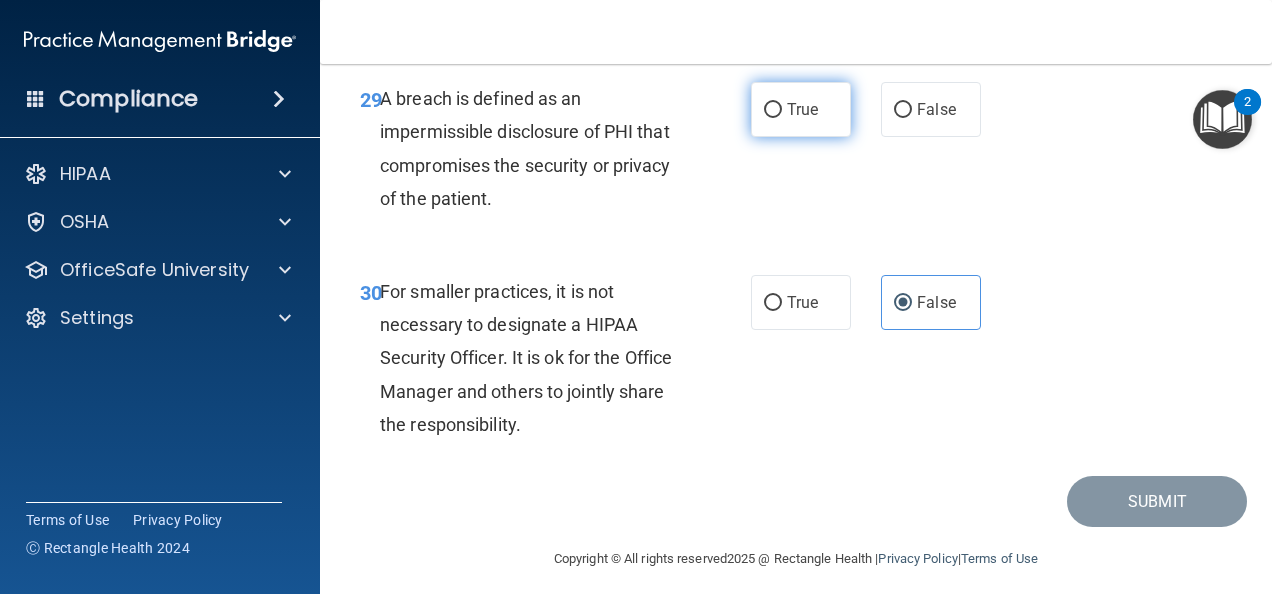 click on "True" at bounding box center [773, 110] 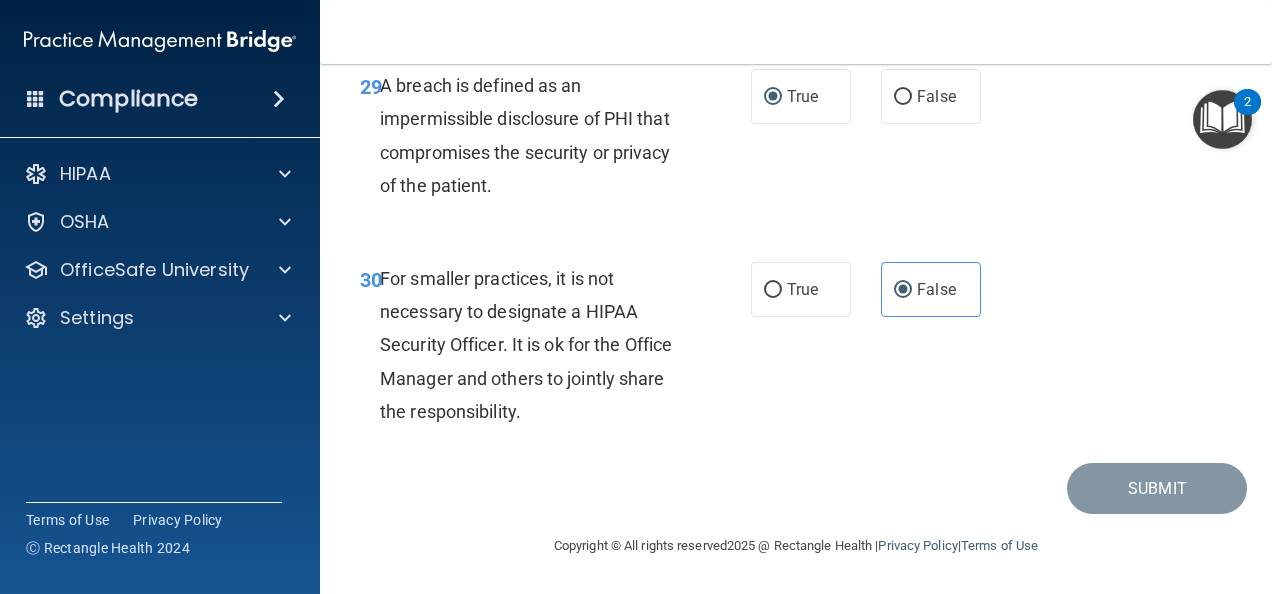 scroll, scrollTop: 6020, scrollLeft: 0, axis: vertical 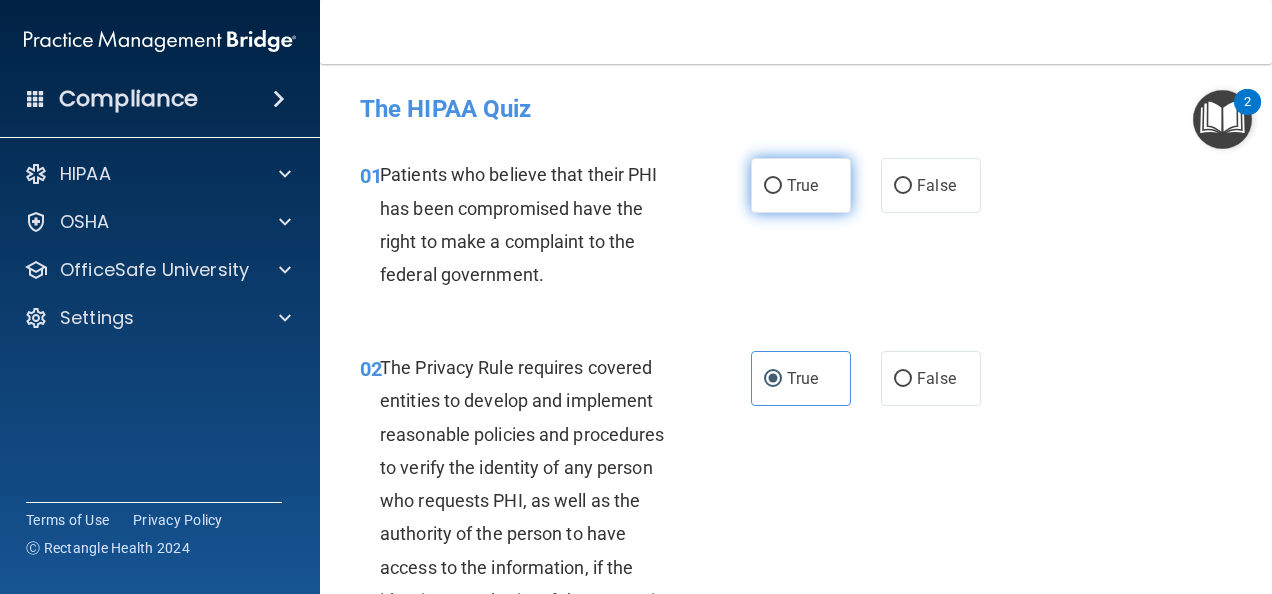 click on "True" at bounding box center (802, 185) 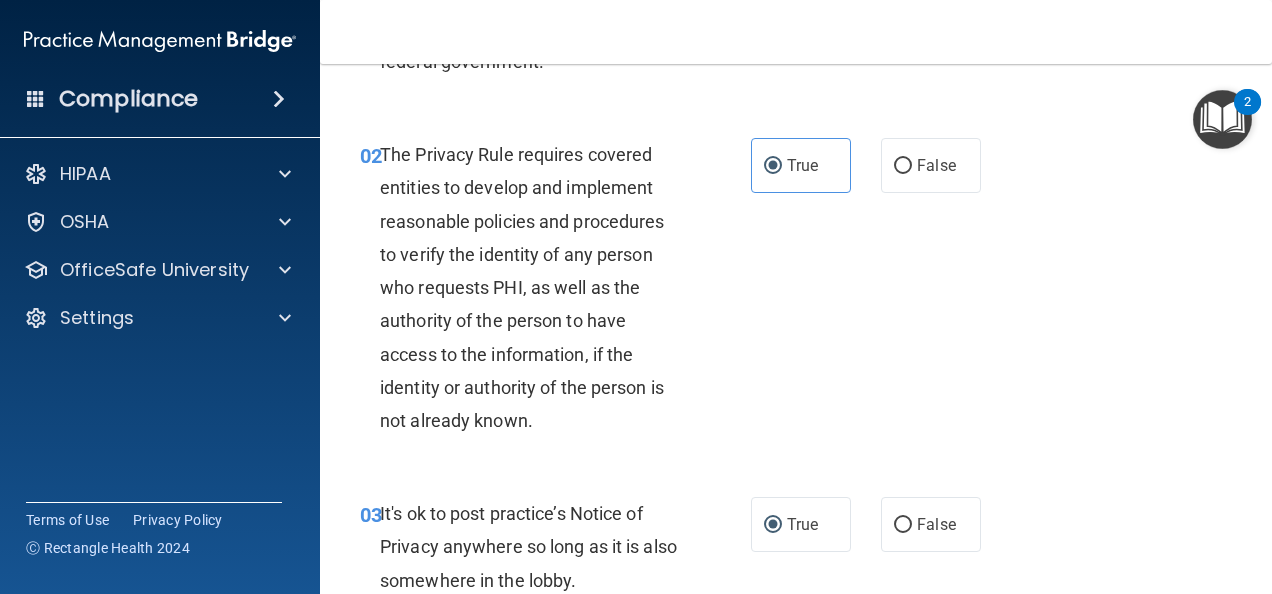 scroll, scrollTop: 346, scrollLeft: 0, axis: vertical 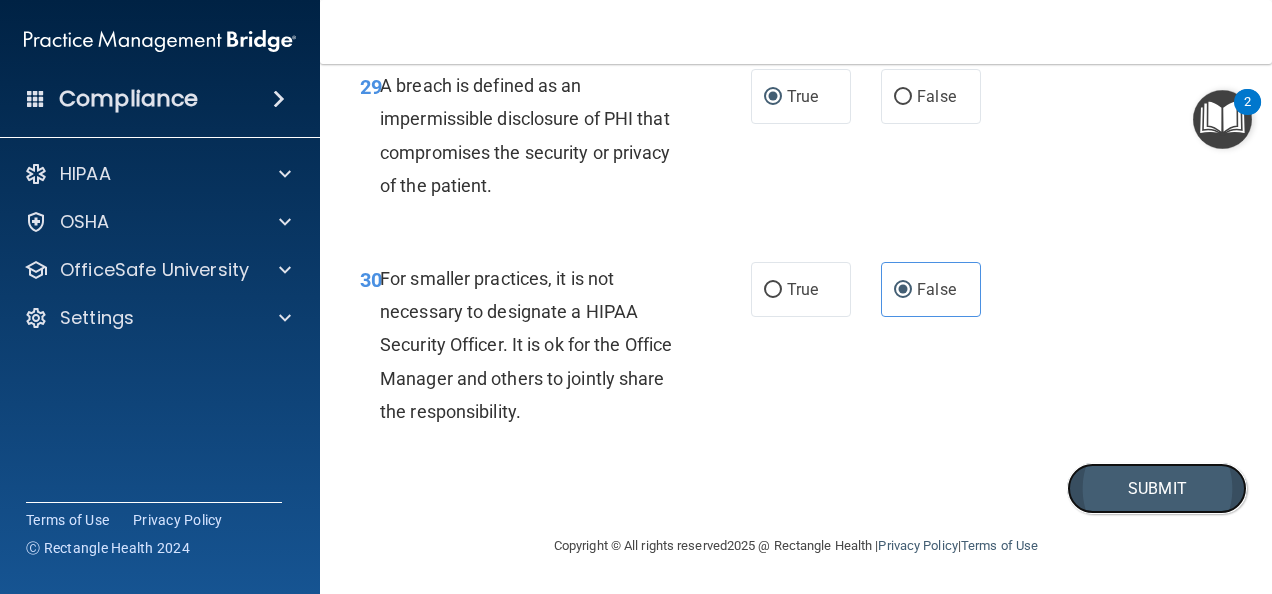 click on "Submit" at bounding box center [1157, 488] 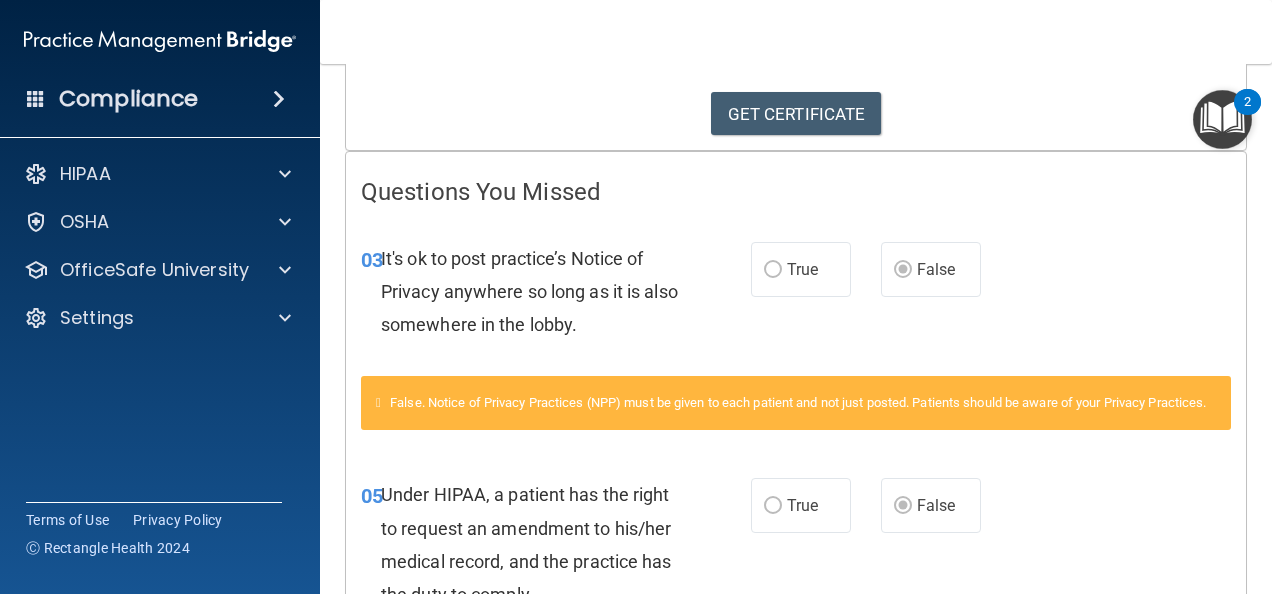 scroll, scrollTop: 373, scrollLeft: 0, axis: vertical 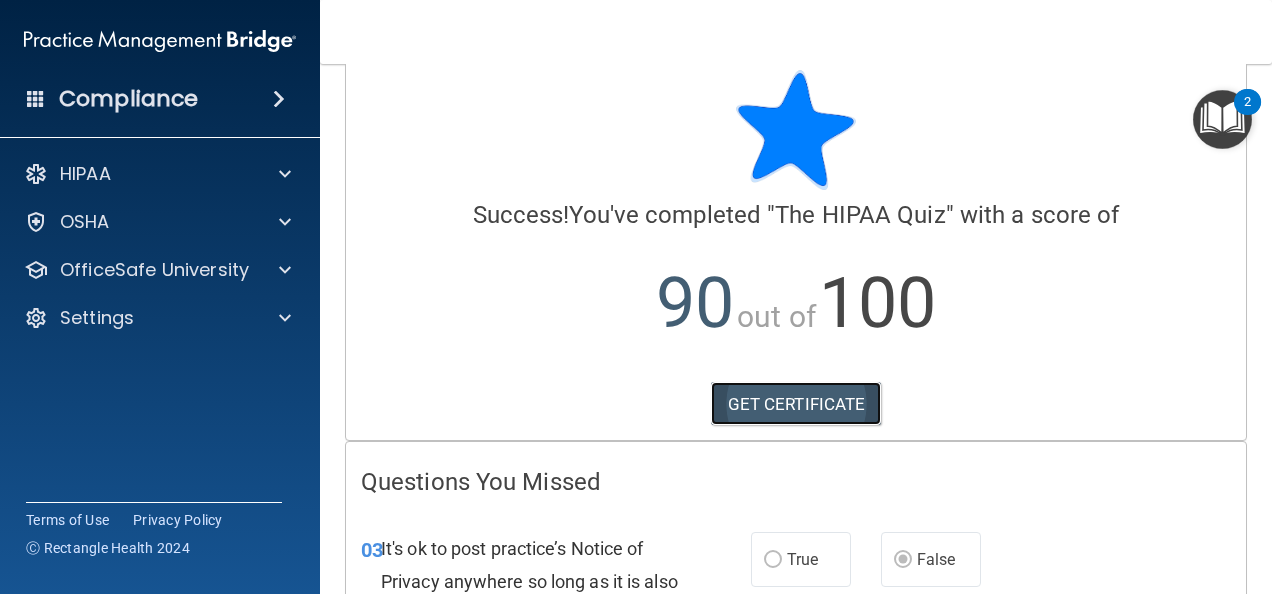 click on "GET CERTIFICATE" at bounding box center [796, 404] 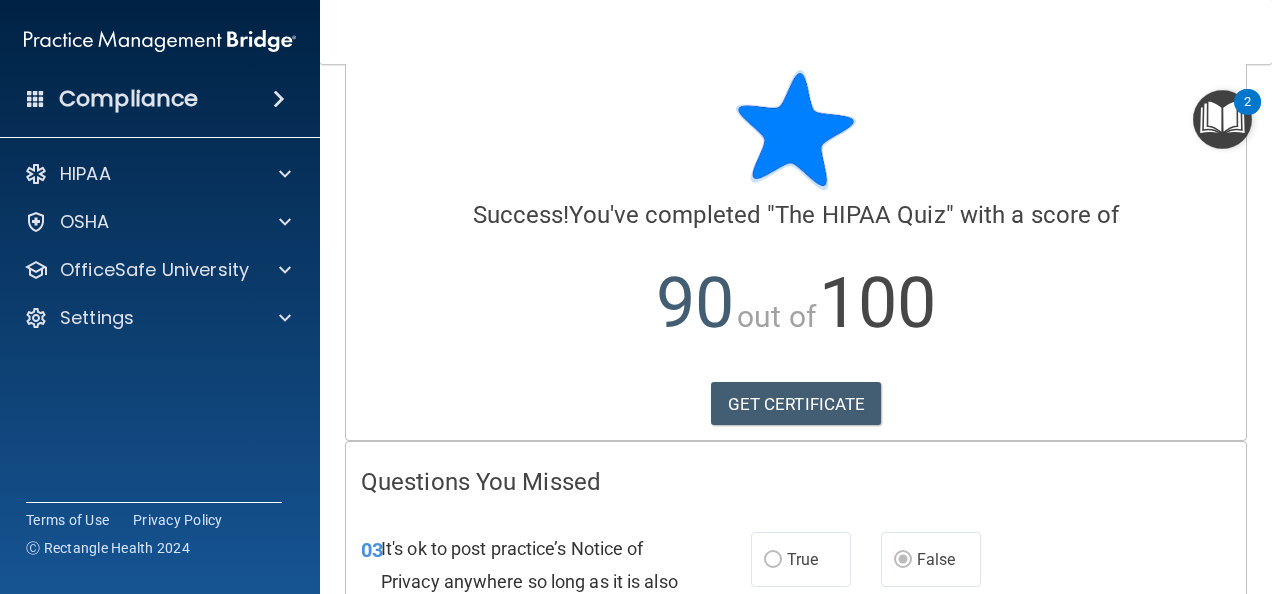 click at bounding box center (1222, 119) 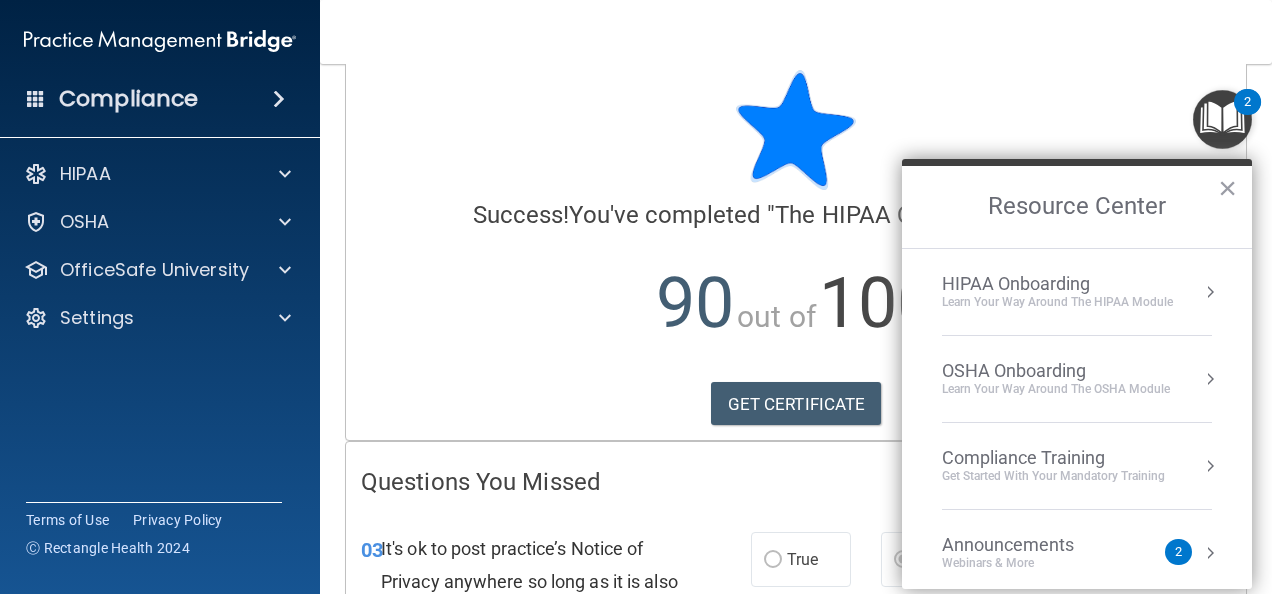 click on "Learn Your Way around the HIPAA module" at bounding box center (1057, 302) 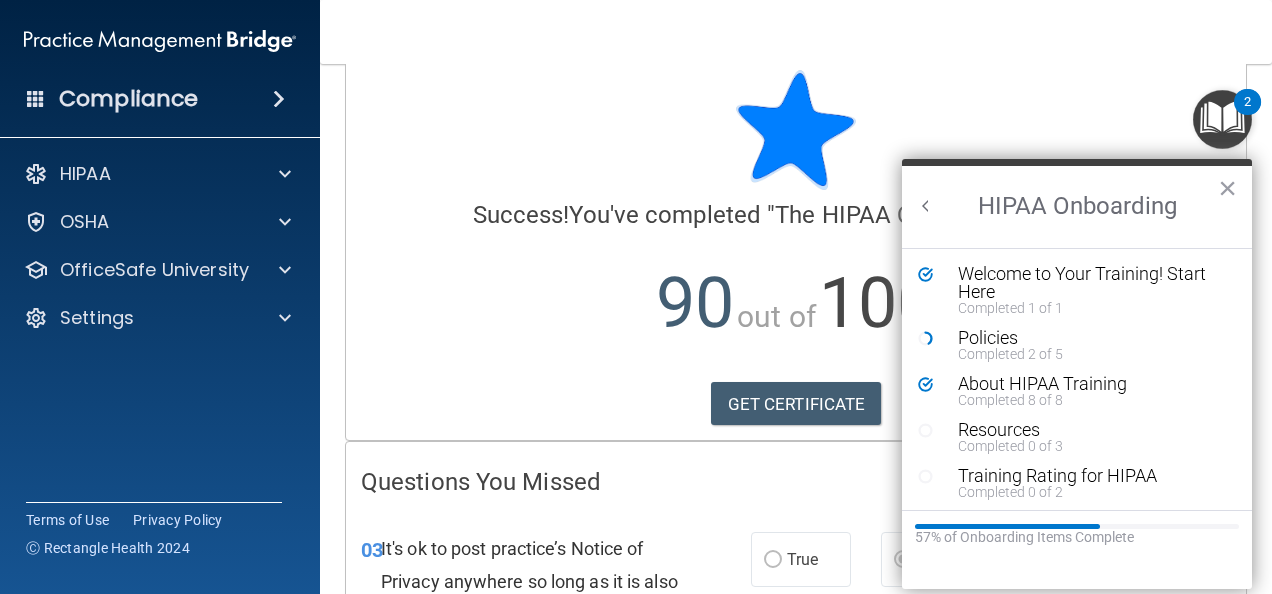 scroll, scrollTop: 0, scrollLeft: 0, axis: both 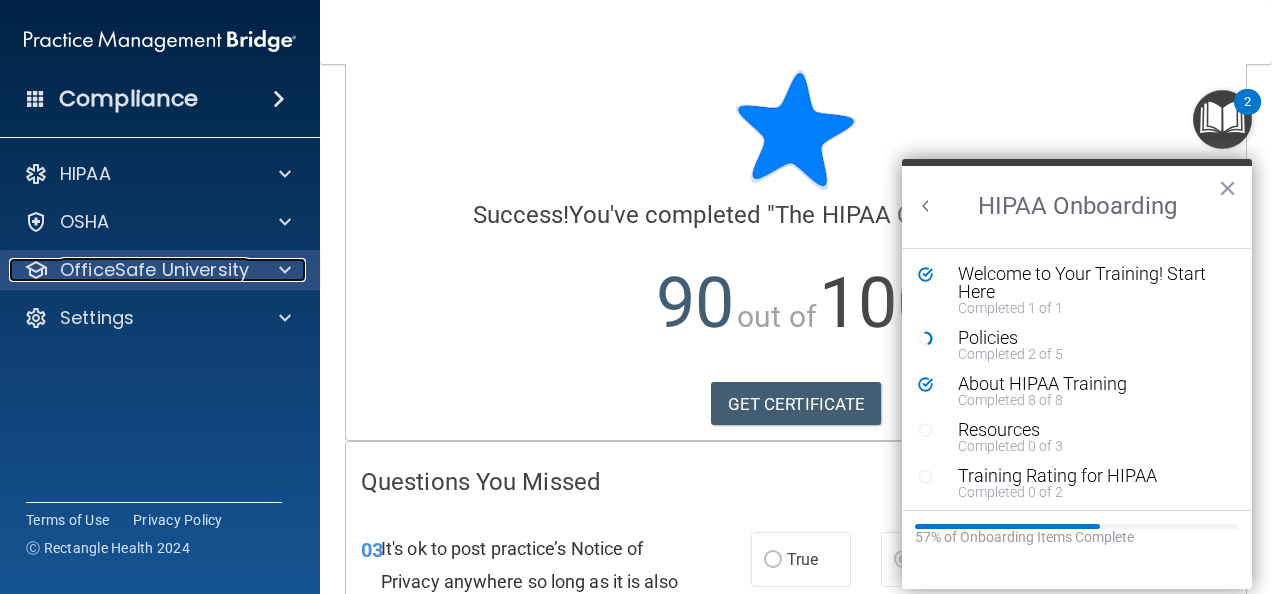 click at bounding box center (285, 270) 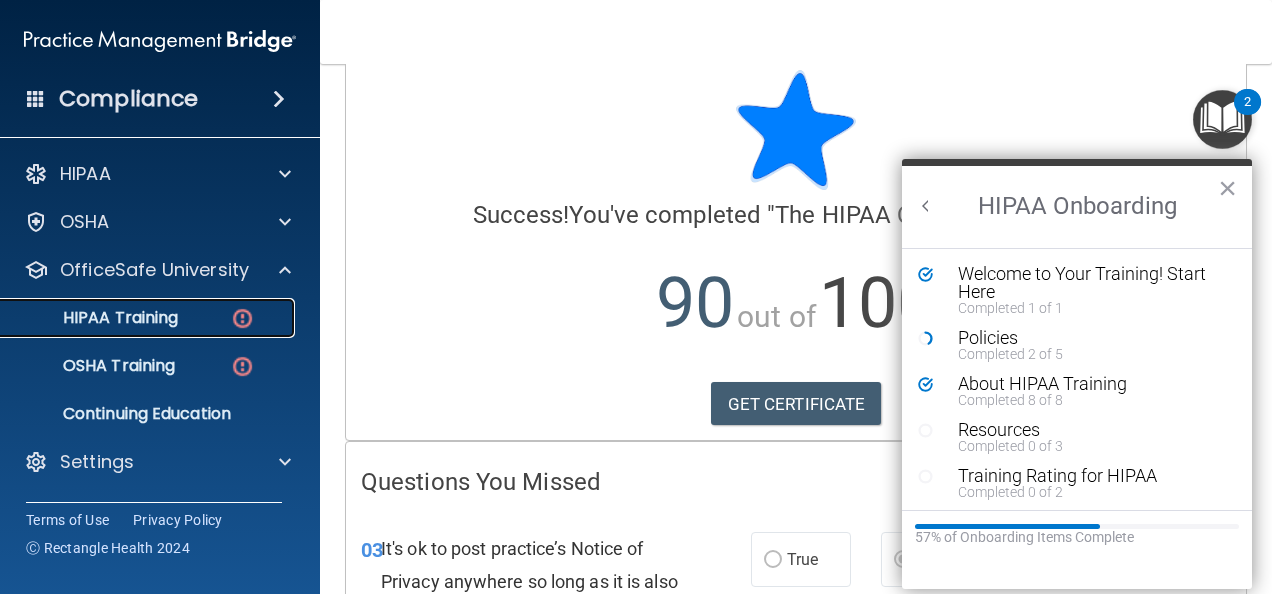 click on "HIPAA Training" at bounding box center (149, 318) 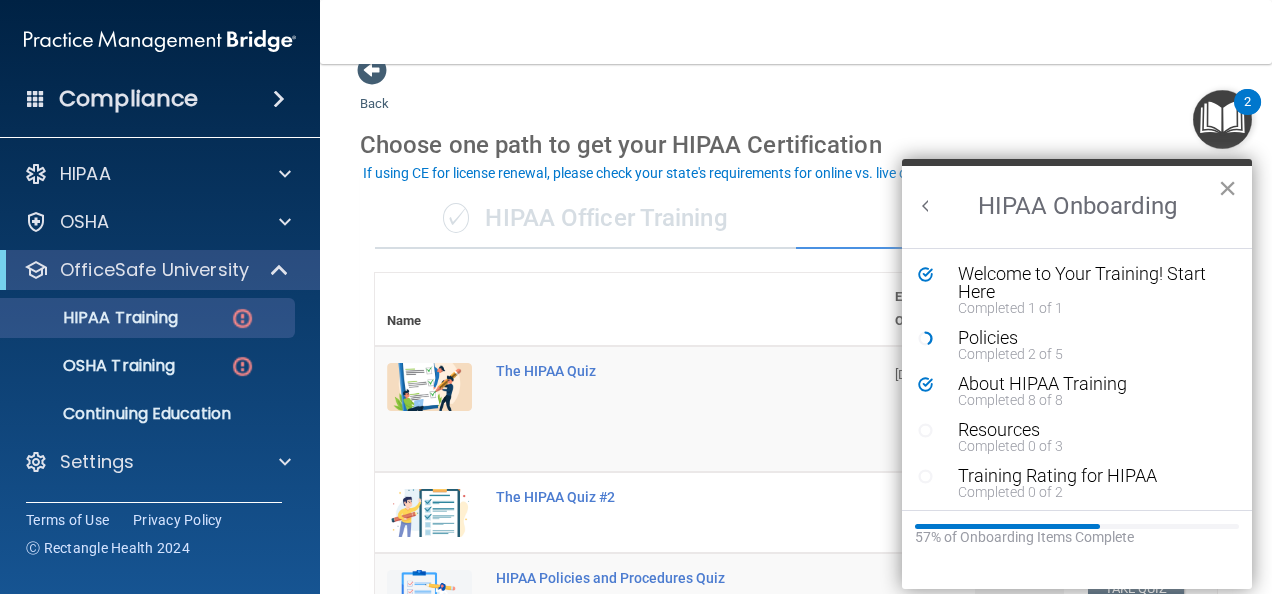 click on "×" at bounding box center (1227, 188) 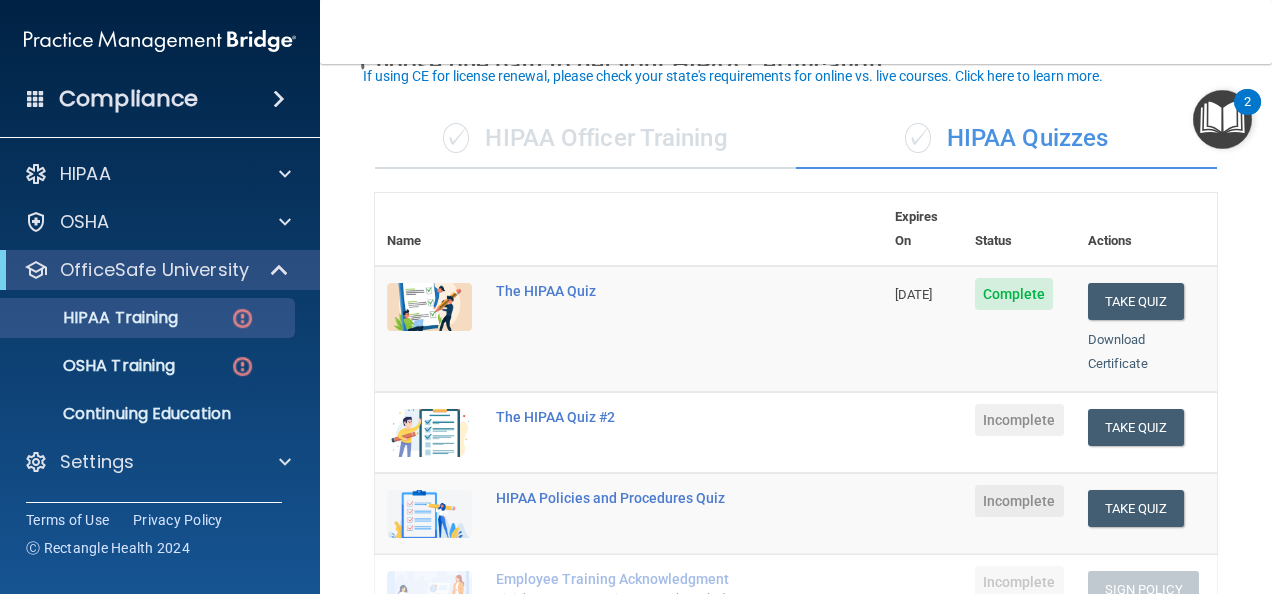 scroll, scrollTop: 150, scrollLeft: 0, axis: vertical 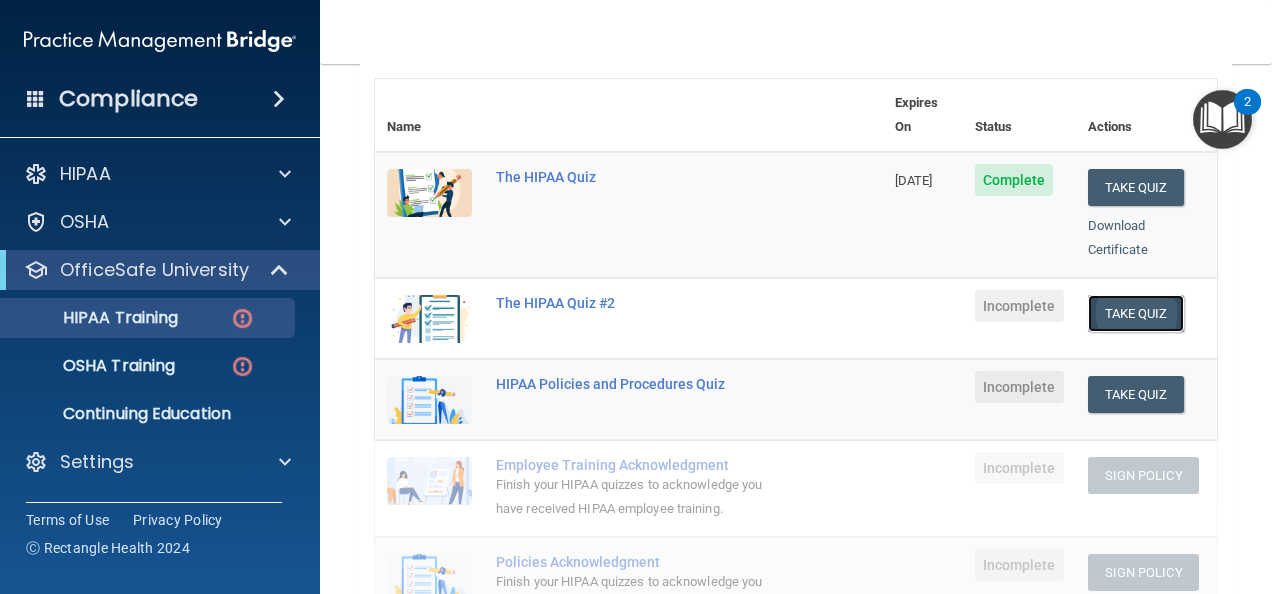 click on "Take Quiz" at bounding box center [1136, 313] 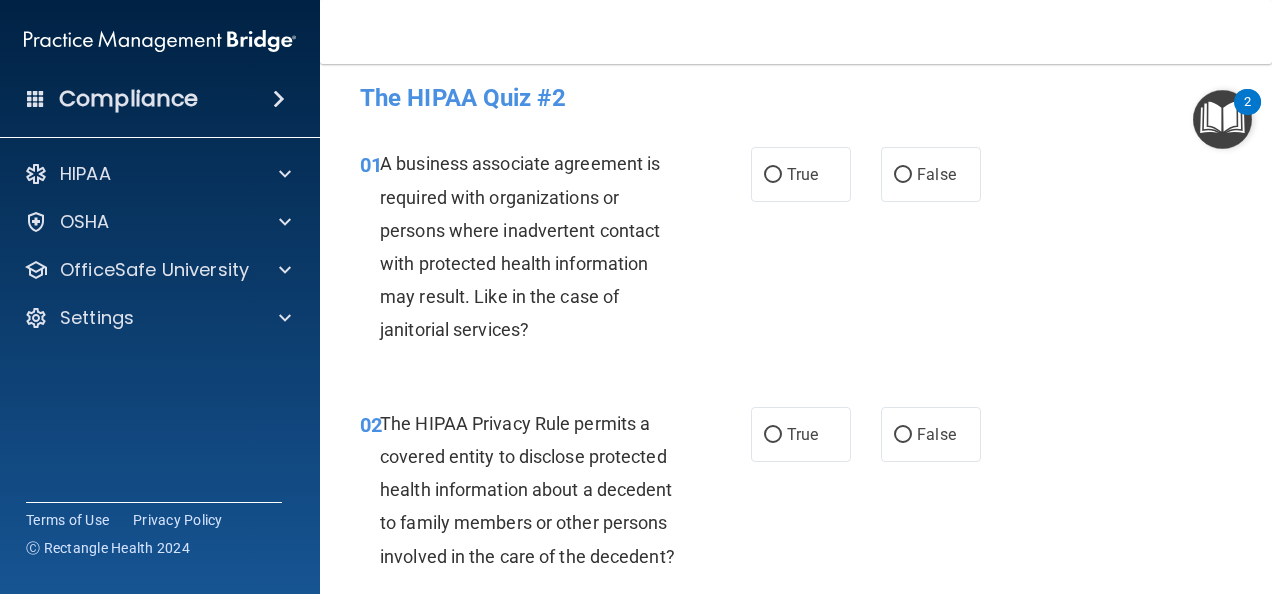 scroll, scrollTop: 0, scrollLeft: 0, axis: both 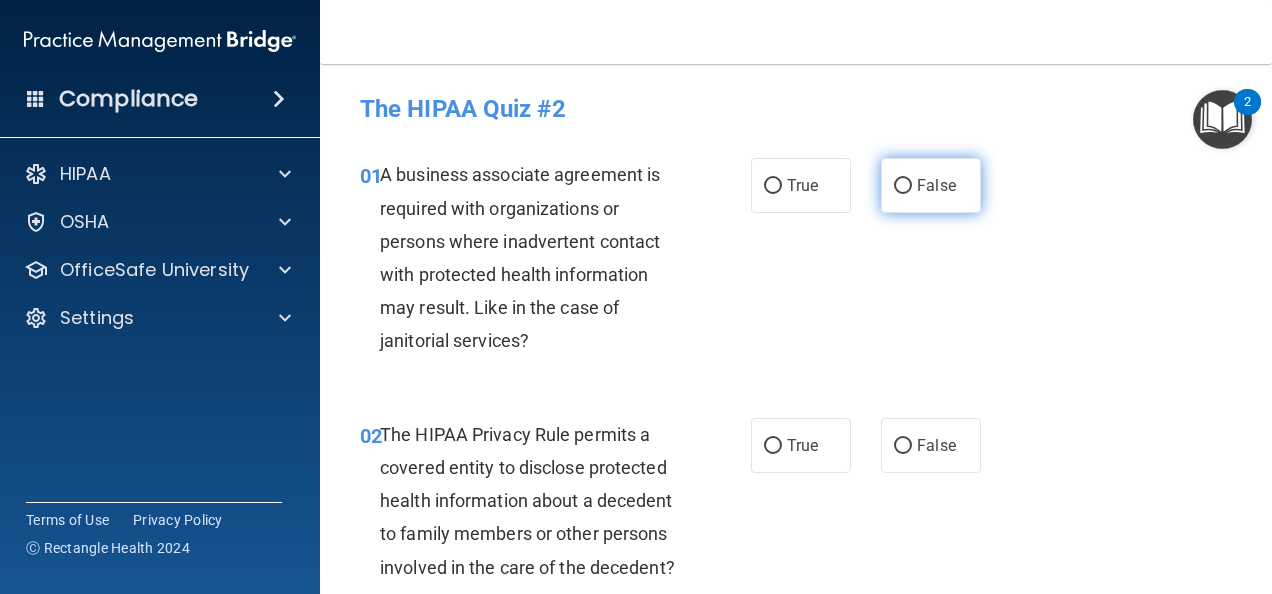 click on "False" at bounding box center (903, 186) 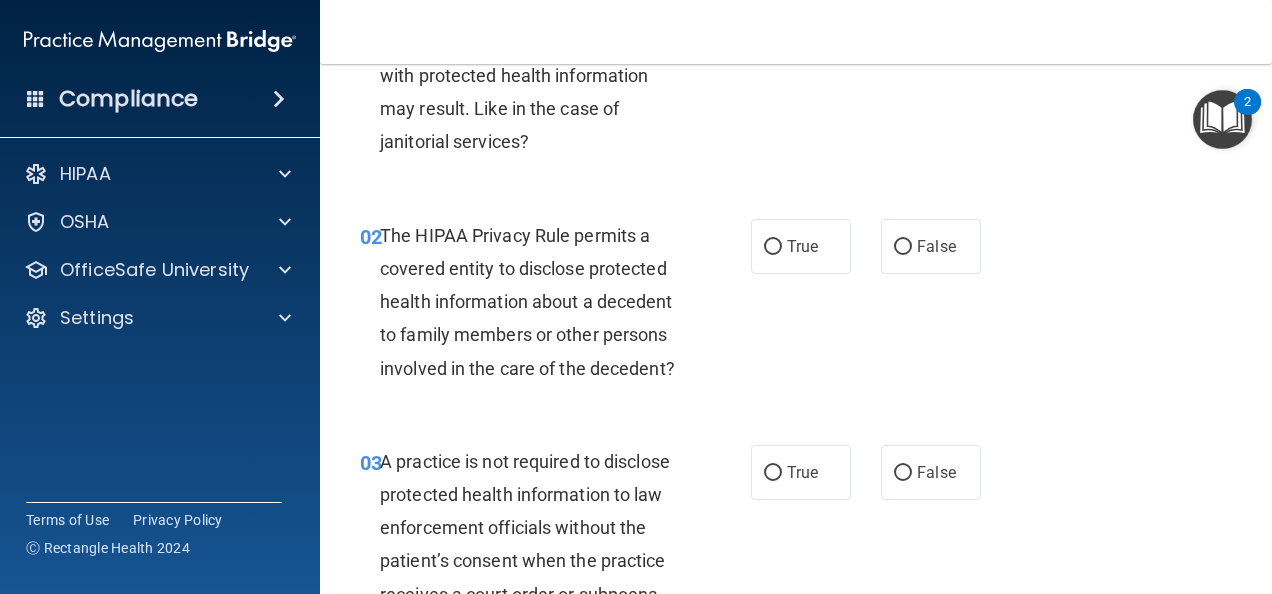 scroll, scrollTop: 200, scrollLeft: 0, axis: vertical 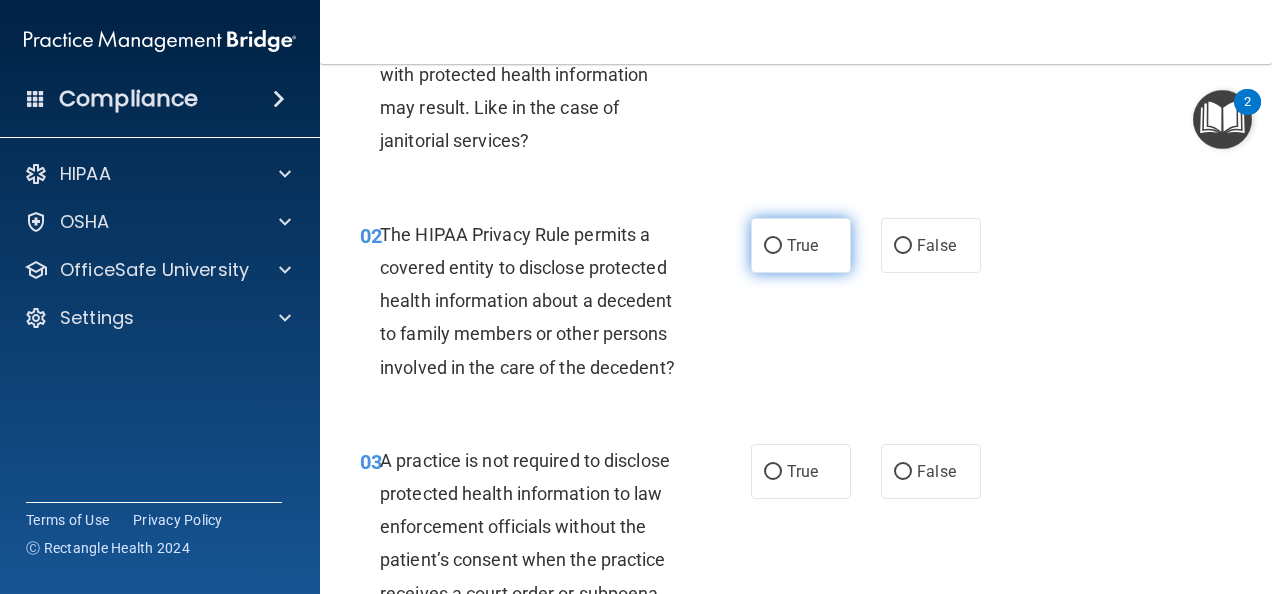 click on "True" at bounding box center [802, 245] 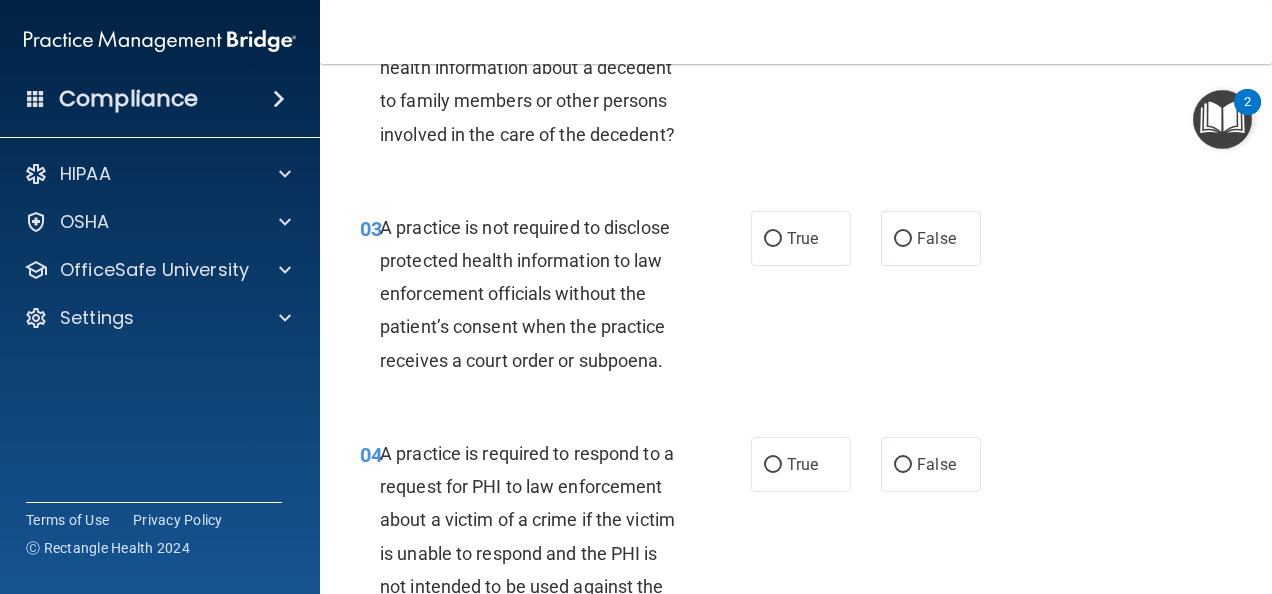 scroll, scrollTop: 440, scrollLeft: 0, axis: vertical 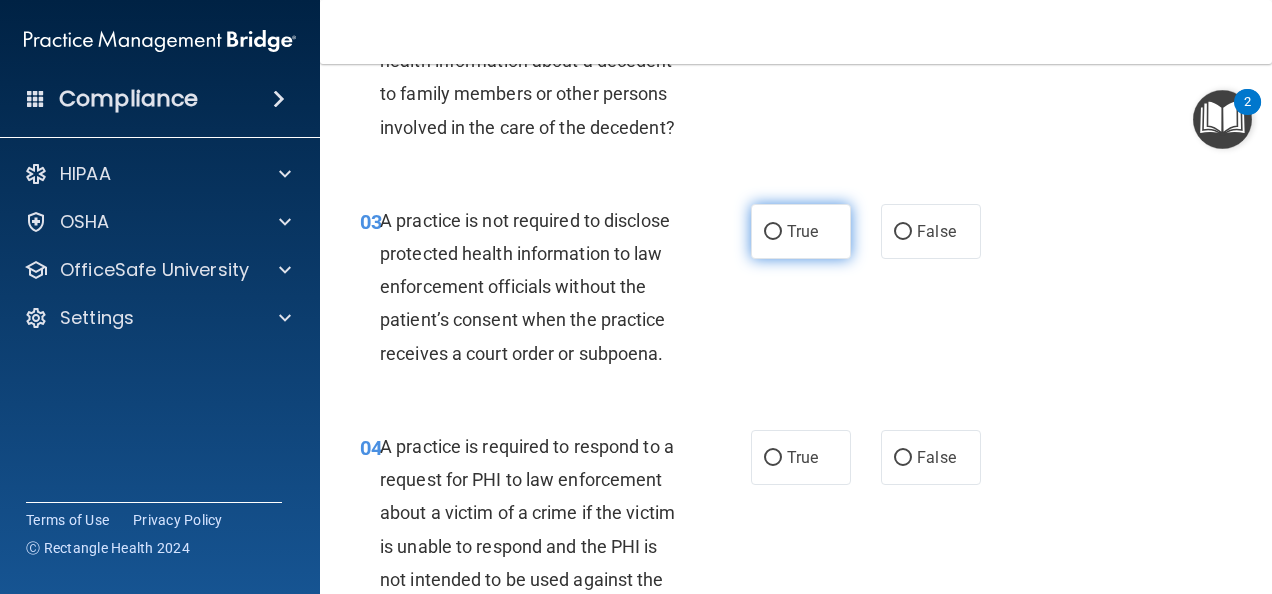 click on "True" at bounding box center [801, 231] 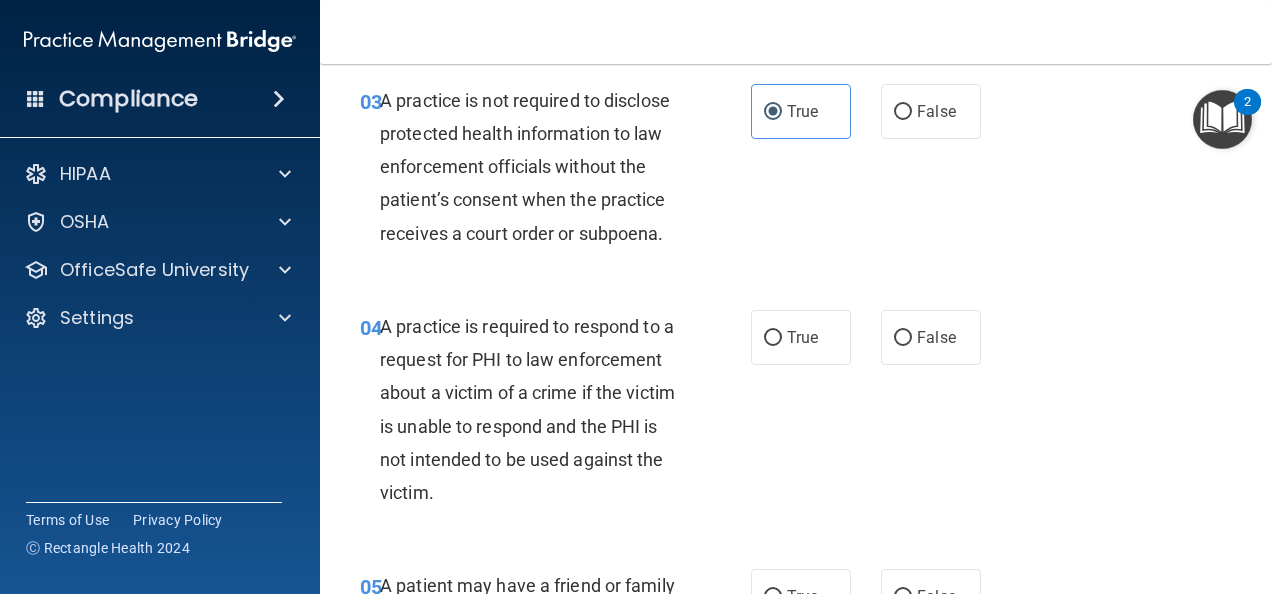 scroll, scrollTop: 600, scrollLeft: 0, axis: vertical 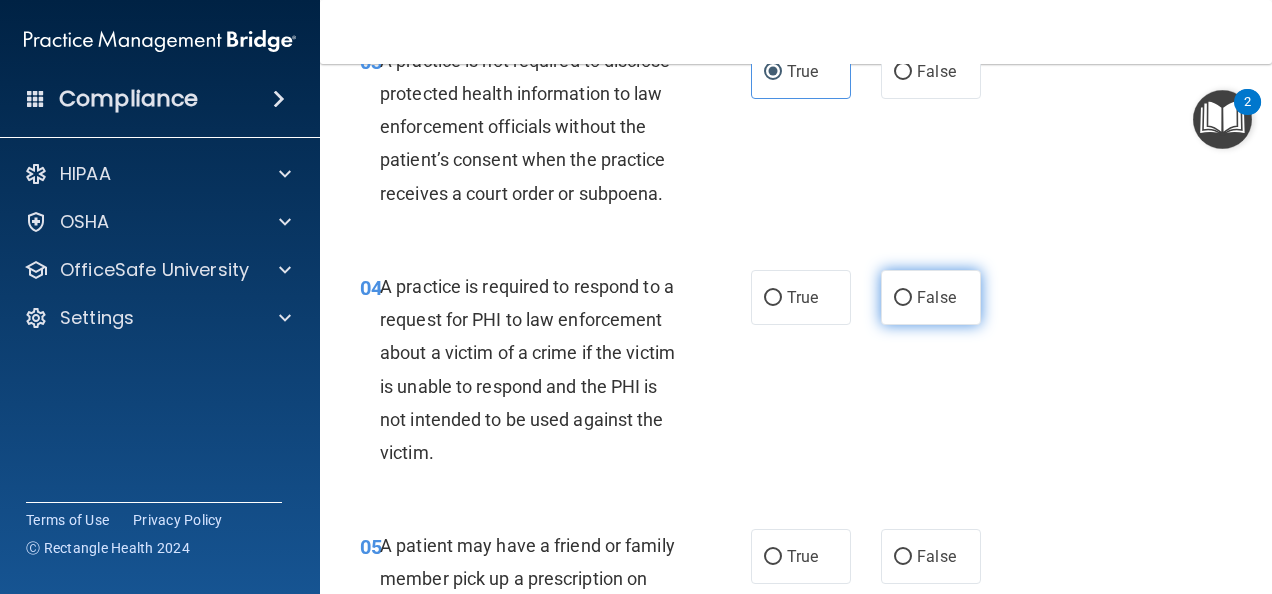 click on "False" at bounding box center [903, 298] 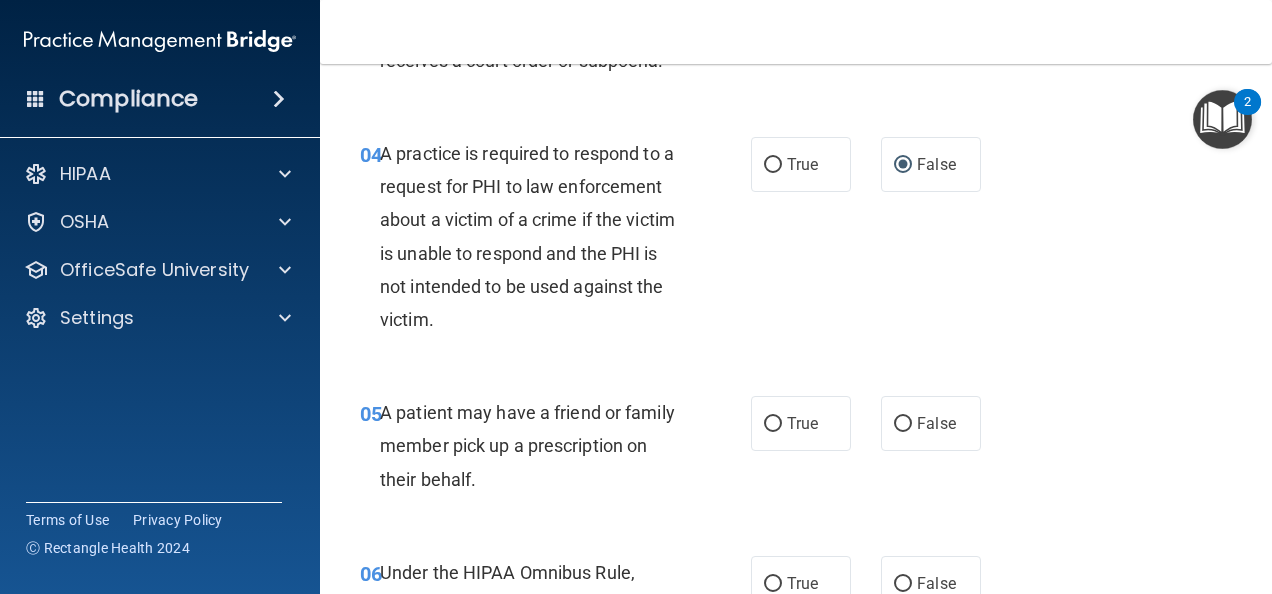 scroll, scrollTop: 906, scrollLeft: 0, axis: vertical 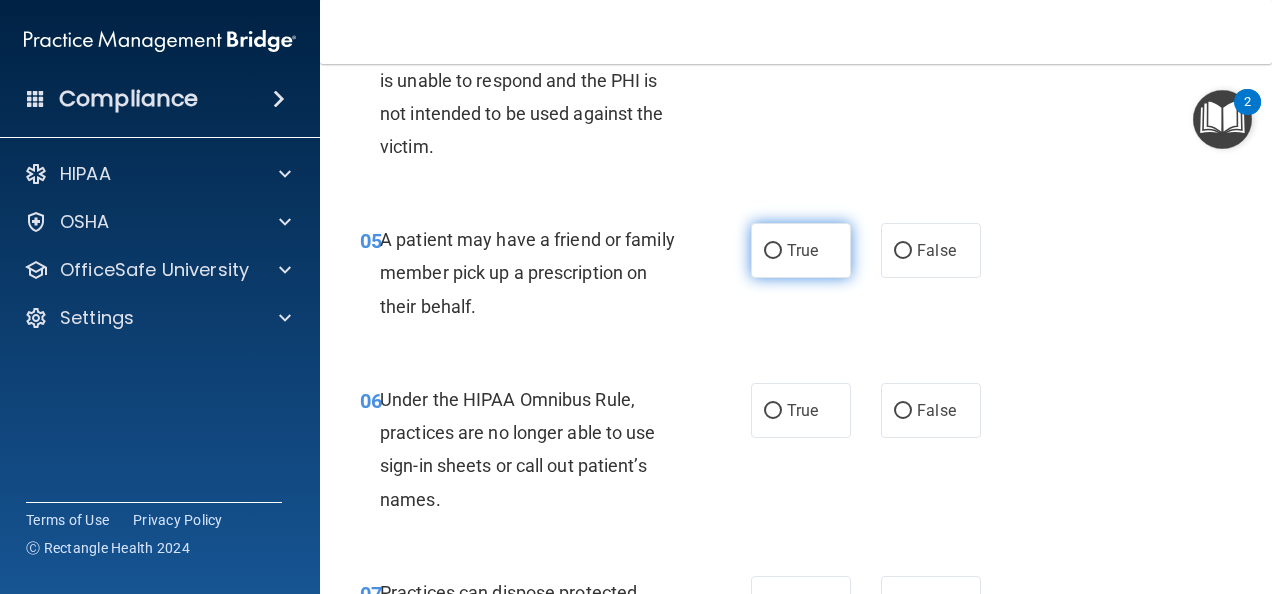 click on "True" at bounding box center (802, 250) 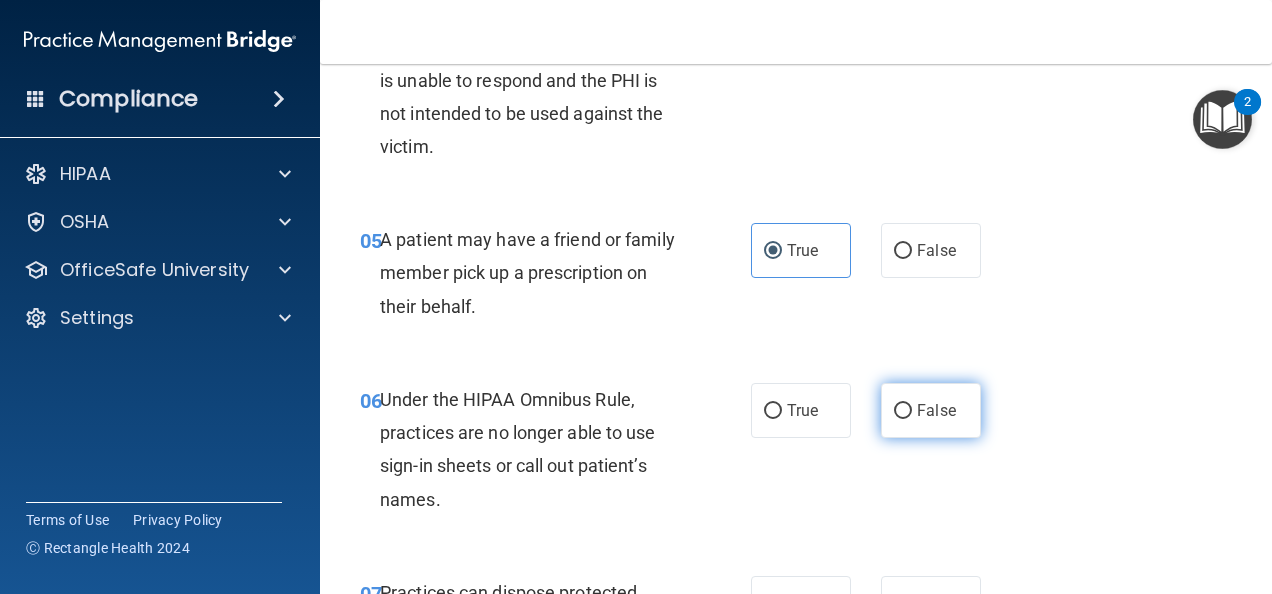 click on "False" at bounding box center (903, 411) 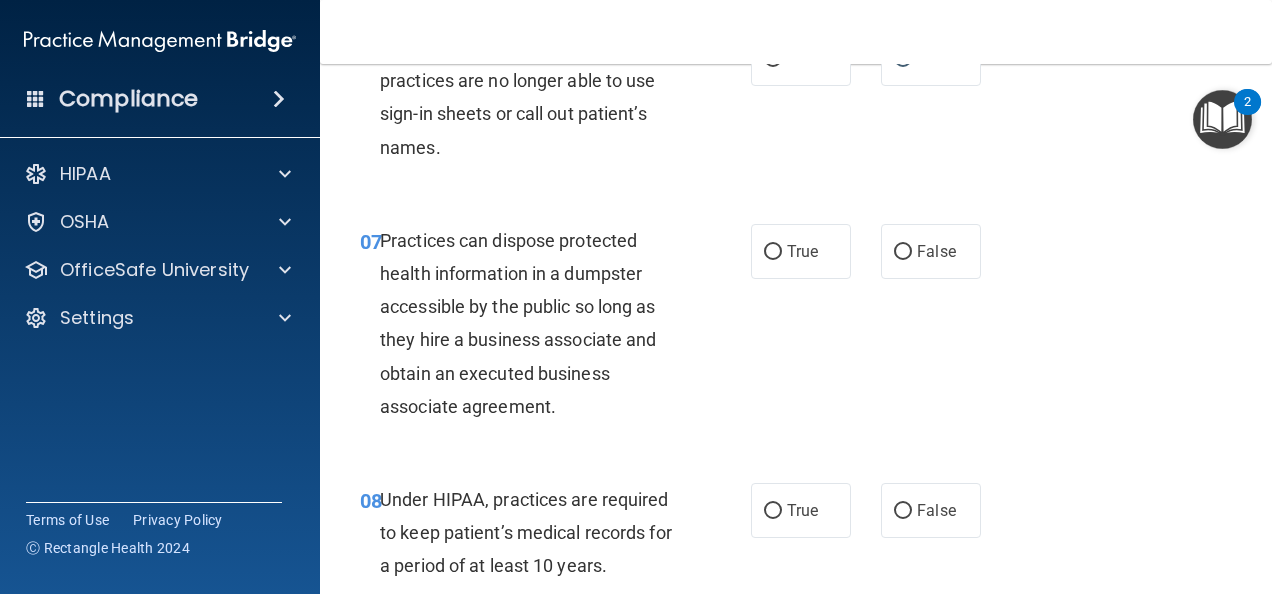 scroll, scrollTop: 1266, scrollLeft: 0, axis: vertical 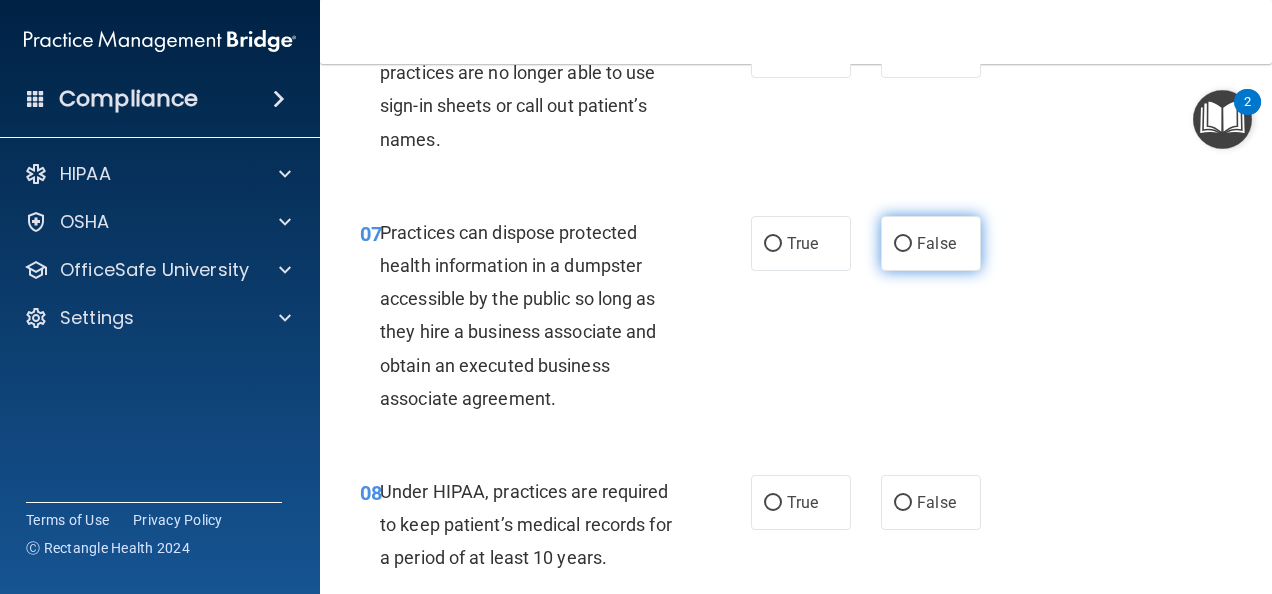 click on "False" at bounding box center (903, 244) 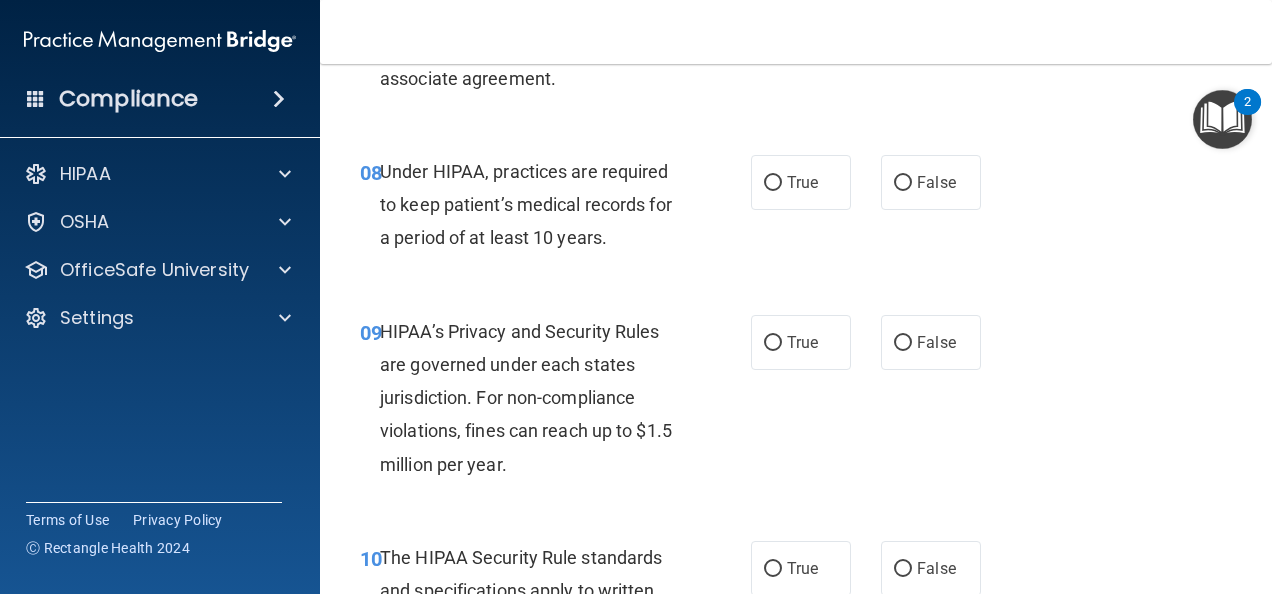 scroll, scrollTop: 1586, scrollLeft: 0, axis: vertical 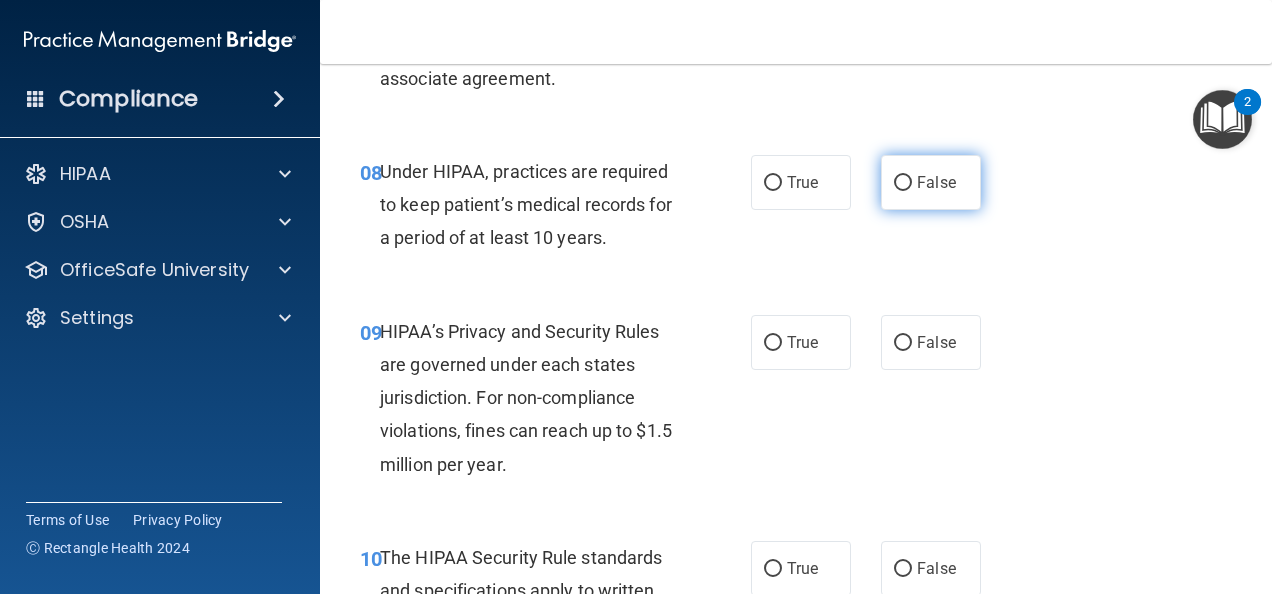 click on "False" at bounding box center [936, 182] 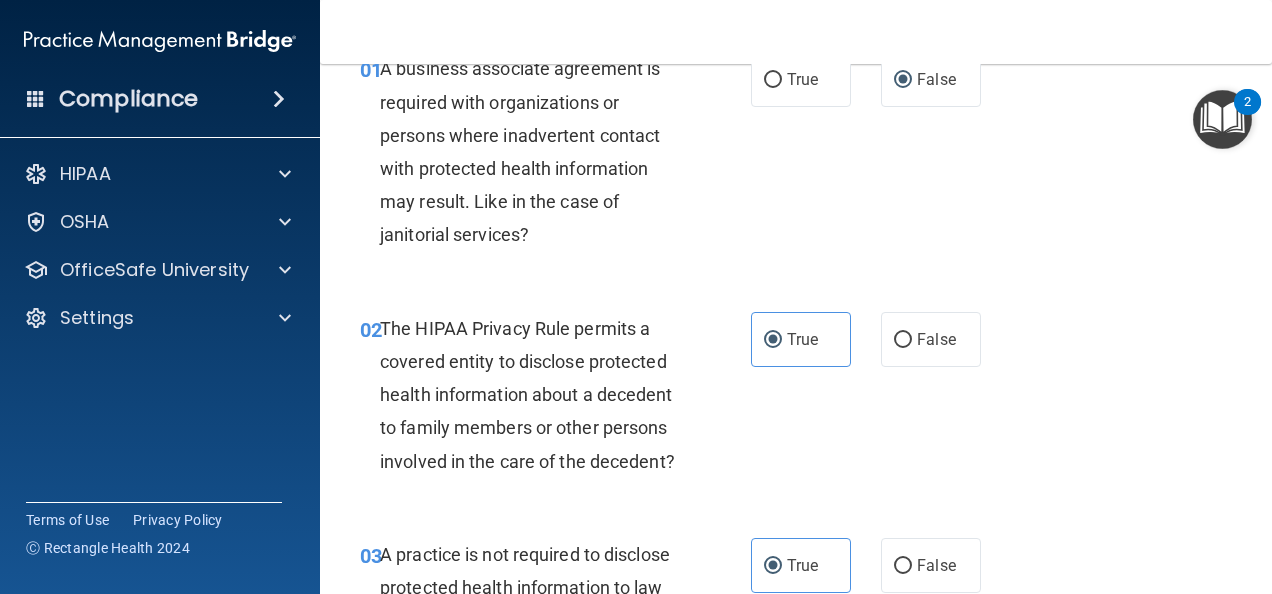scroll, scrollTop: 0, scrollLeft: 0, axis: both 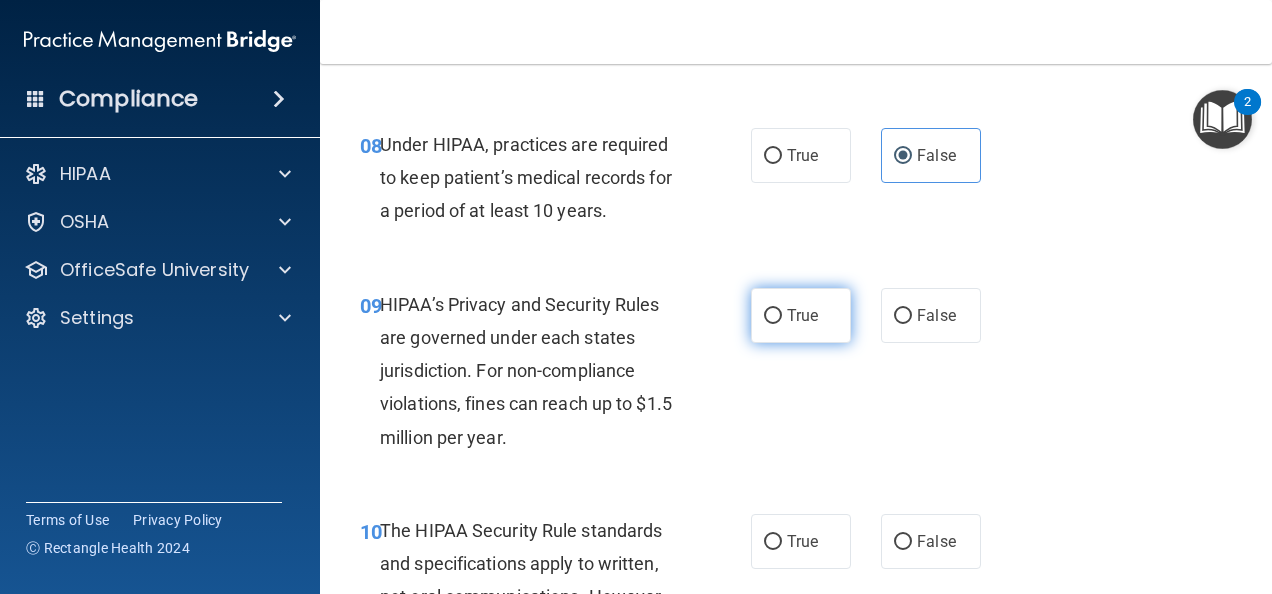 click on "True" at bounding box center (801, 315) 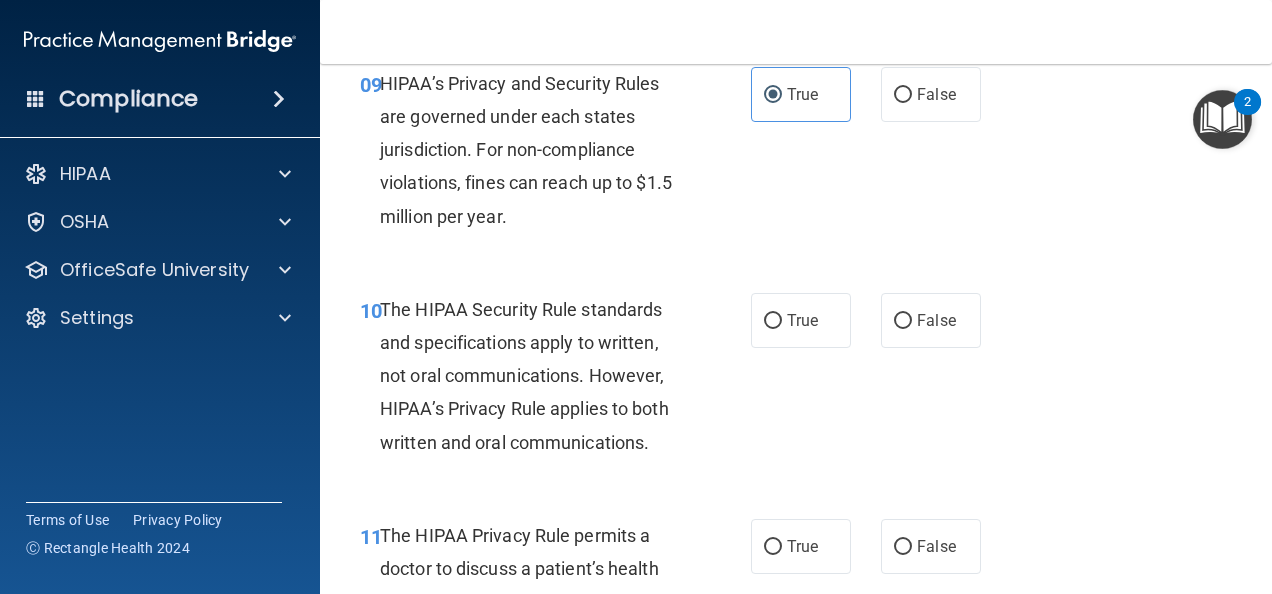 scroll, scrollTop: 1853, scrollLeft: 0, axis: vertical 